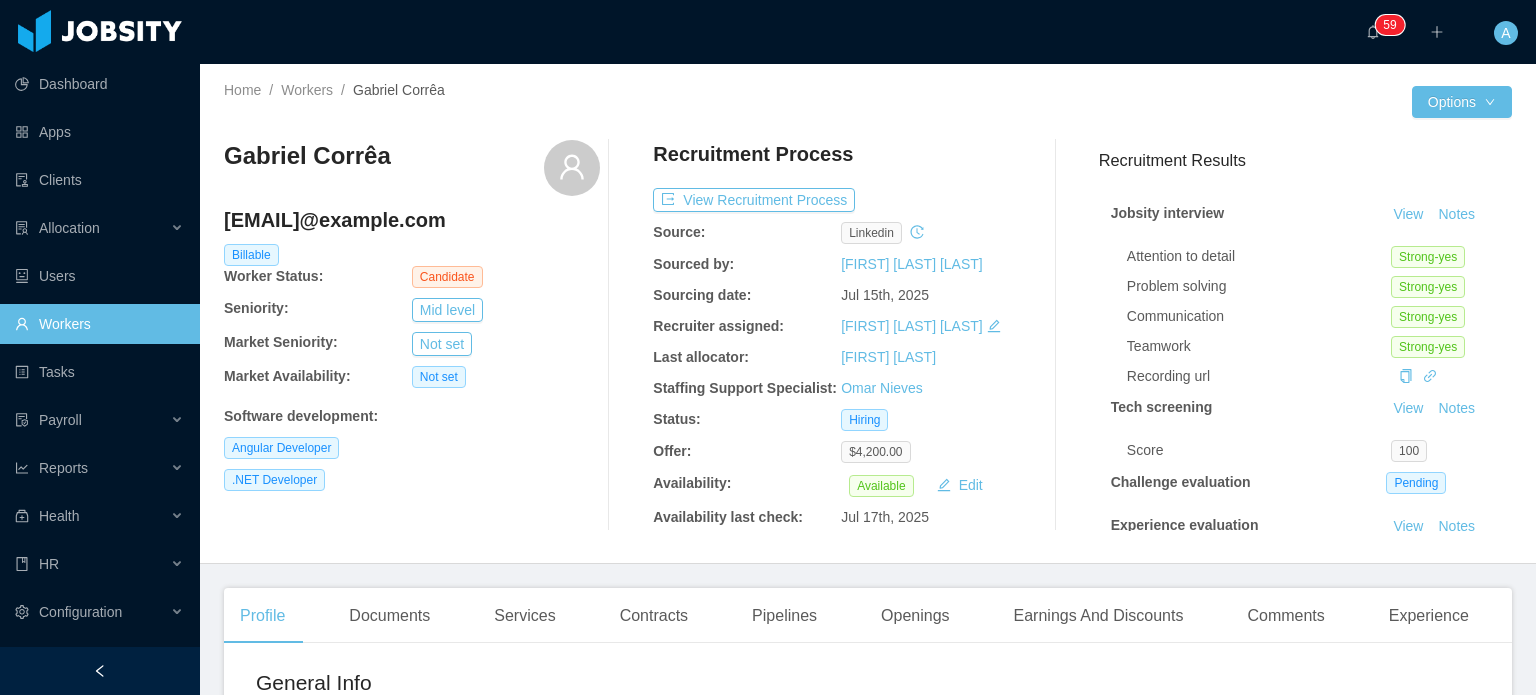 scroll, scrollTop: 0, scrollLeft: 0, axis: both 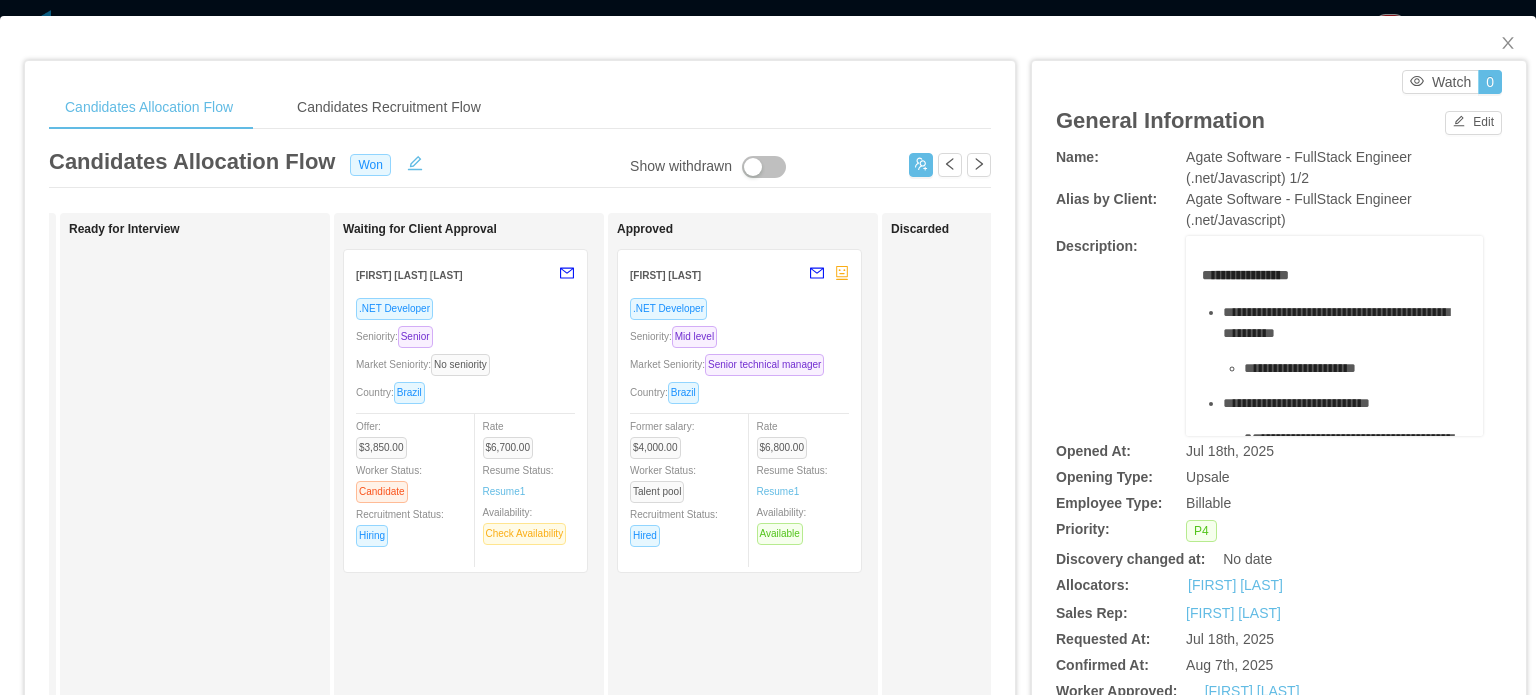 click on "André Guimarães" at bounding box center [714, 274] 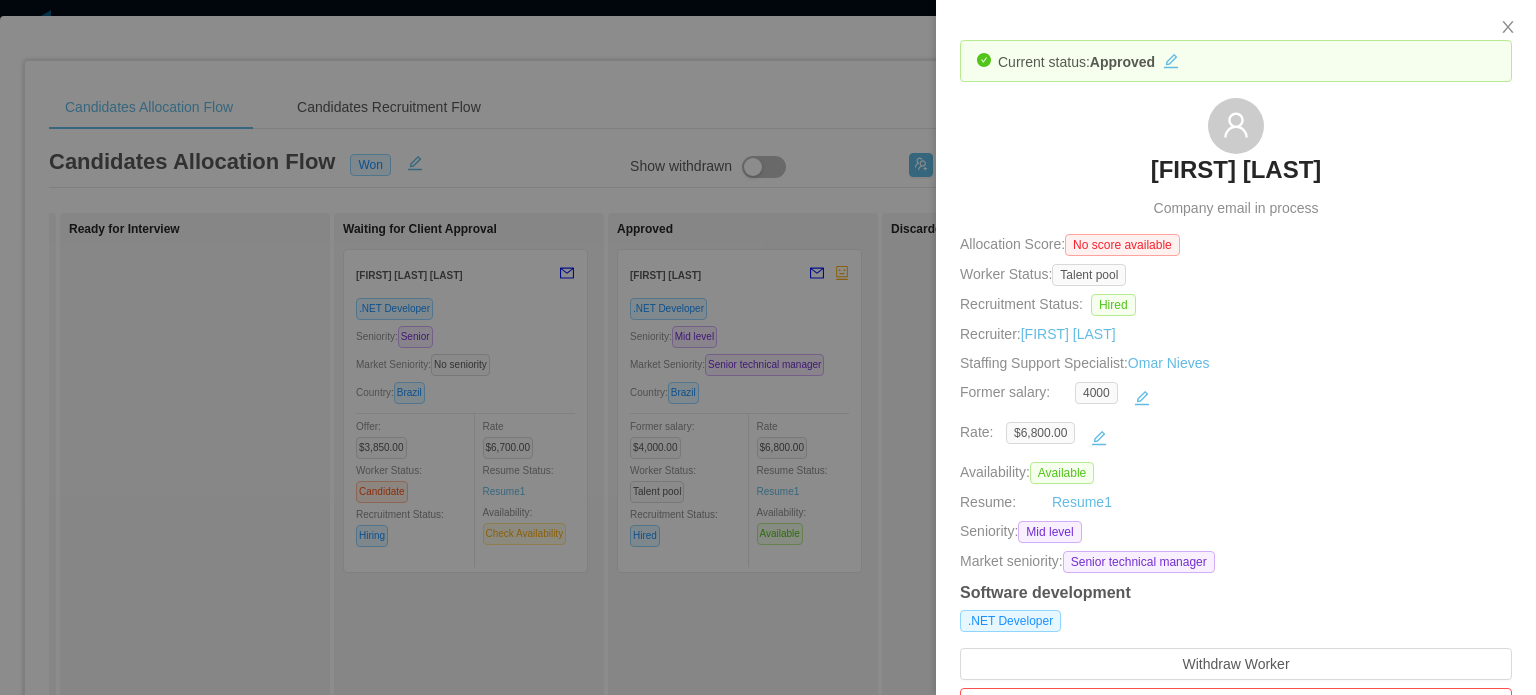 drag, startPoint x: 1328, startPoint y: 169, endPoint x: 1129, endPoint y: 180, distance: 199.30379 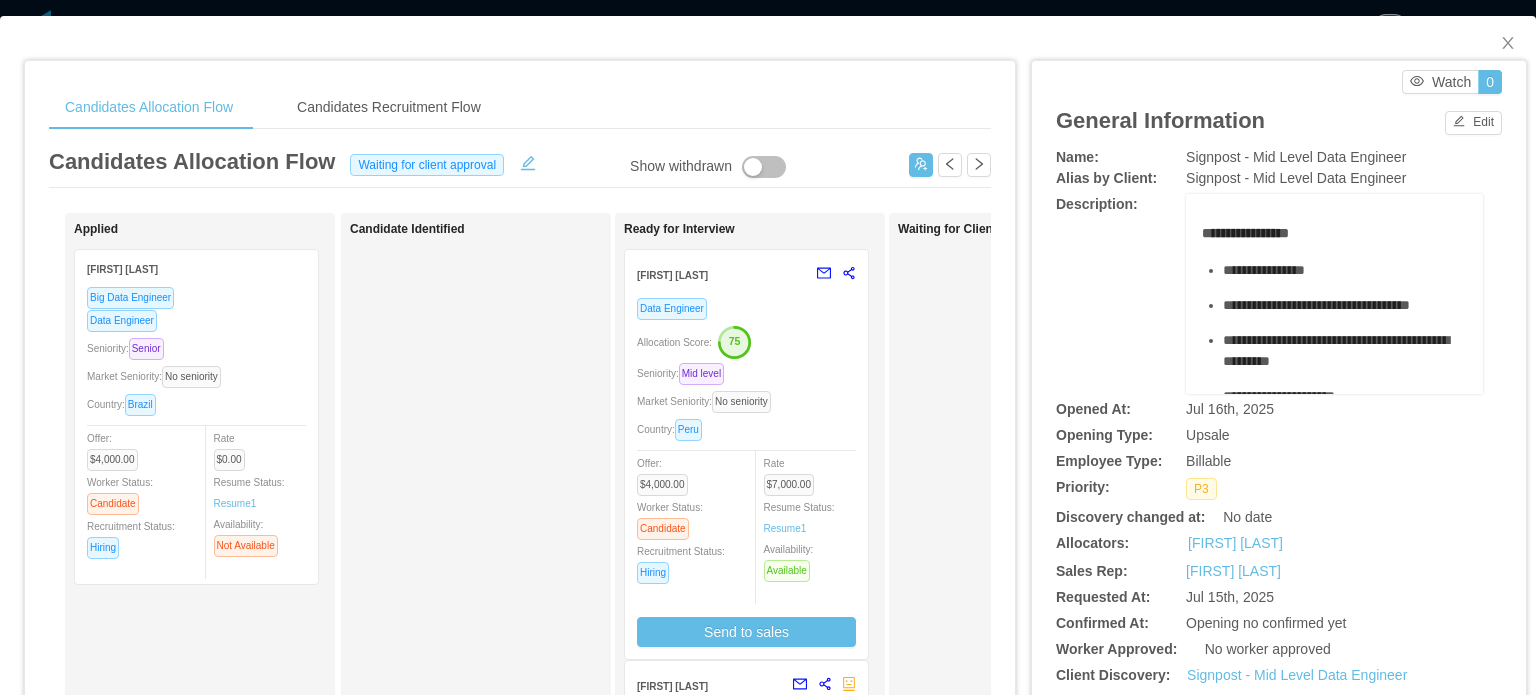 scroll, scrollTop: 0, scrollLeft: 0, axis: both 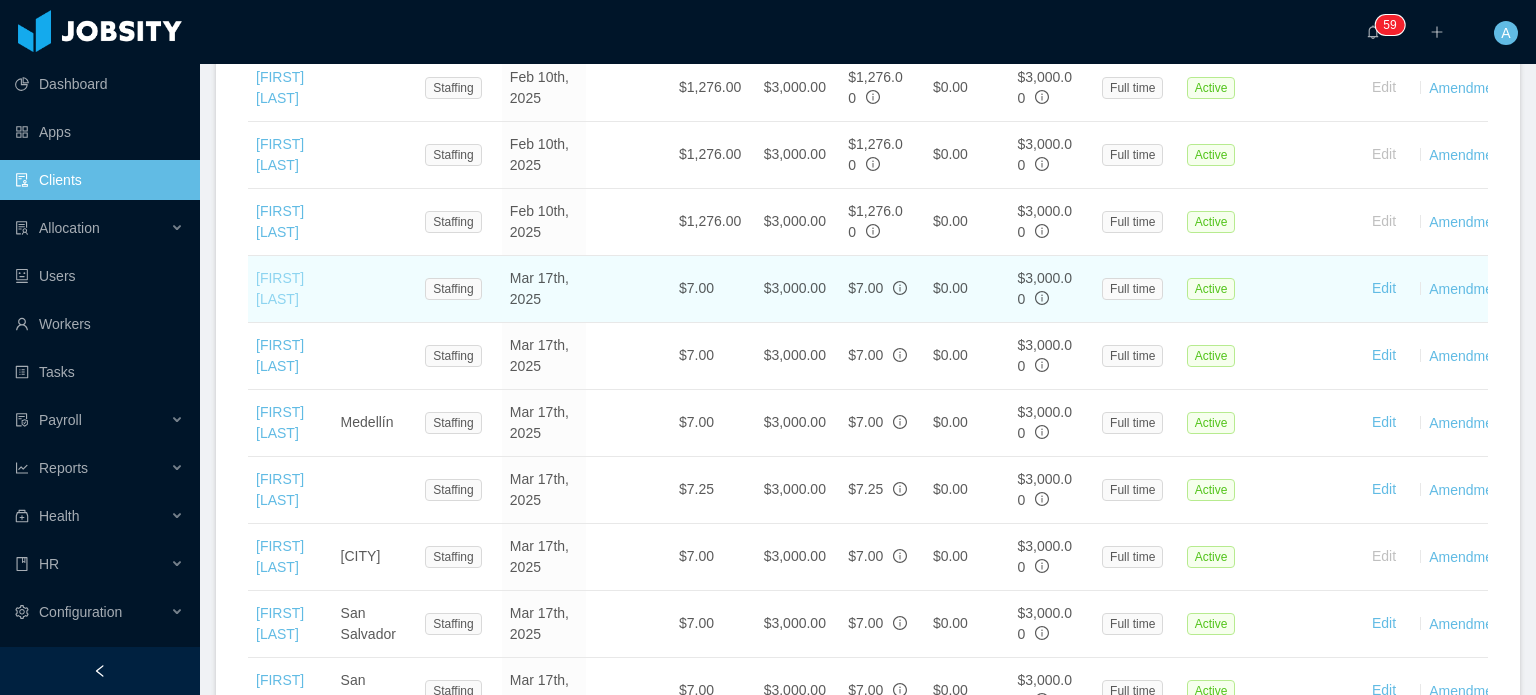 click on "[FIRST] [LAST]" at bounding box center (280, 288) 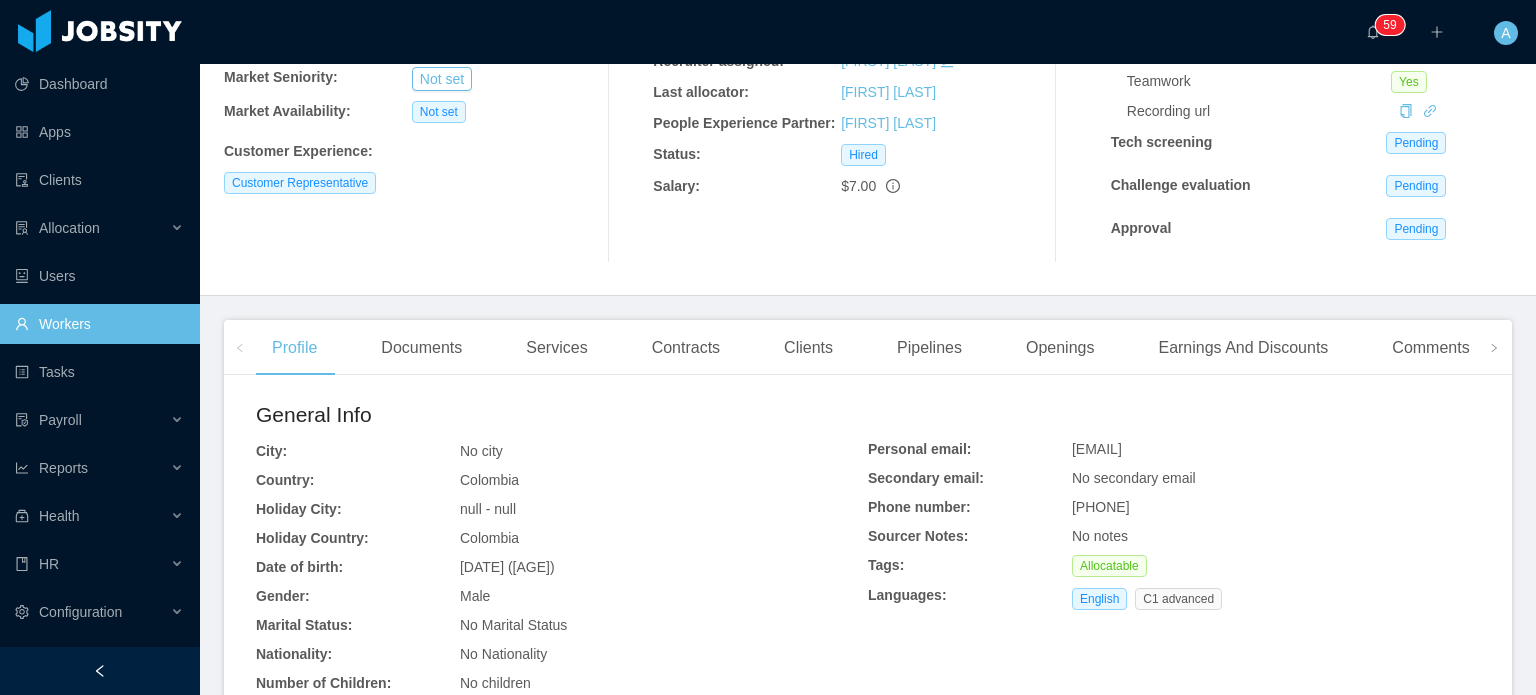 scroll, scrollTop: 263, scrollLeft: 0, axis: vertical 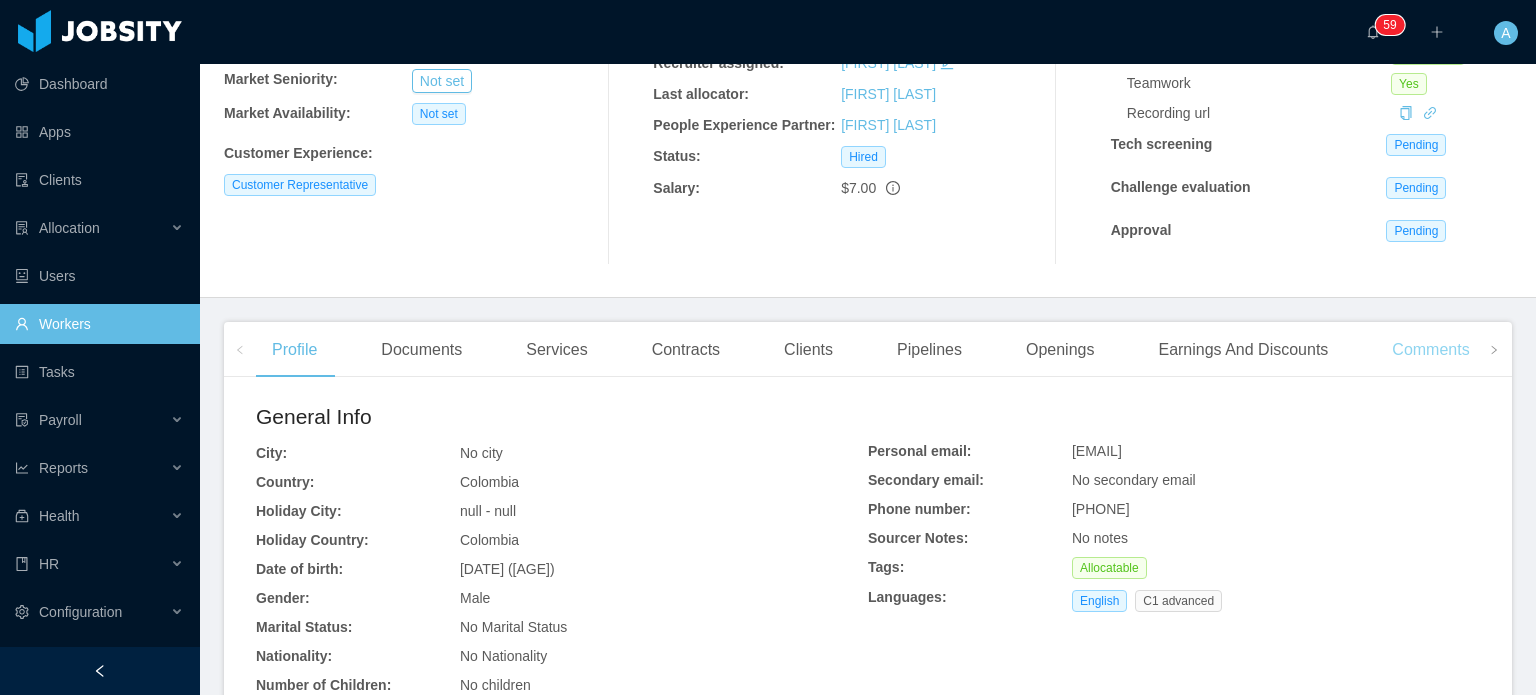 click on "Comments" at bounding box center [1430, 350] 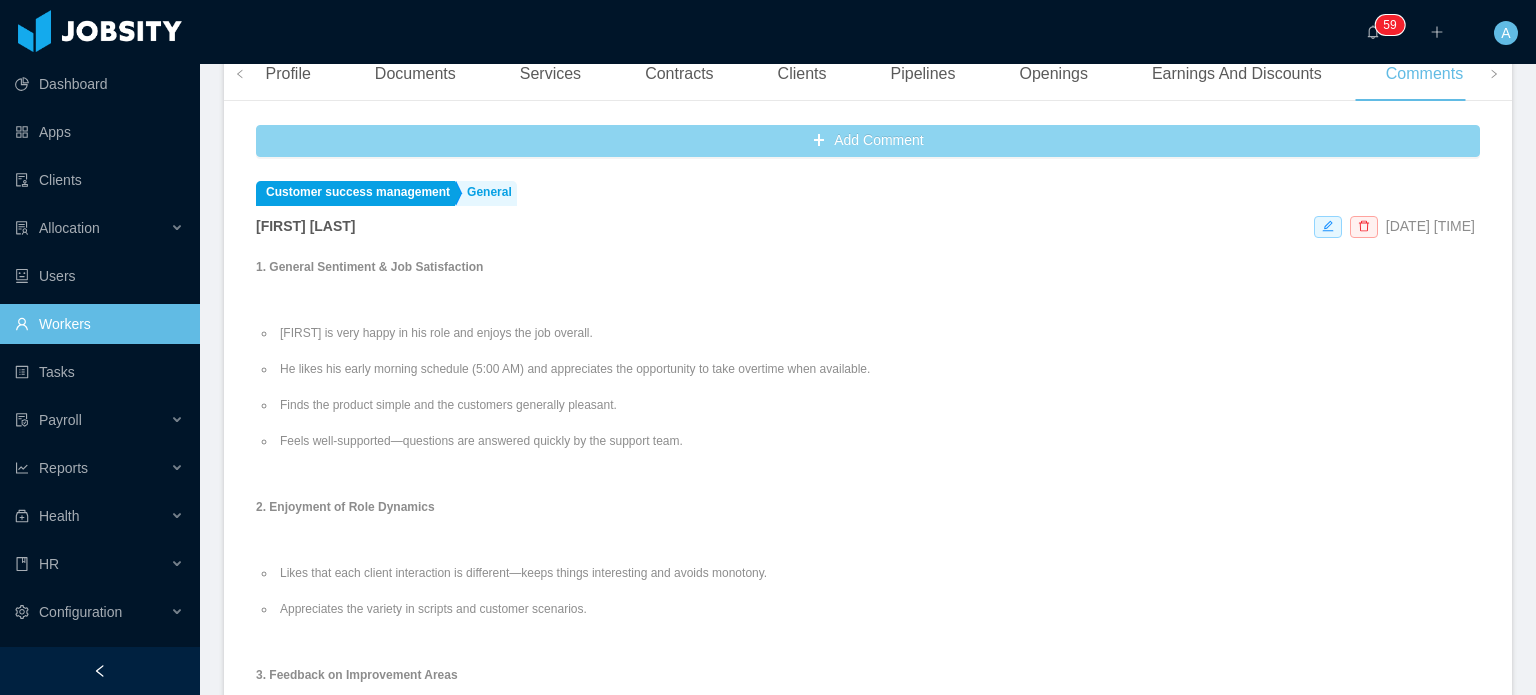 scroll, scrollTop: 540, scrollLeft: 0, axis: vertical 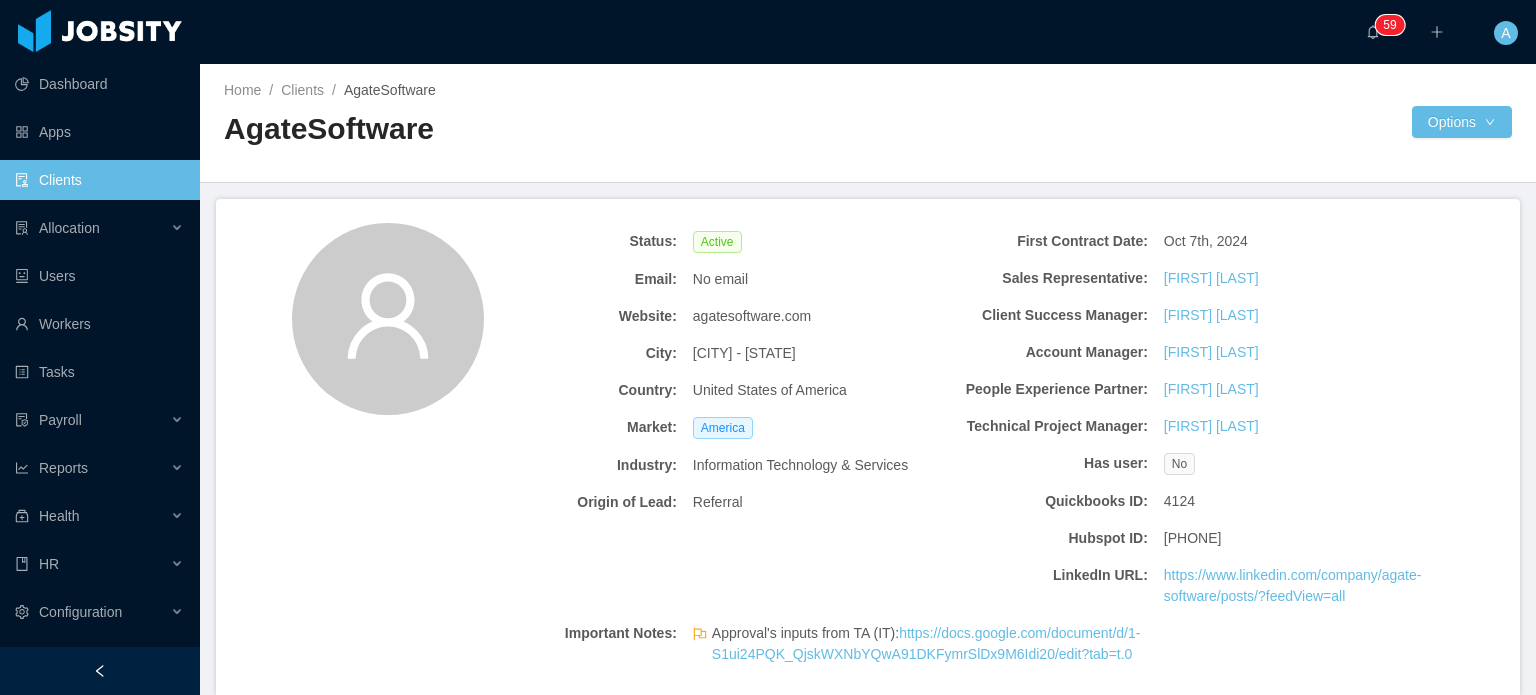 click on "Clients" at bounding box center [99, 180] 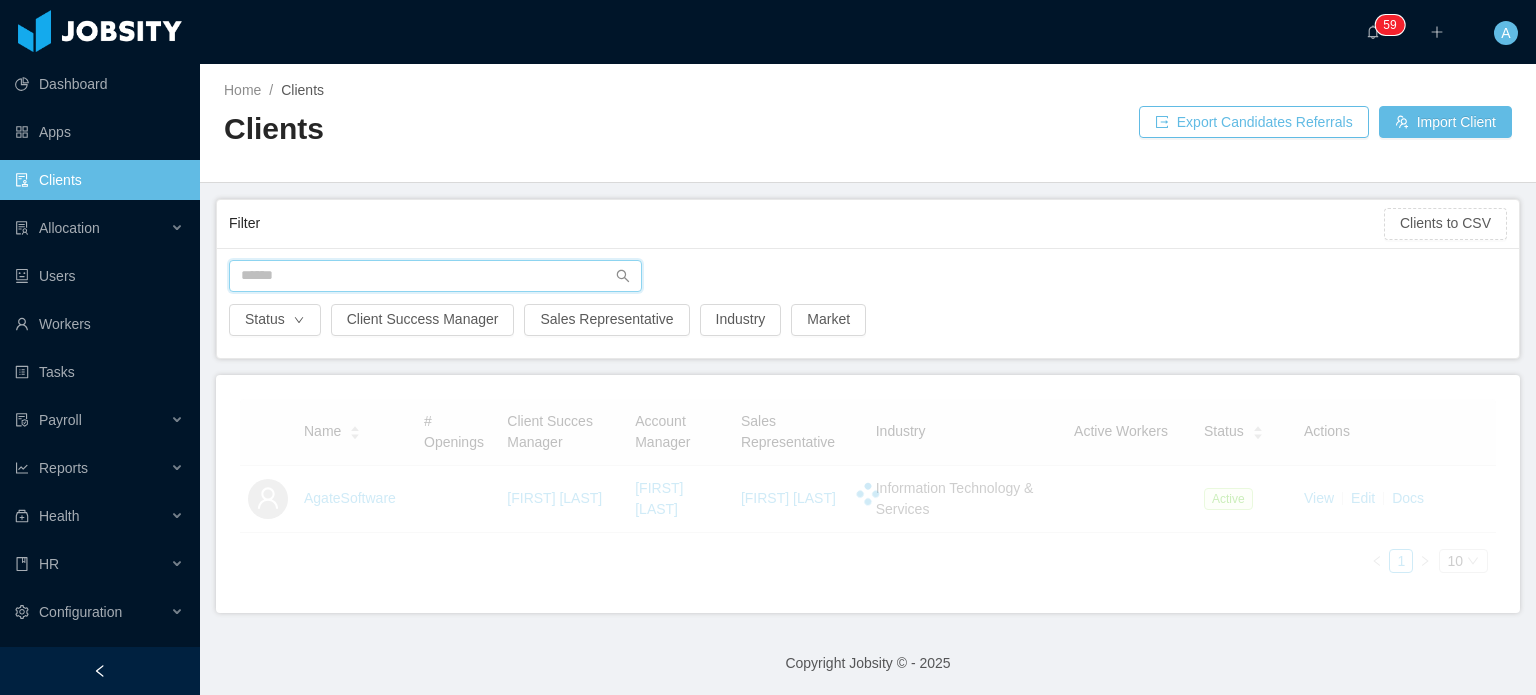 click at bounding box center [435, 276] 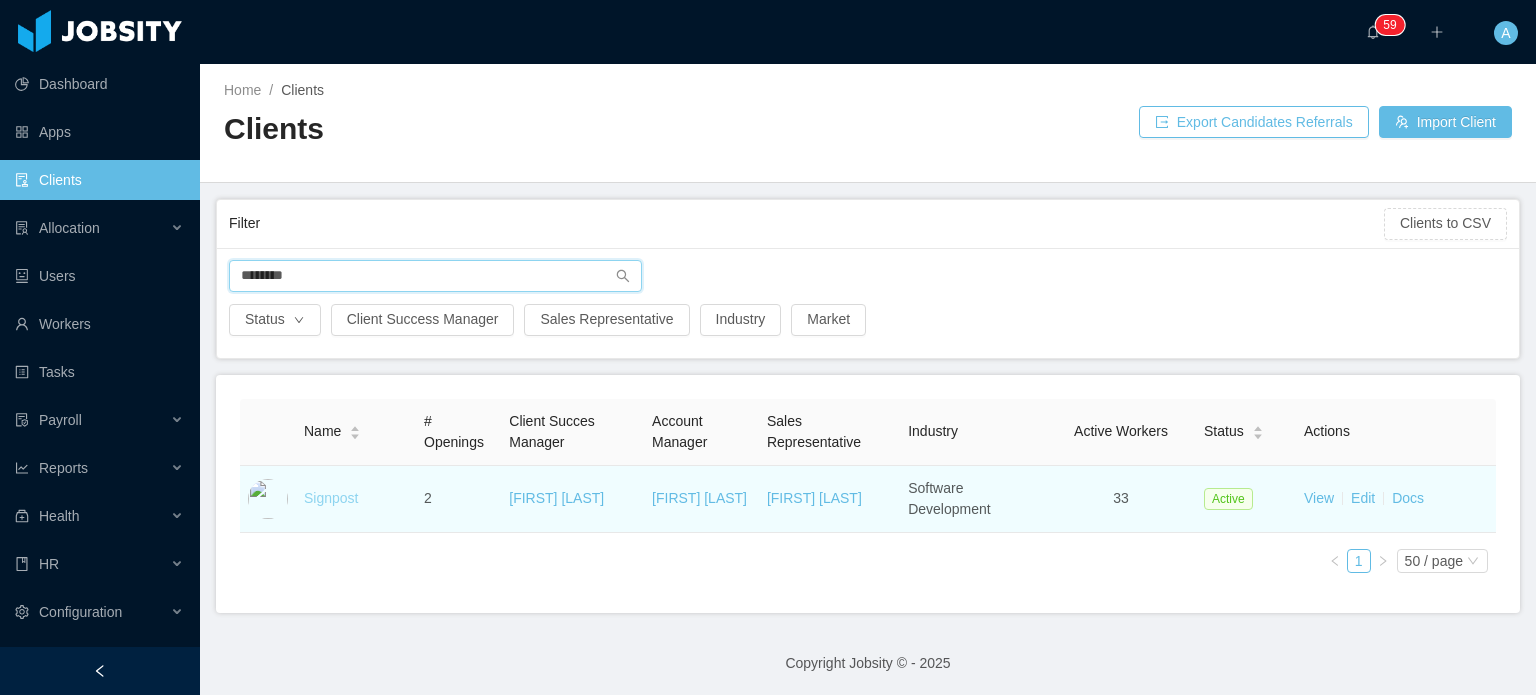 type on "********" 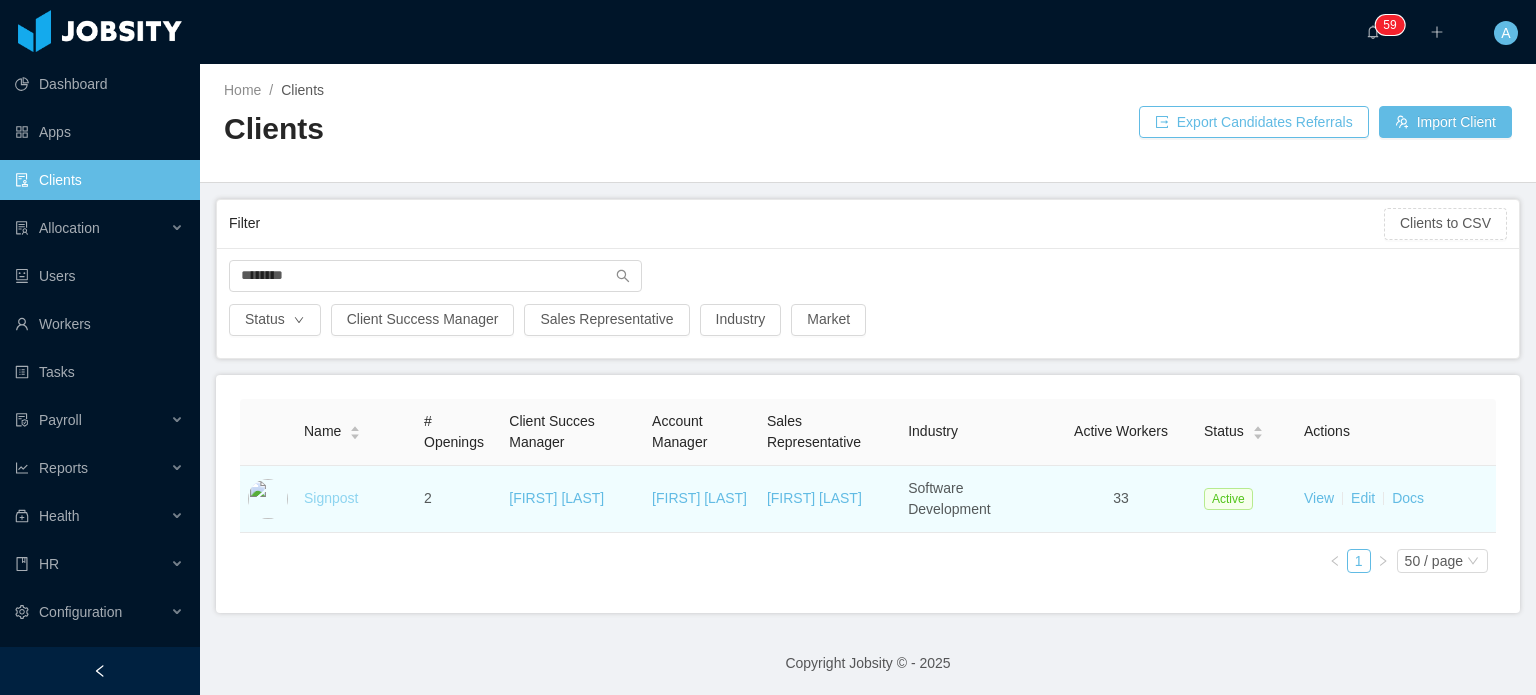 click on "Signpost" at bounding box center [331, 498] 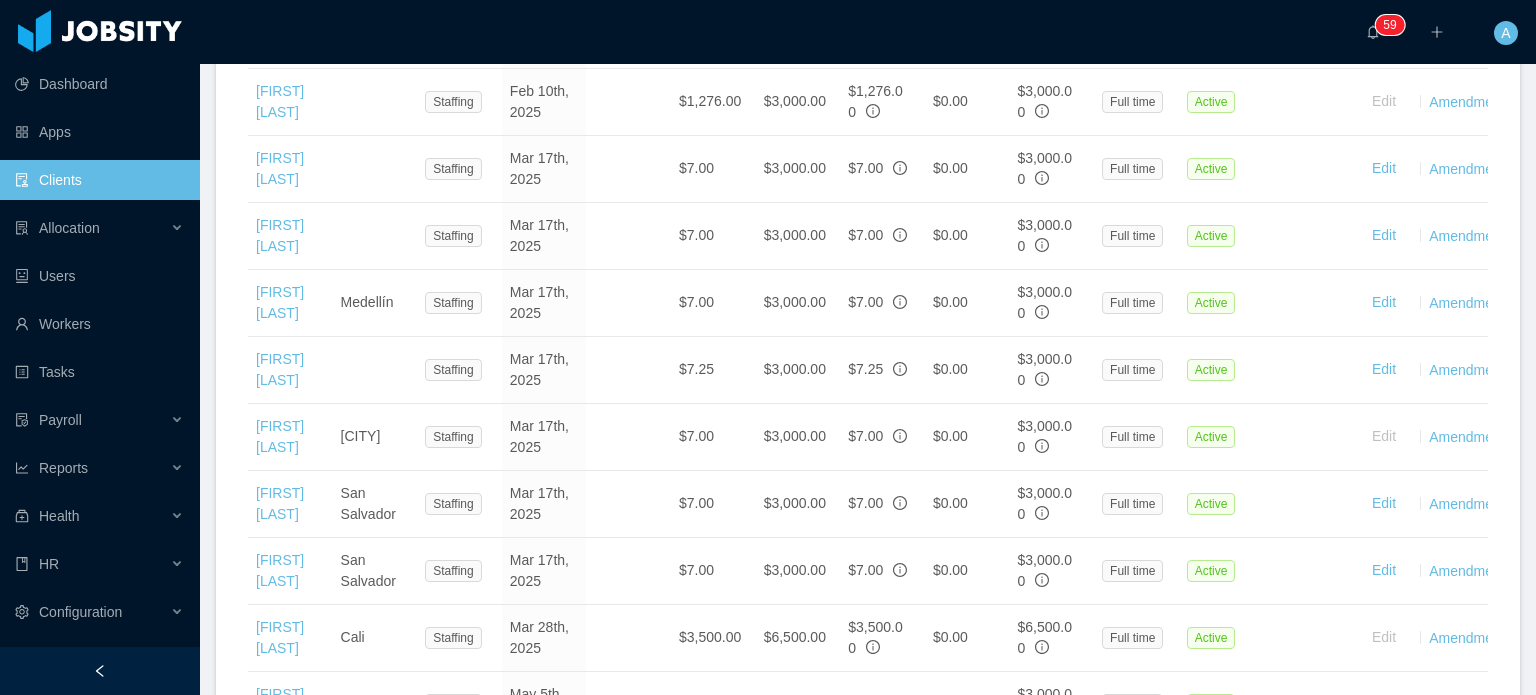 scroll, scrollTop: 1502, scrollLeft: 0, axis: vertical 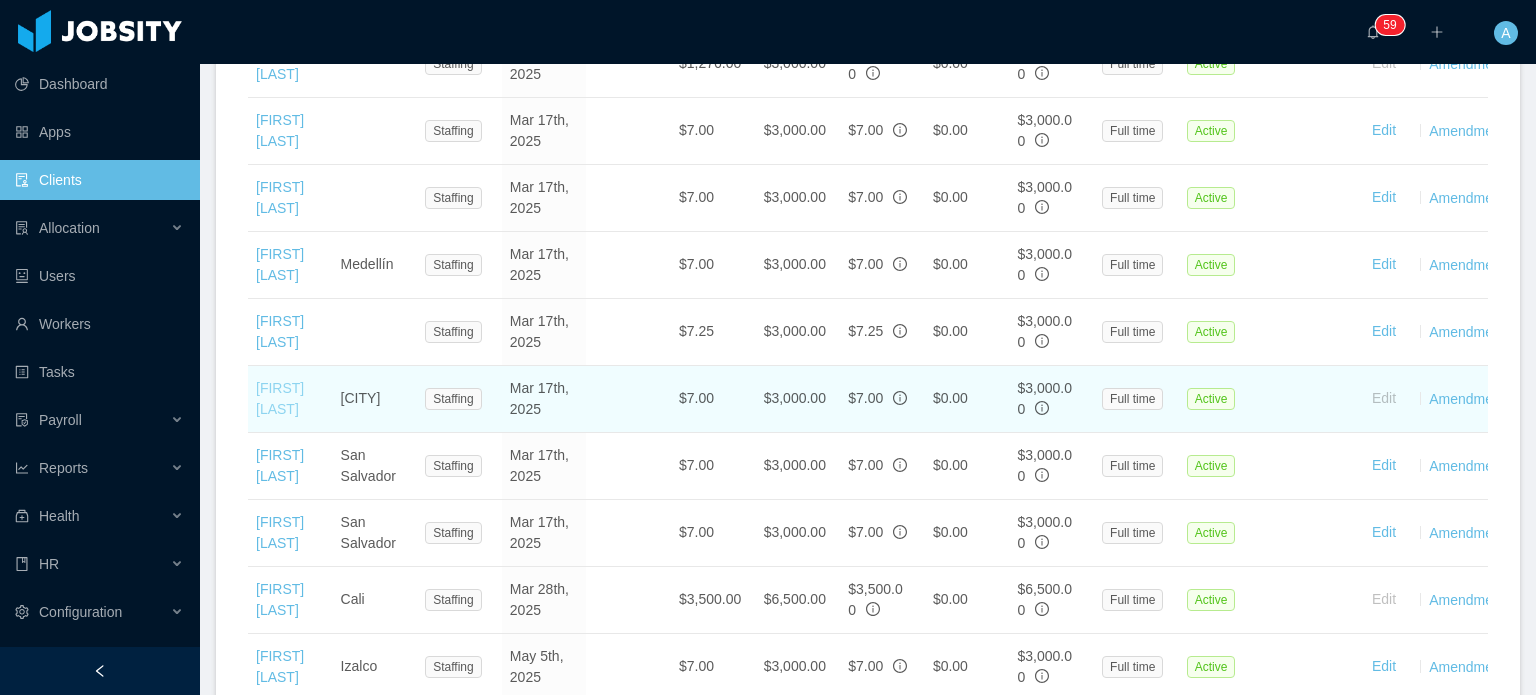 click on "[FIRST] [LAST]" at bounding box center (280, 398) 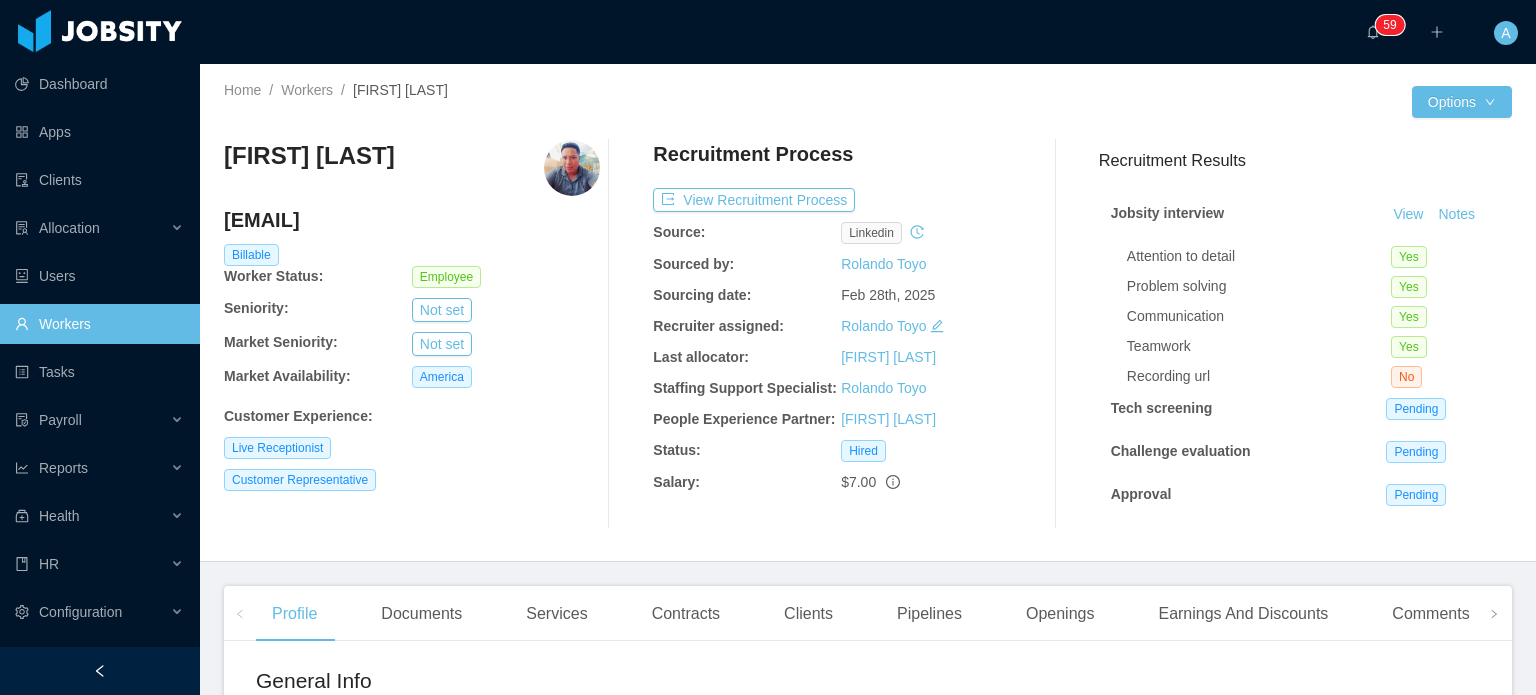 scroll, scrollTop: 16, scrollLeft: 0, axis: vertical 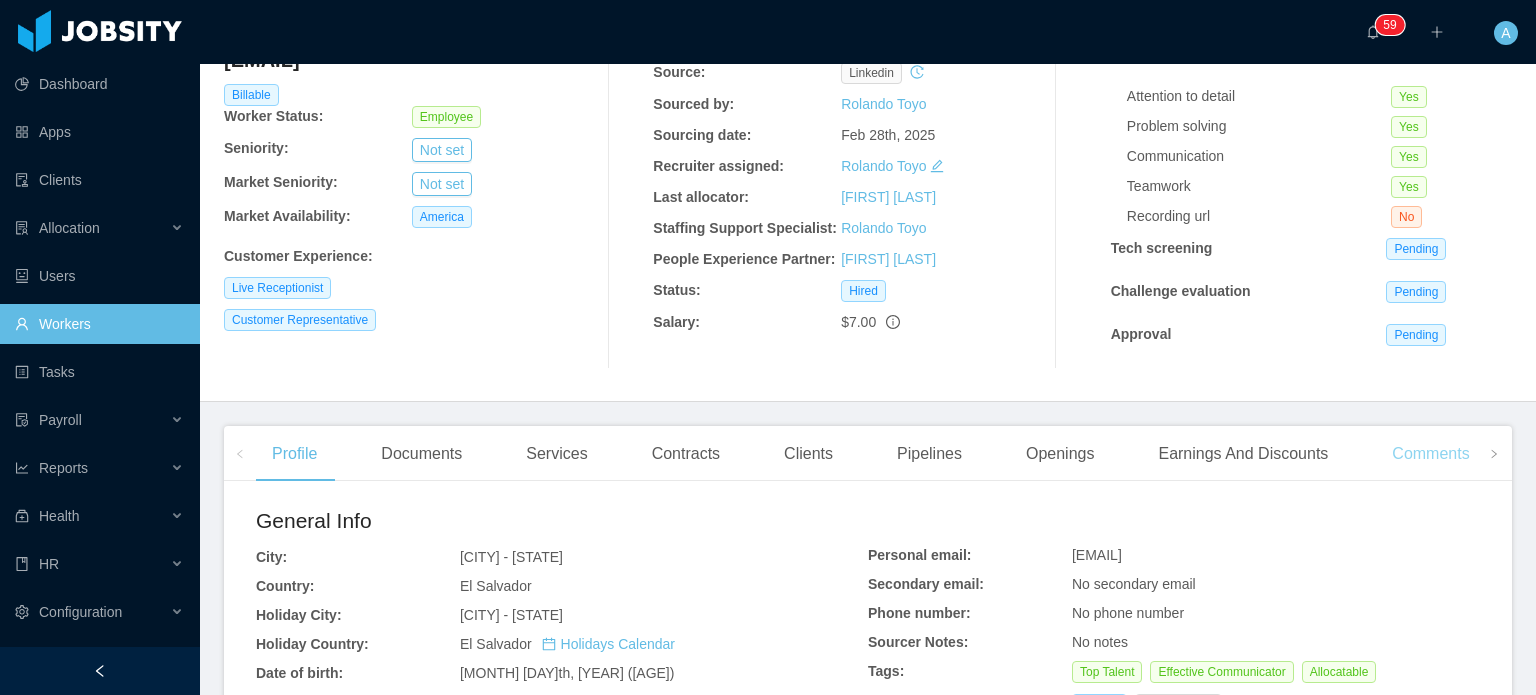 click on "Comments" at bounding box center [1430, 454] 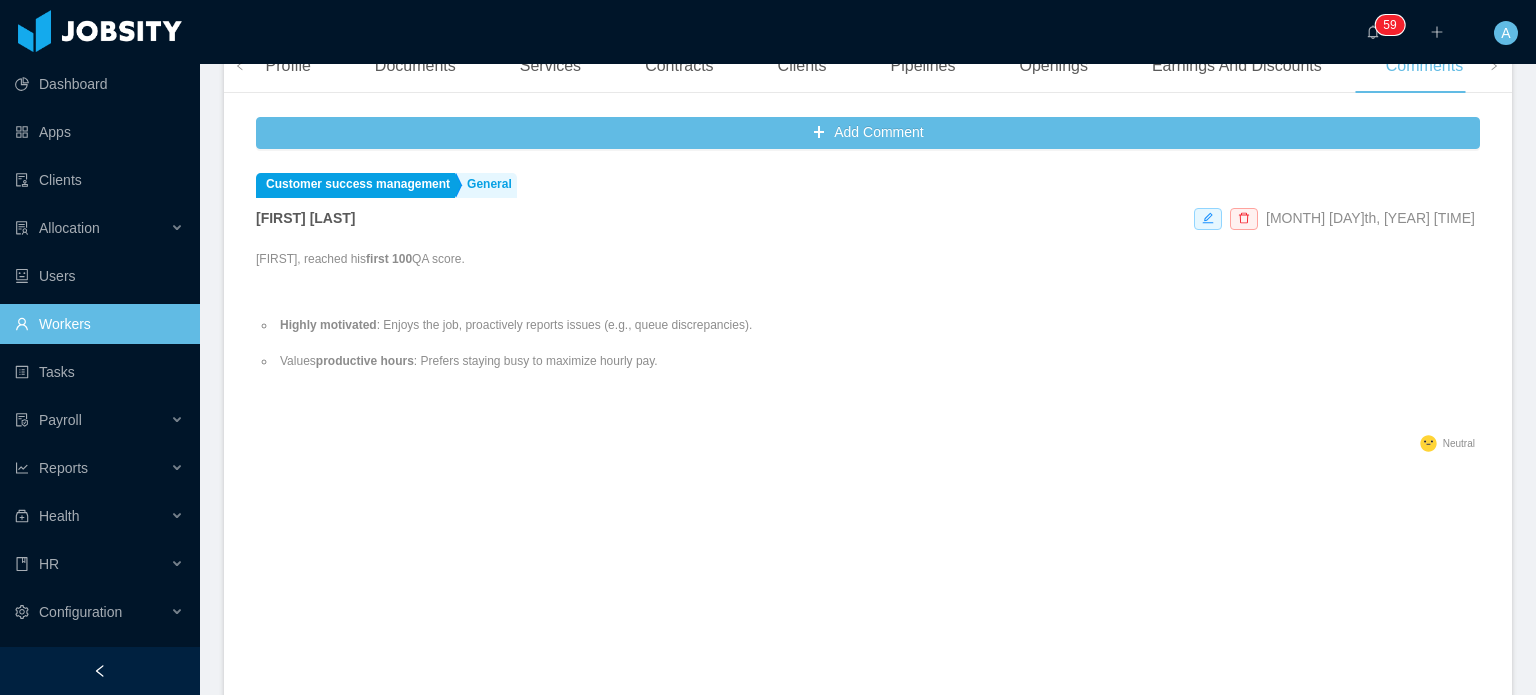 scroll, scrollTop: 546, scrollLeft: 0, axis: vertical 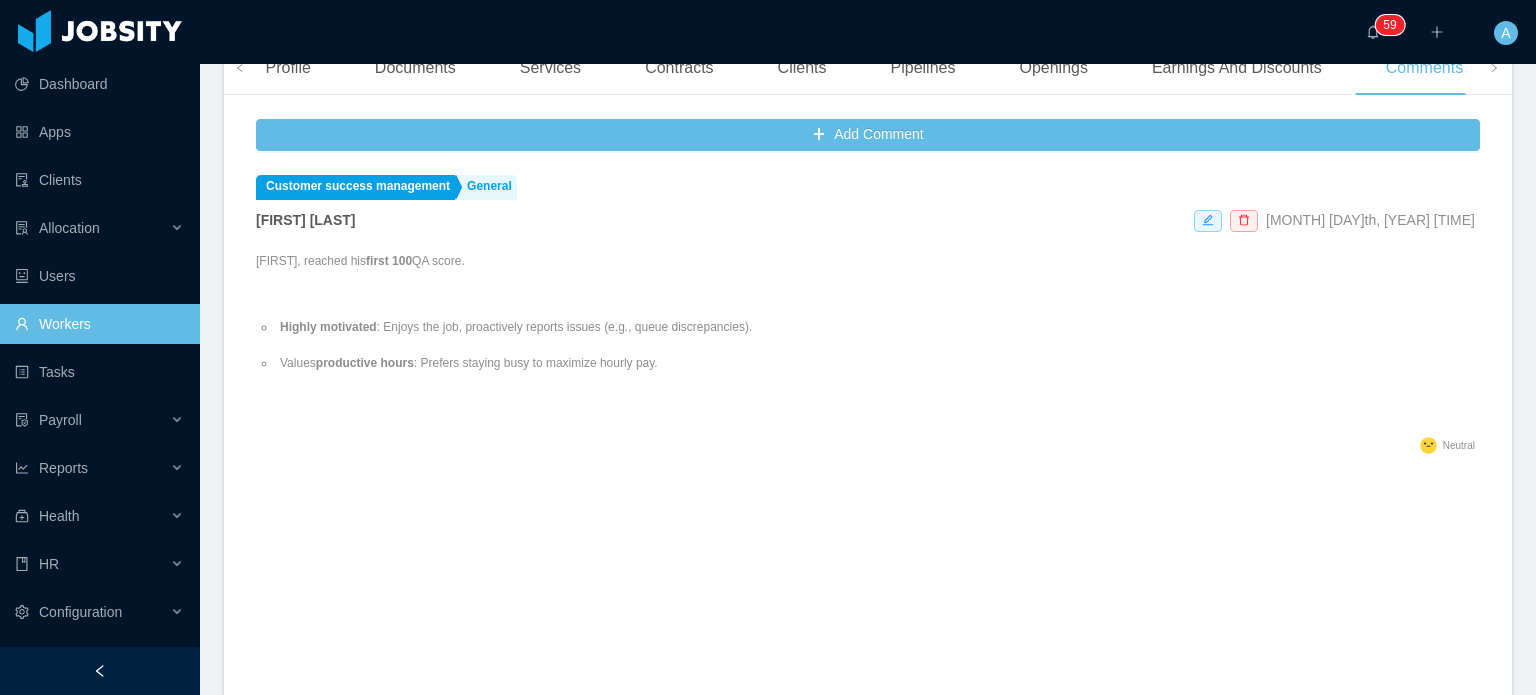 click on "Highly motivated : Enjoys the job, proactively reports issues (e.g., queue discrepancies). Values productive hours : Prefers staying busy to maximize hourly pay." at bounding box center (504, 345) 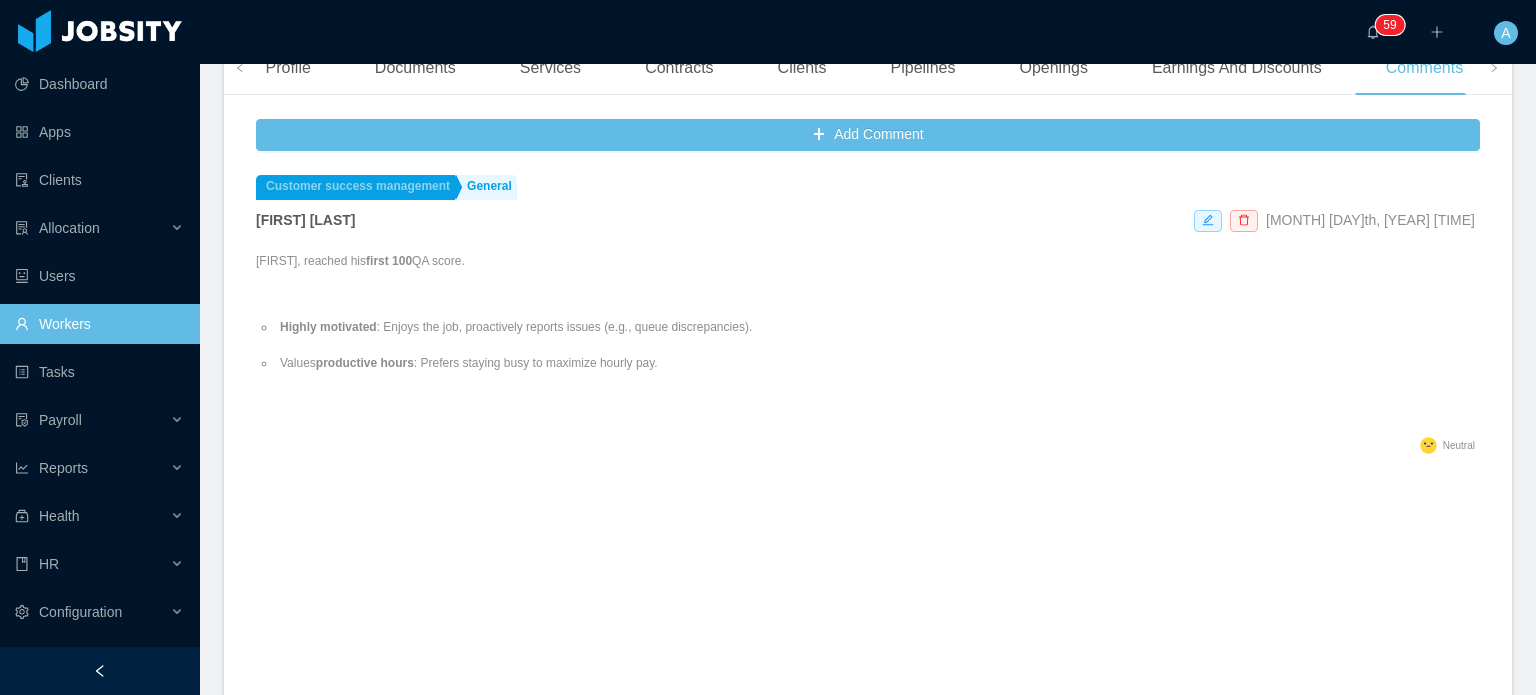 click on "Customer success management" at bounding box center [355, 187] 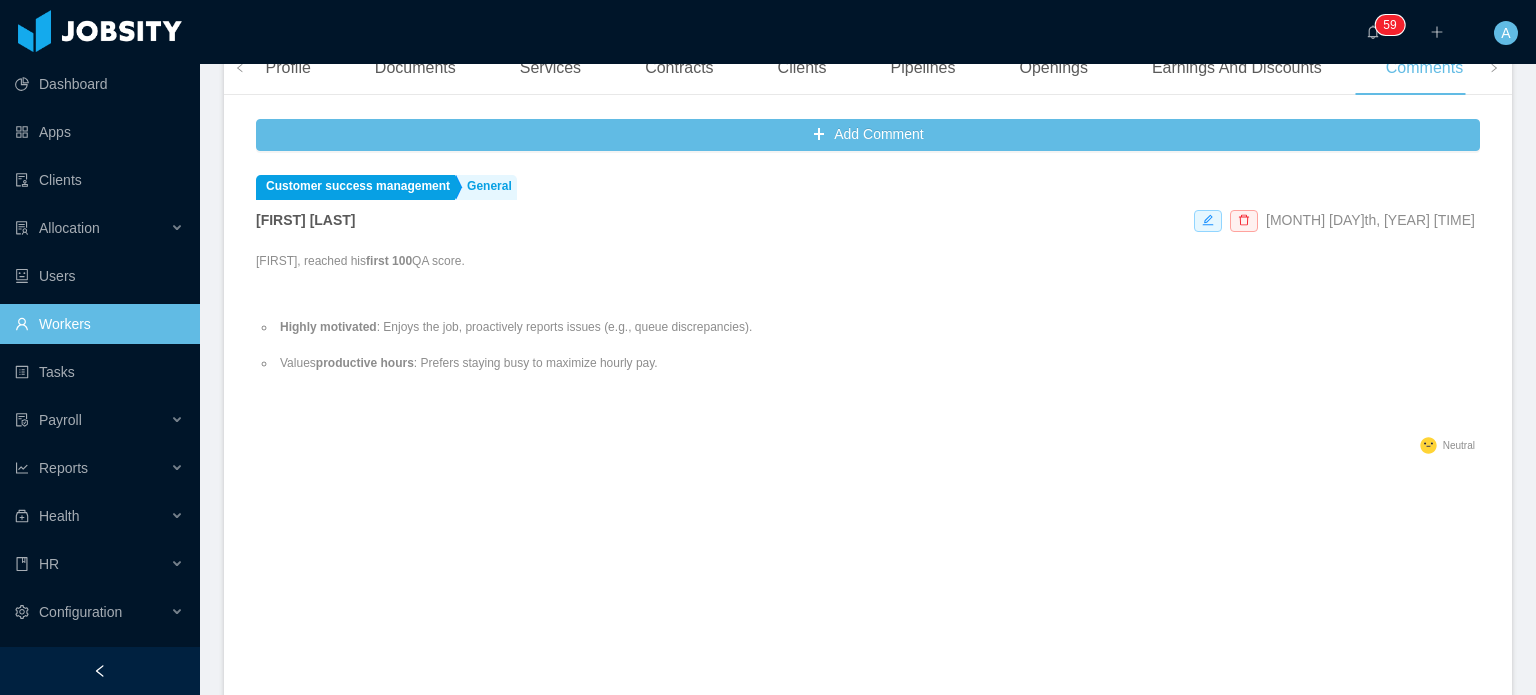 click on "[FIRST], reached his first 100 QA score." at bounding box center [504, 261] 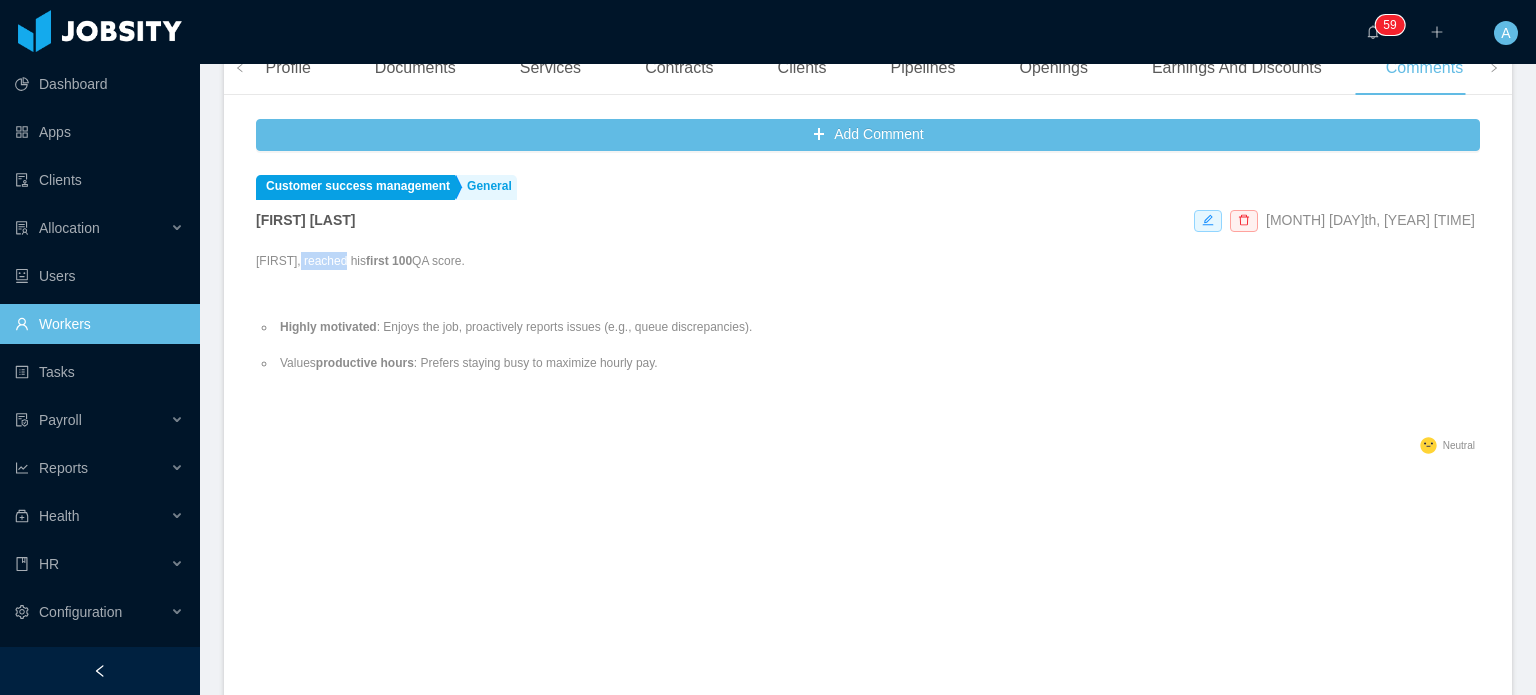 click on "[FIRST], reached his first 100 QA score." at bounding box center (504, 261) 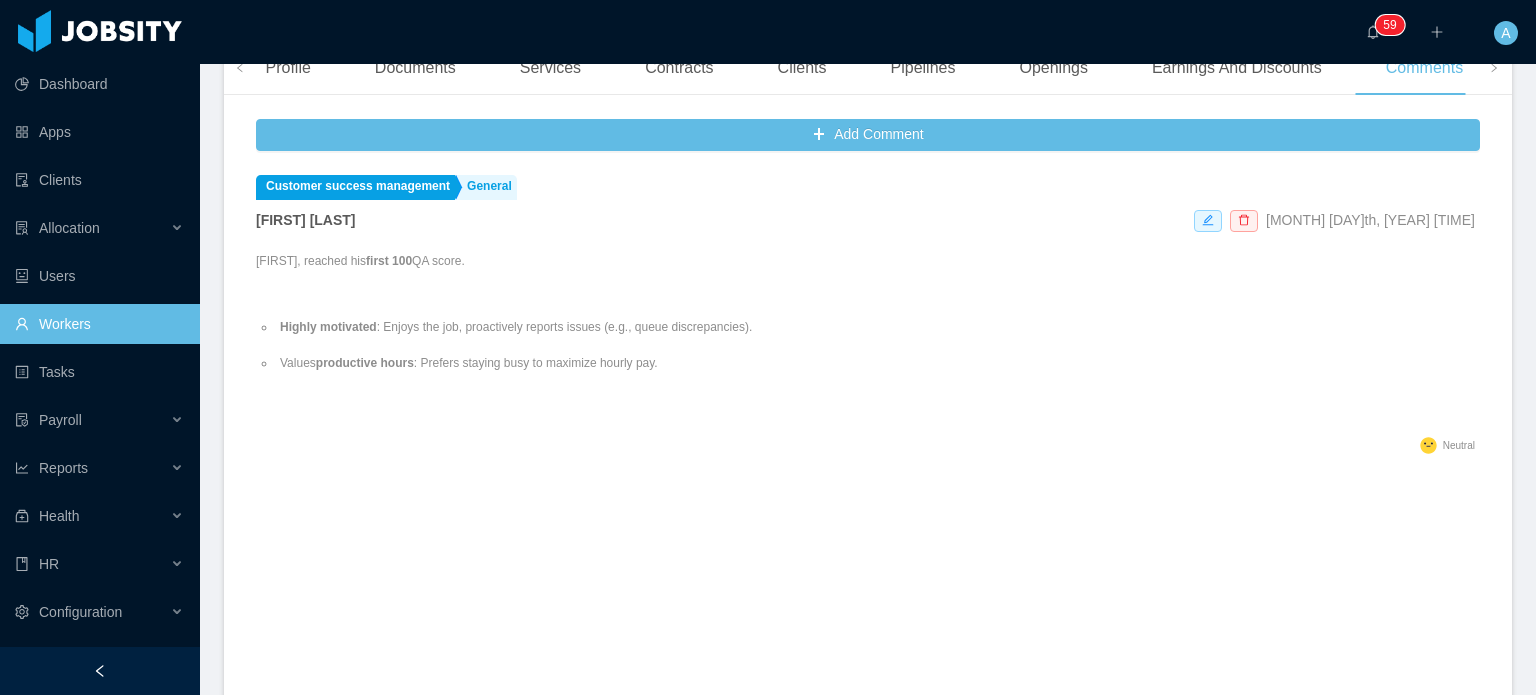 click on "[FIRST], reached his first 100 QA score." at bounding box center [504, 261] 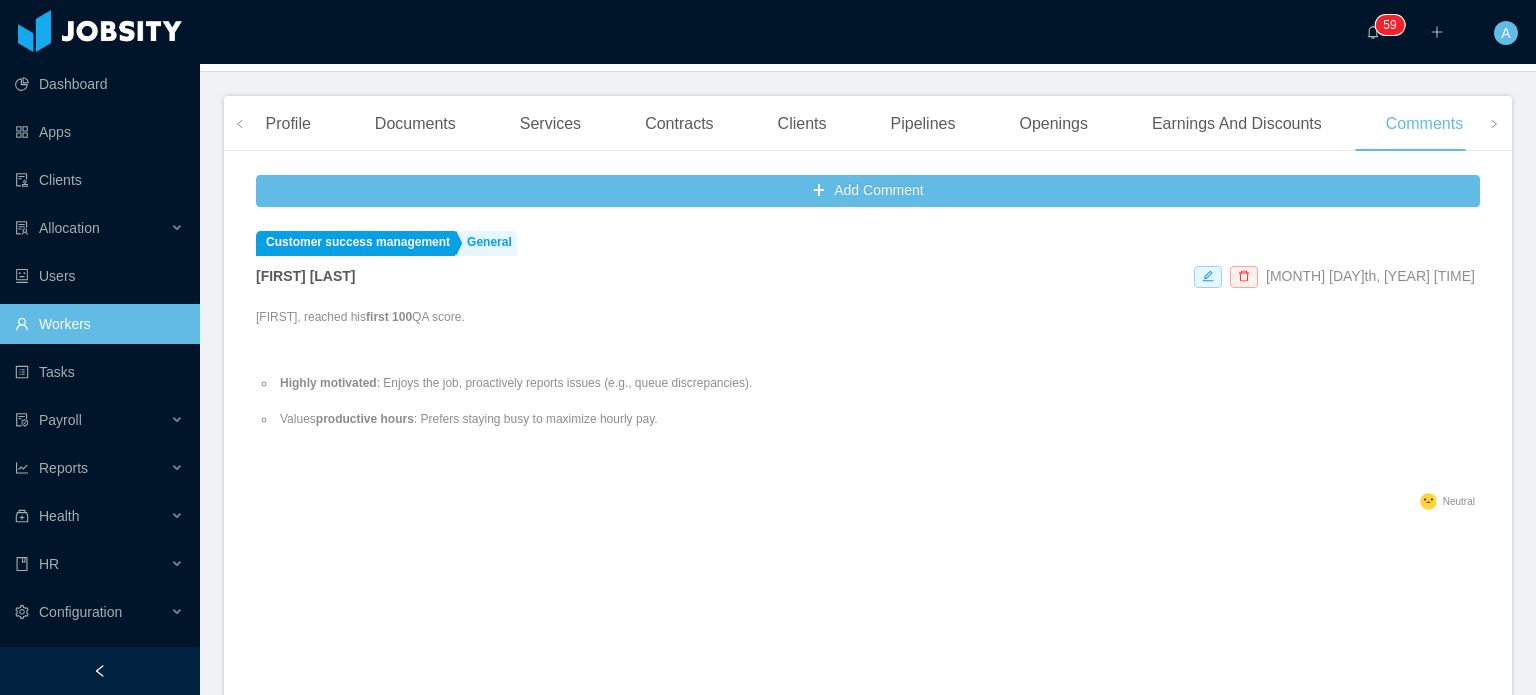 scroll, scrollTop: 487, scrollLeft: 0, axis: vertical 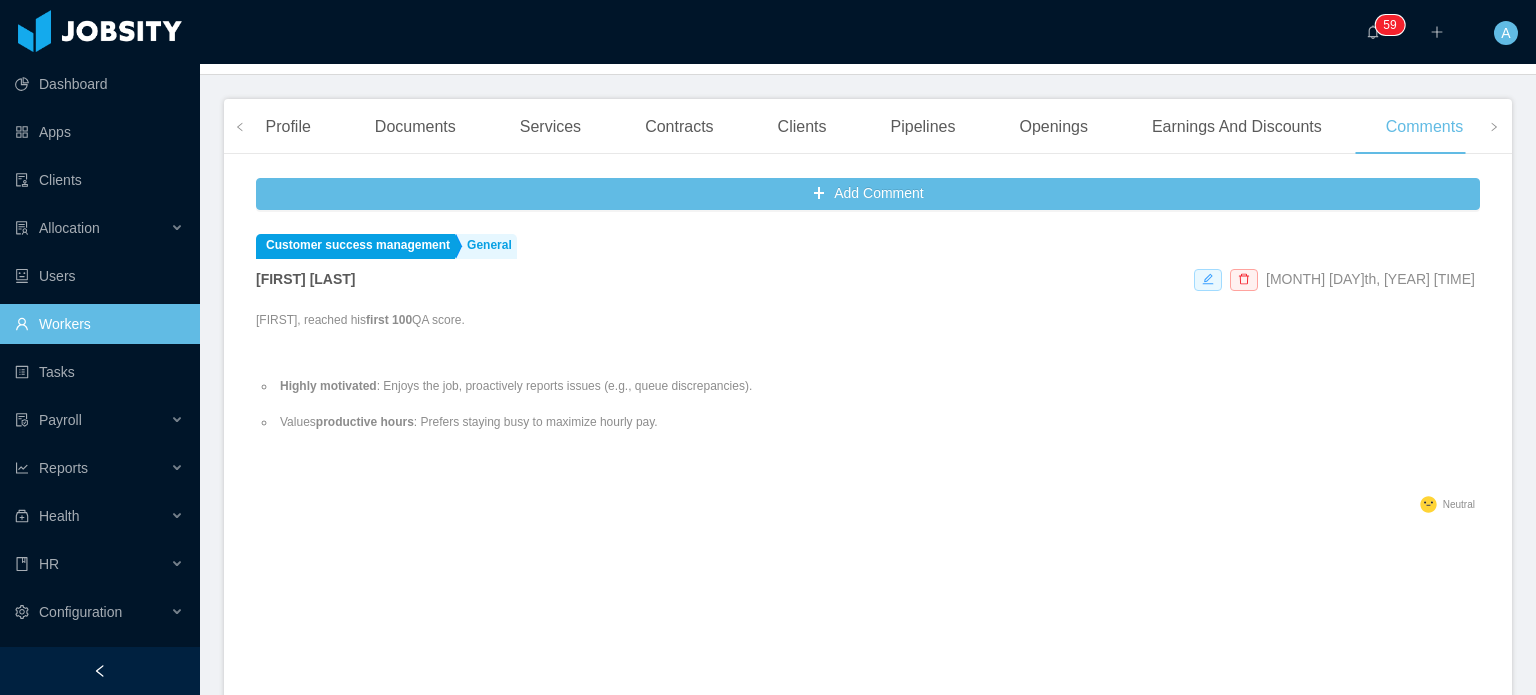 click 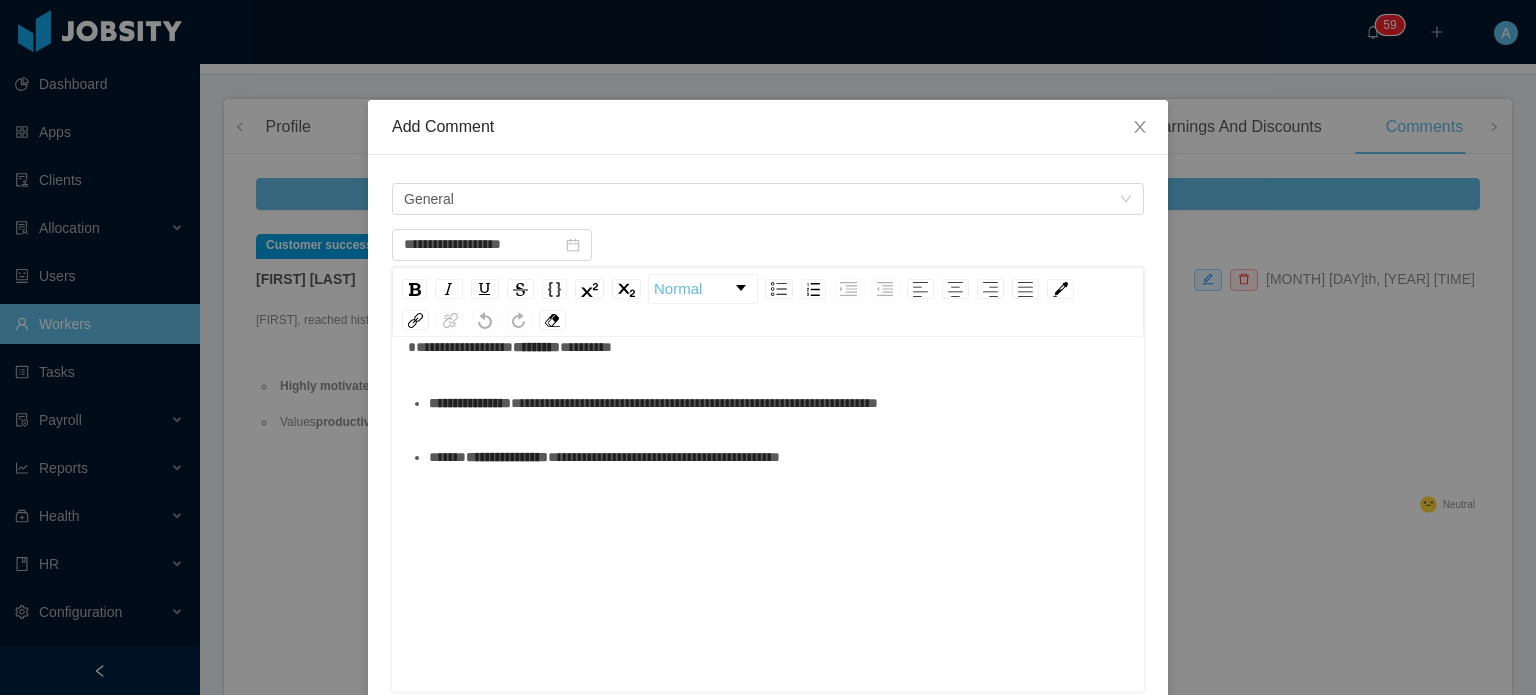 scroll, scrollTop: 0, scrollLeft: 0, axis: both 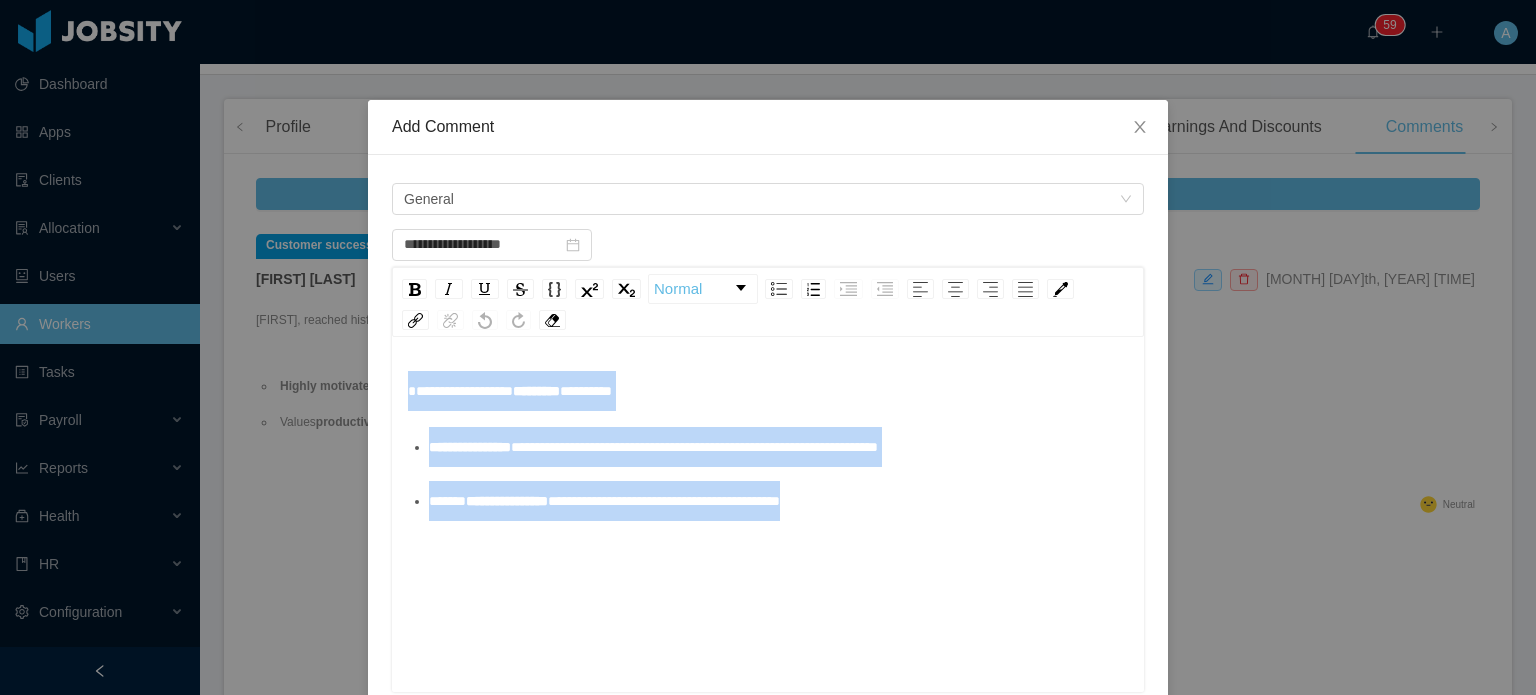 drag, startPoint x: 868, startPoint y: 503, endPoint x: 397, endPoint y: 395, distance: 483.22354 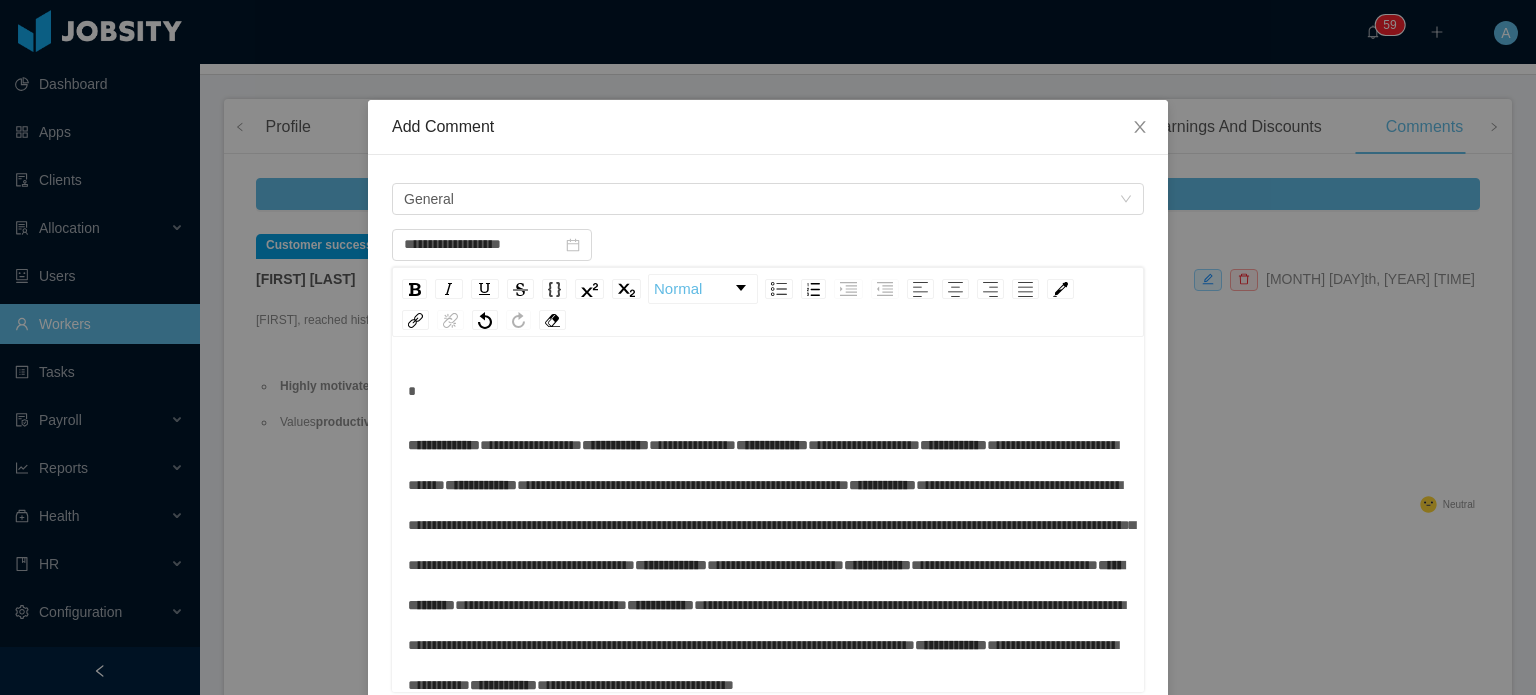 scroll, scrollTop: 9274, scrollLeft: 0, axis: vertical 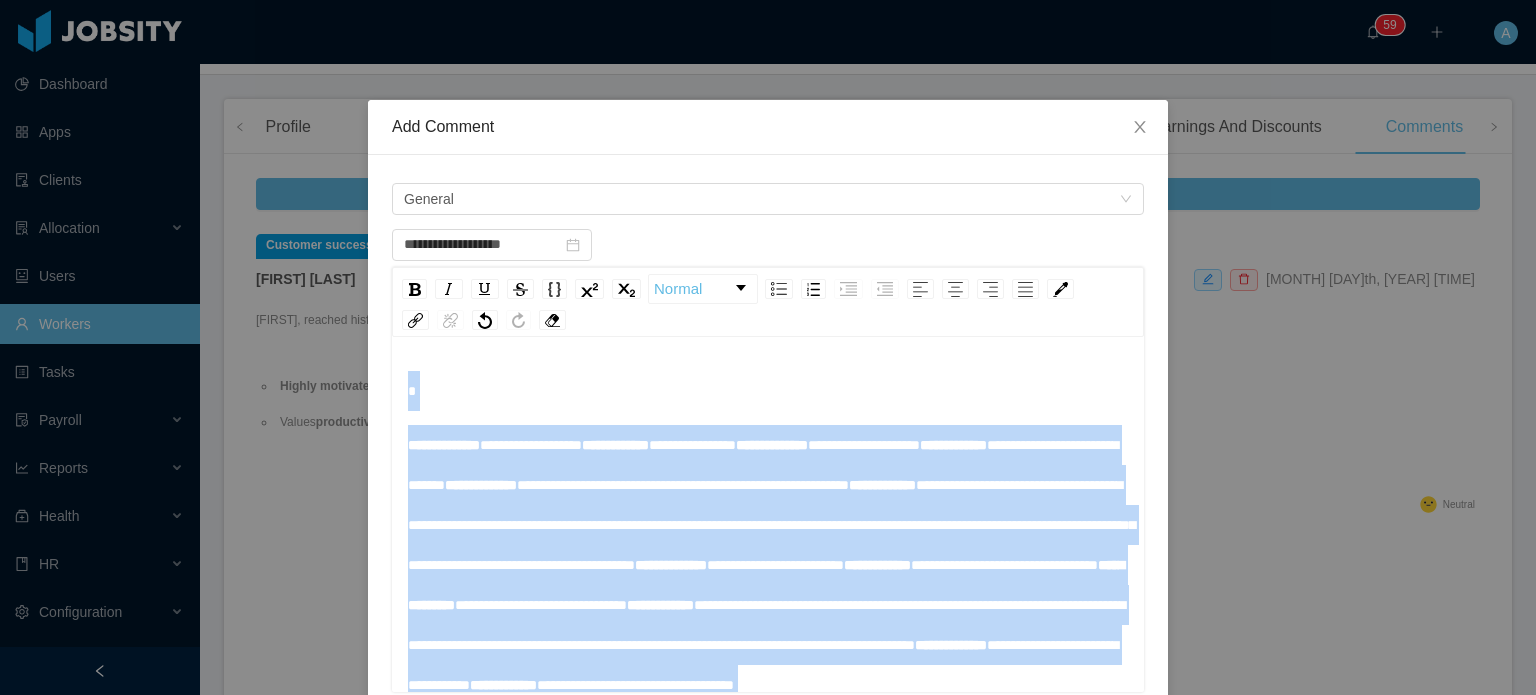 drag, startPoint x: 745, startPoint y: 614, endPoint x: 369, endPoint y: 110, distance: 628.80206 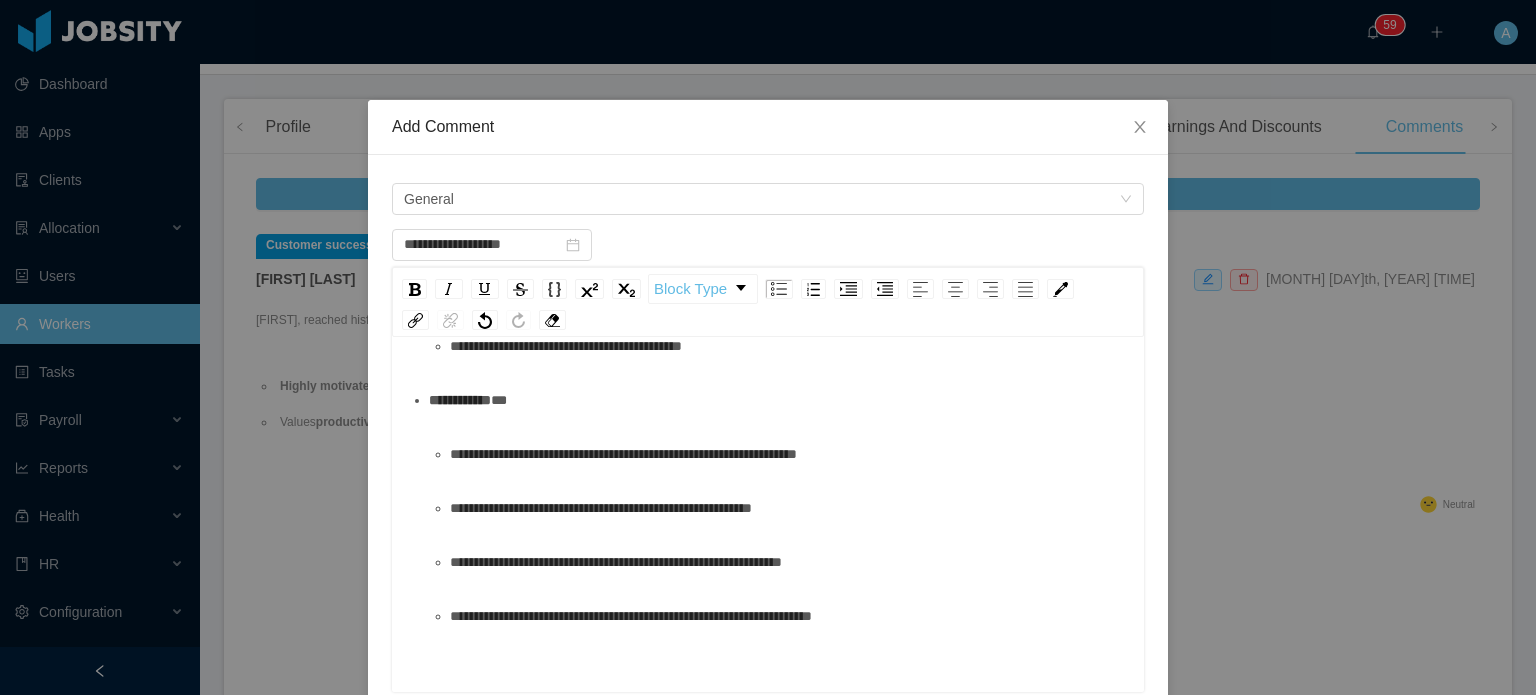 scroll, scrollTop: 1126, scrollLeft: 0, axis: vertical 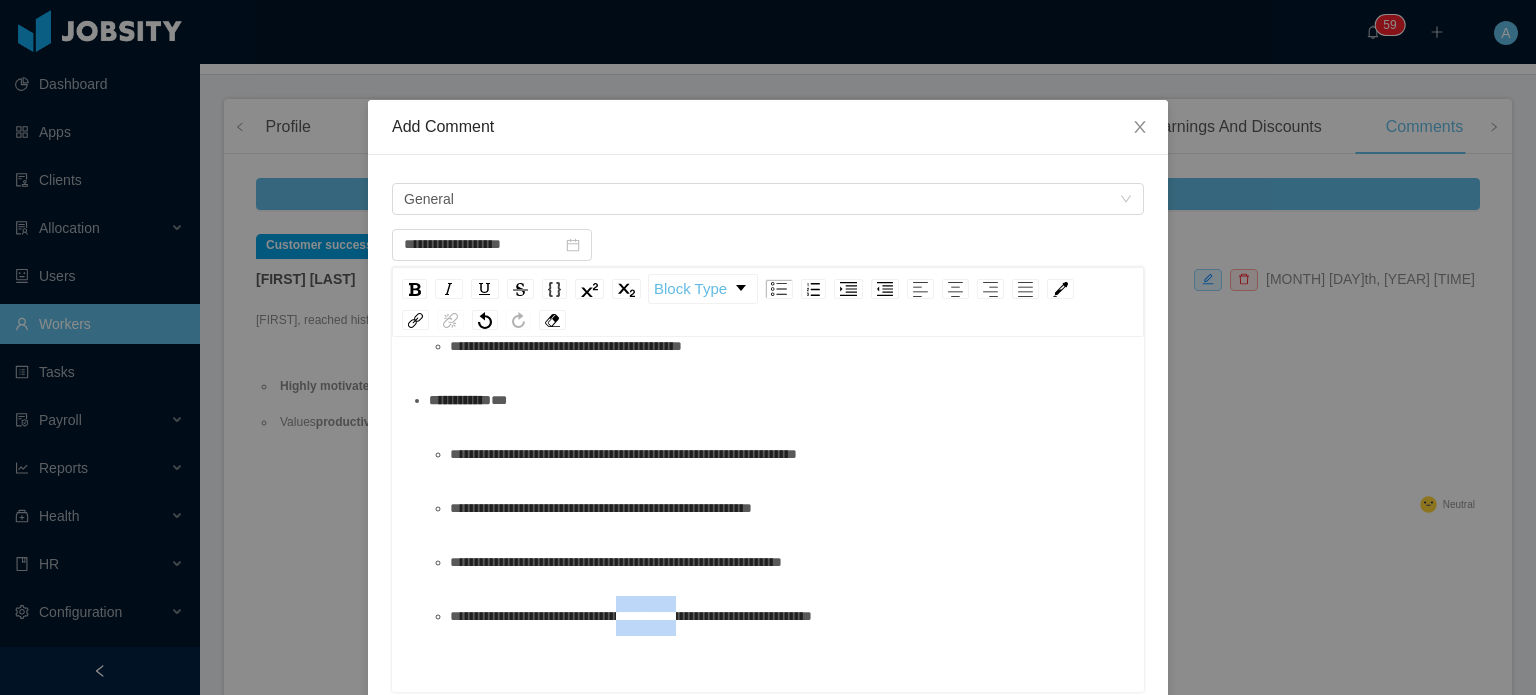 click on "**********" at bounding box center [789, 616] 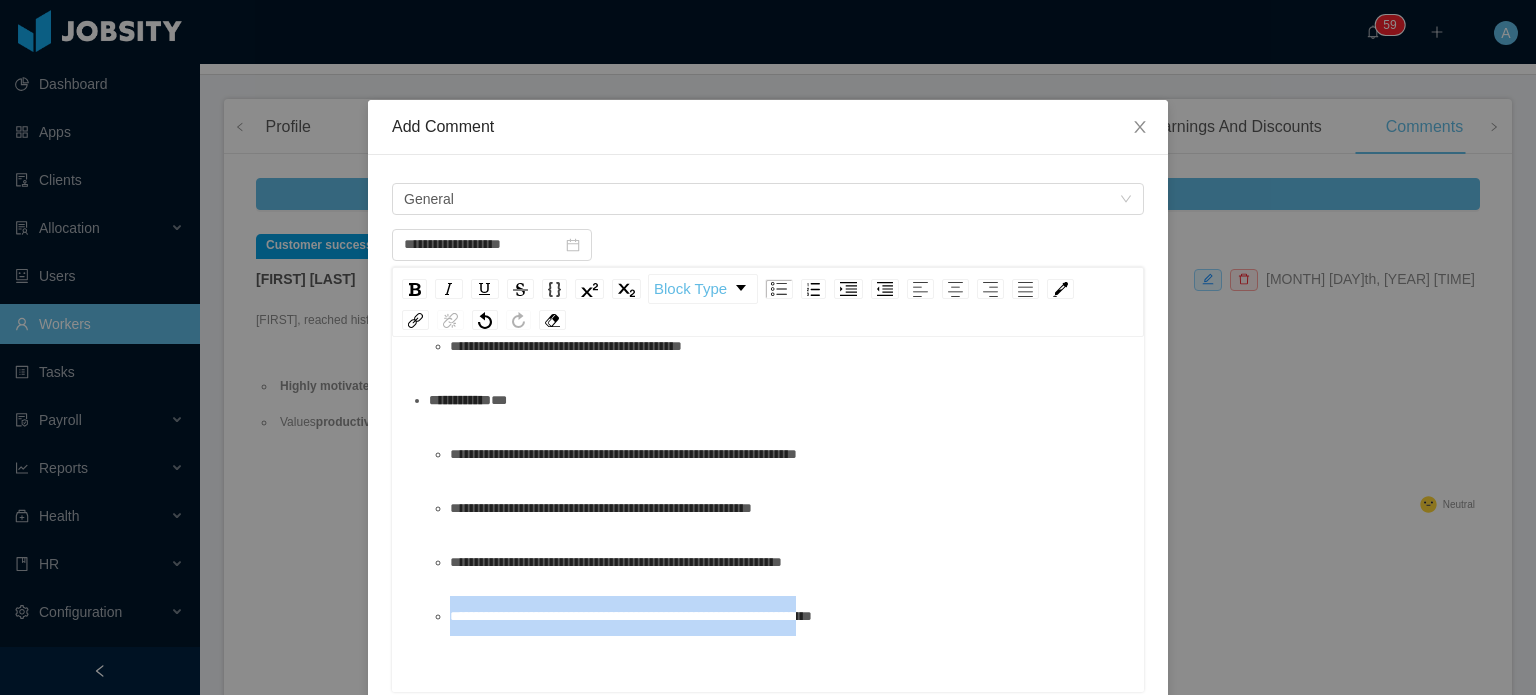 click on "**********" at bounding box center [789, 616] 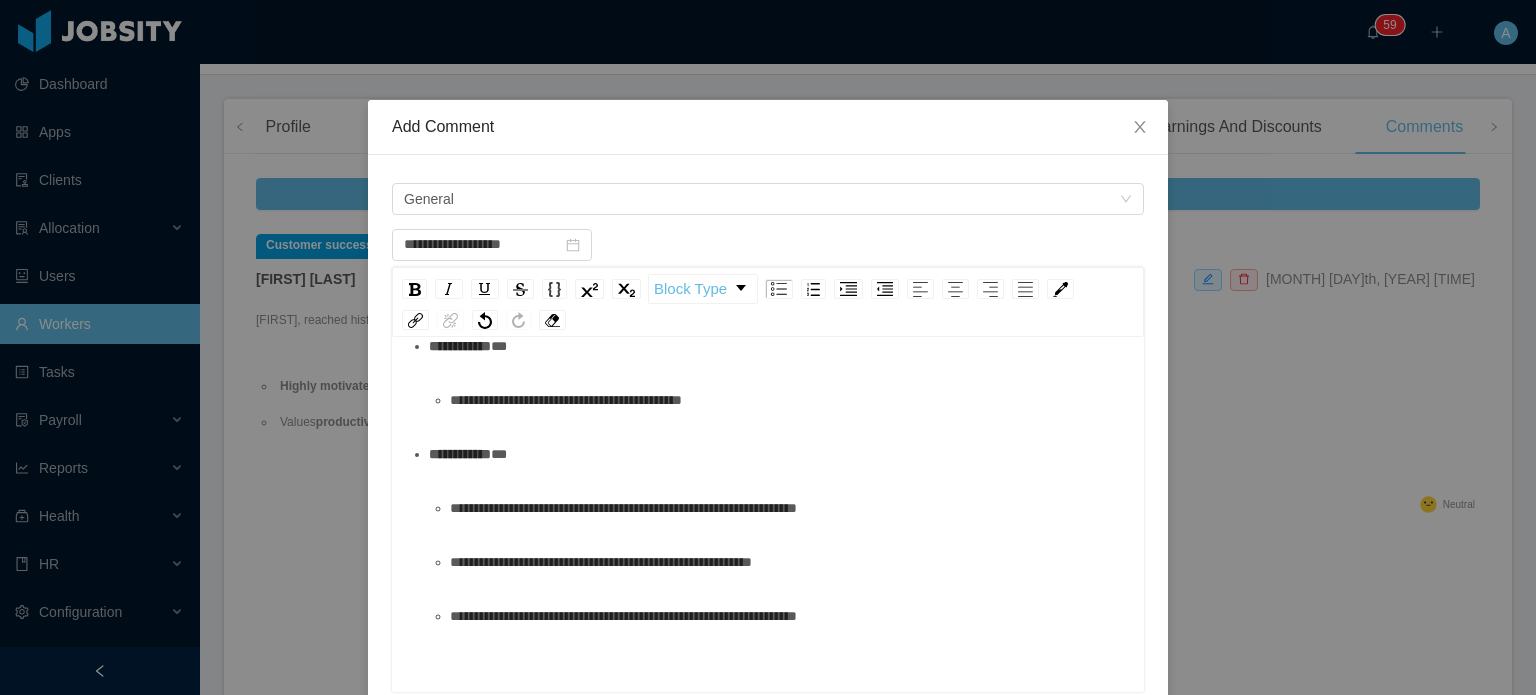 scroll, scrollTop: 1060, scrollLeft: 0, axis: vertical 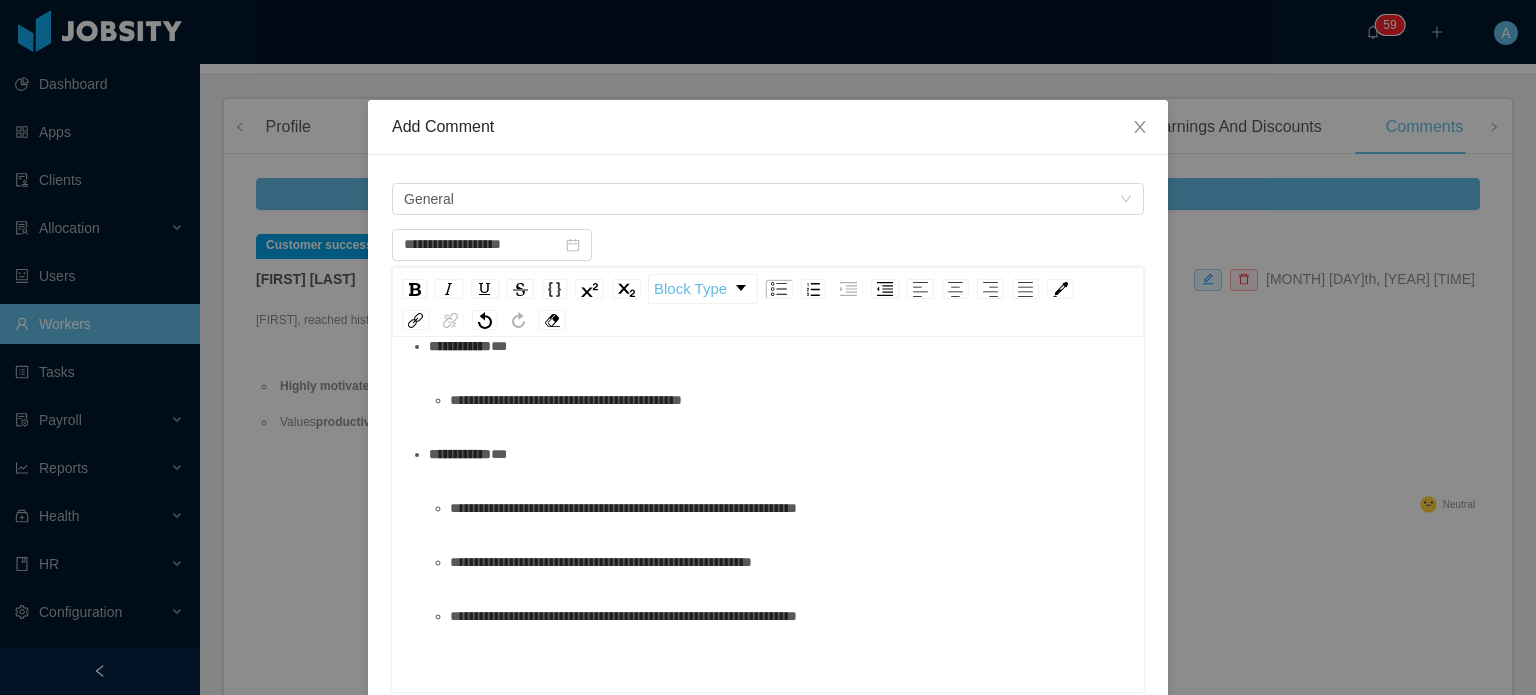 click on "**********" at bounding box center (779, 454) 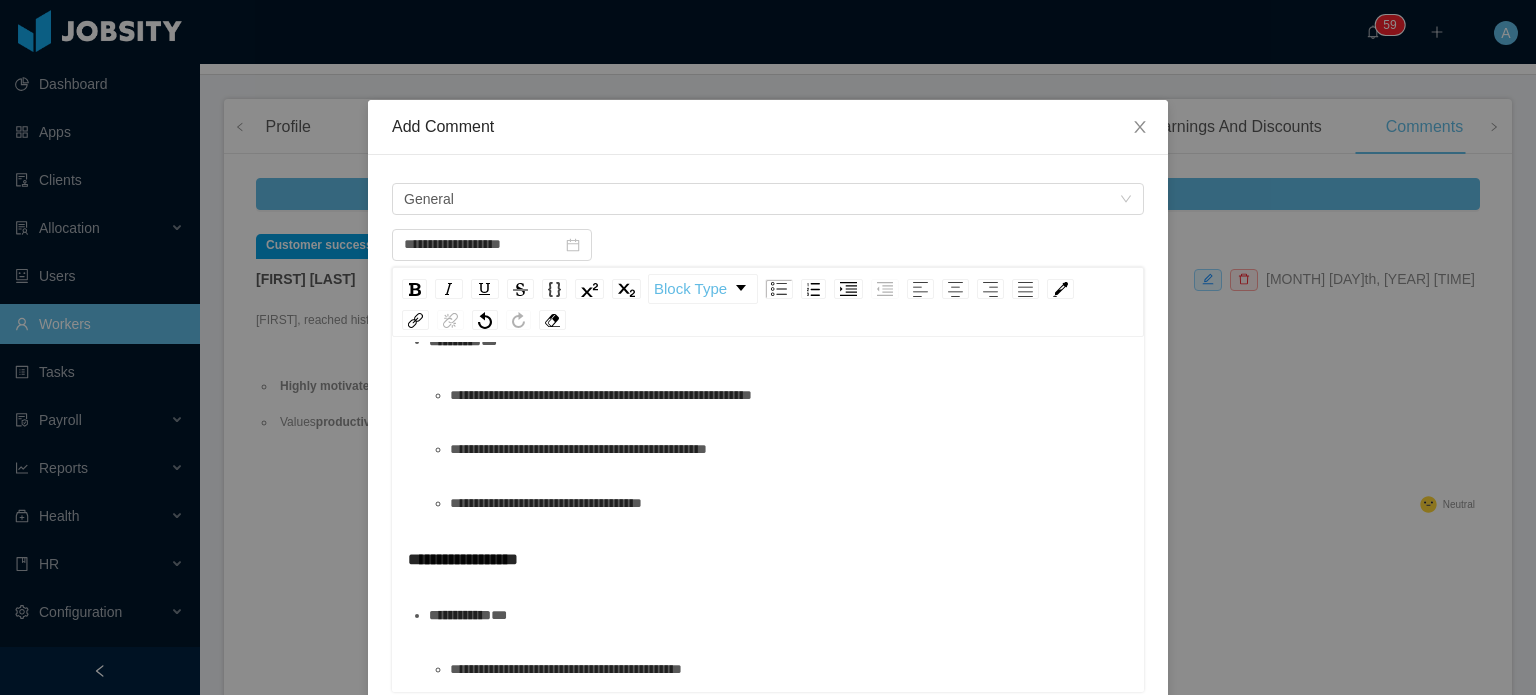 scroll, scrollTop: 600, scrollLeft: 0, axis: vertical 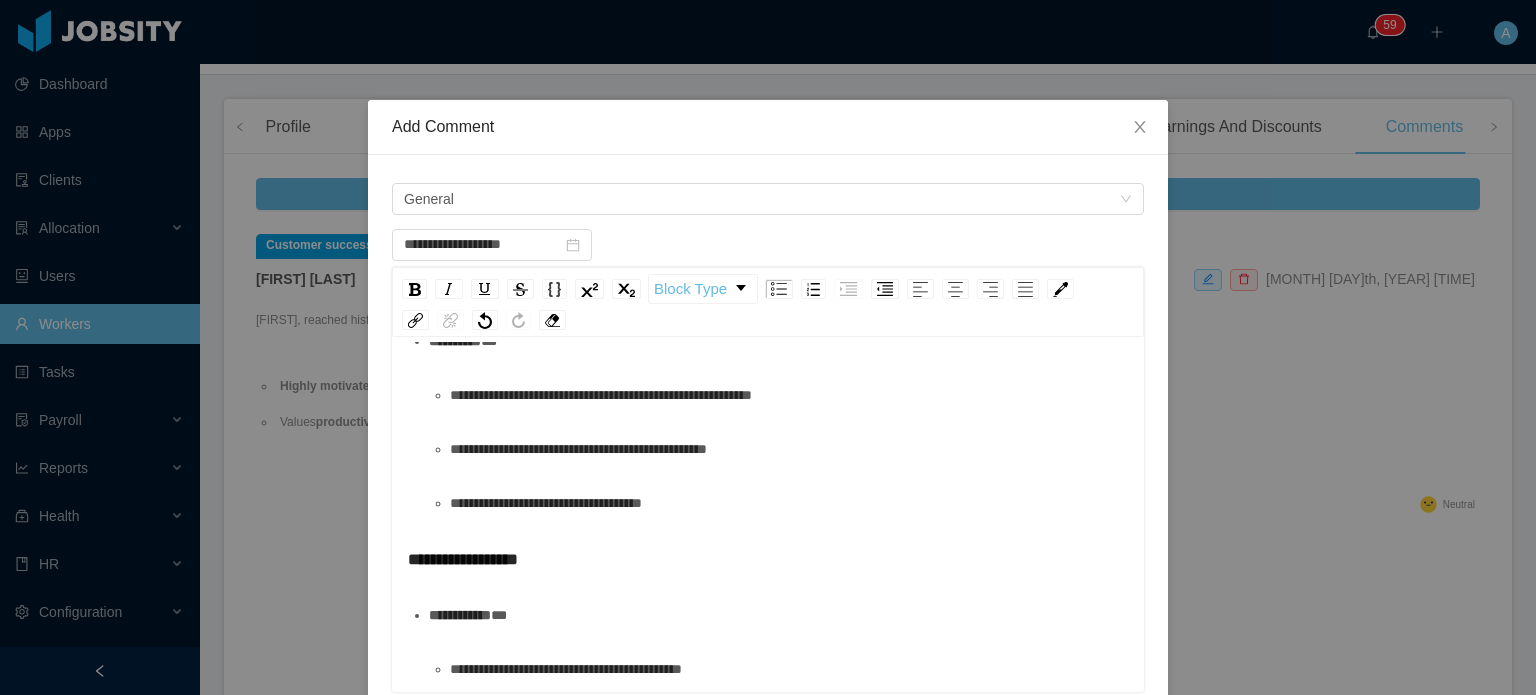 click on "**********" at bounding box center (779, 341) 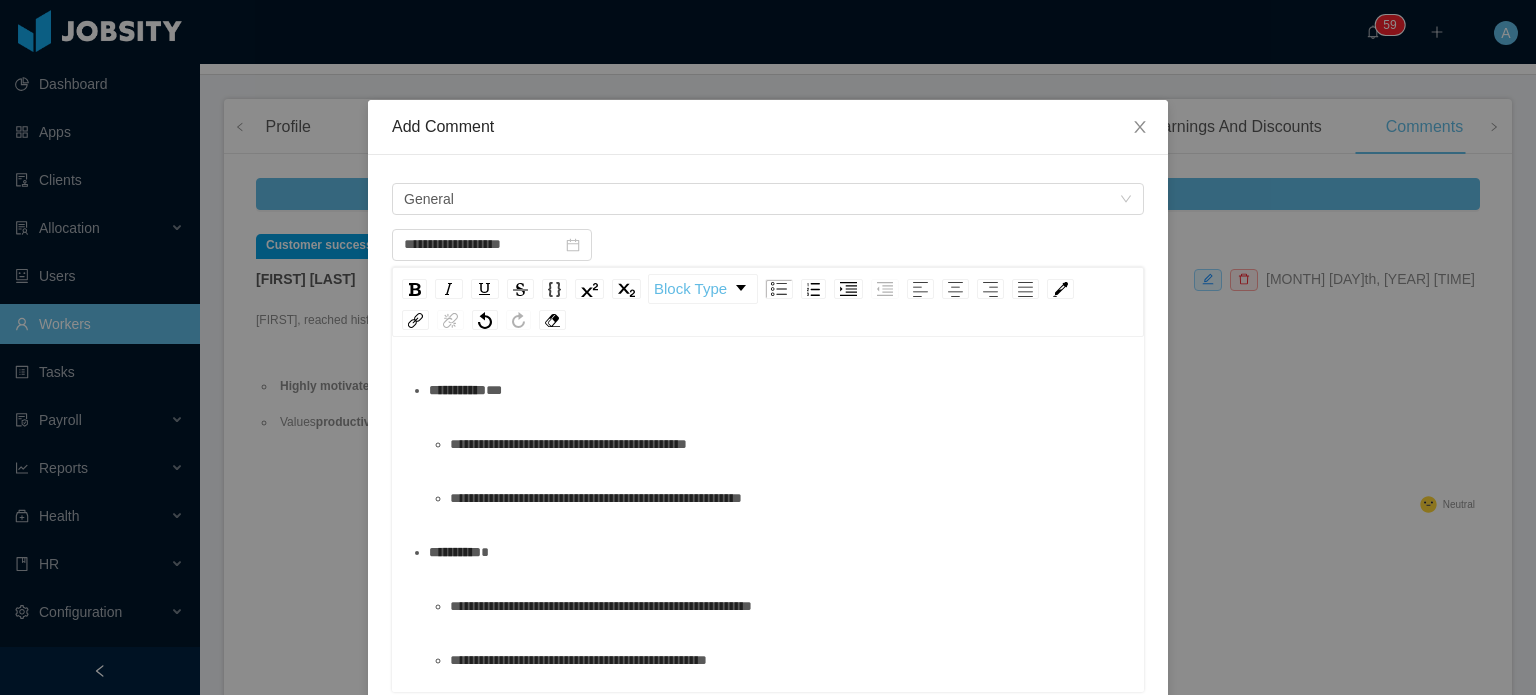 scroll, scrollTop: 388, scrollLeft: 0, axis: vertical 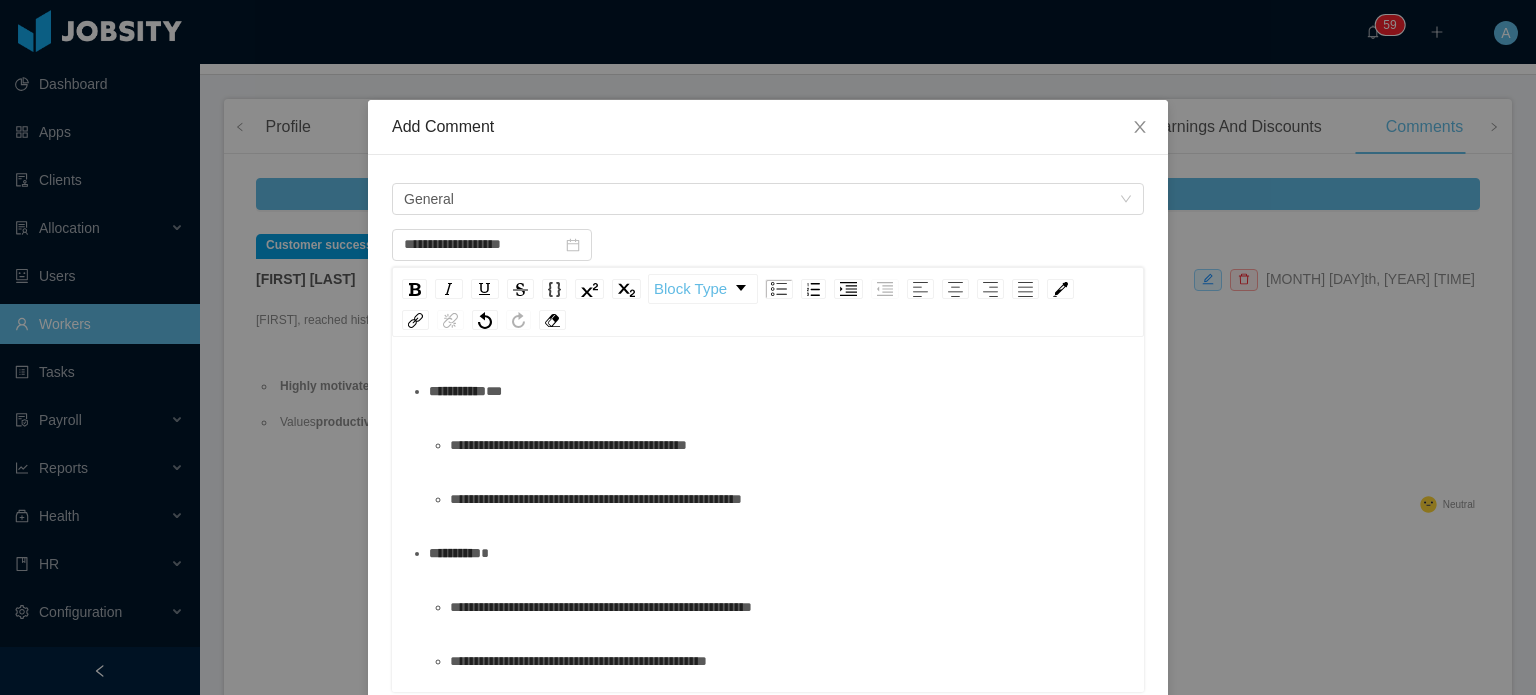 click on "**********" at bounding box center [779, 391] 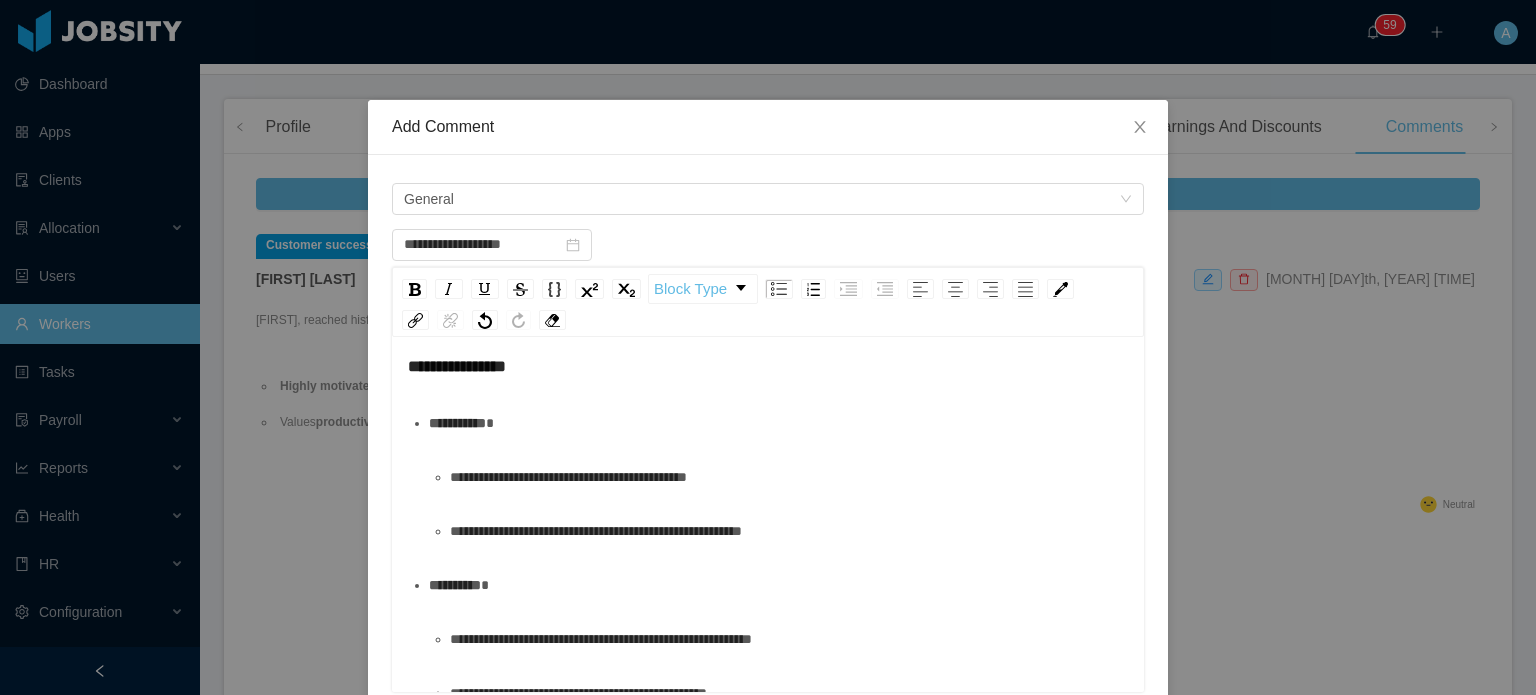 scroll, scrollTop: 356, scrollLeft: 0, axis: vertical 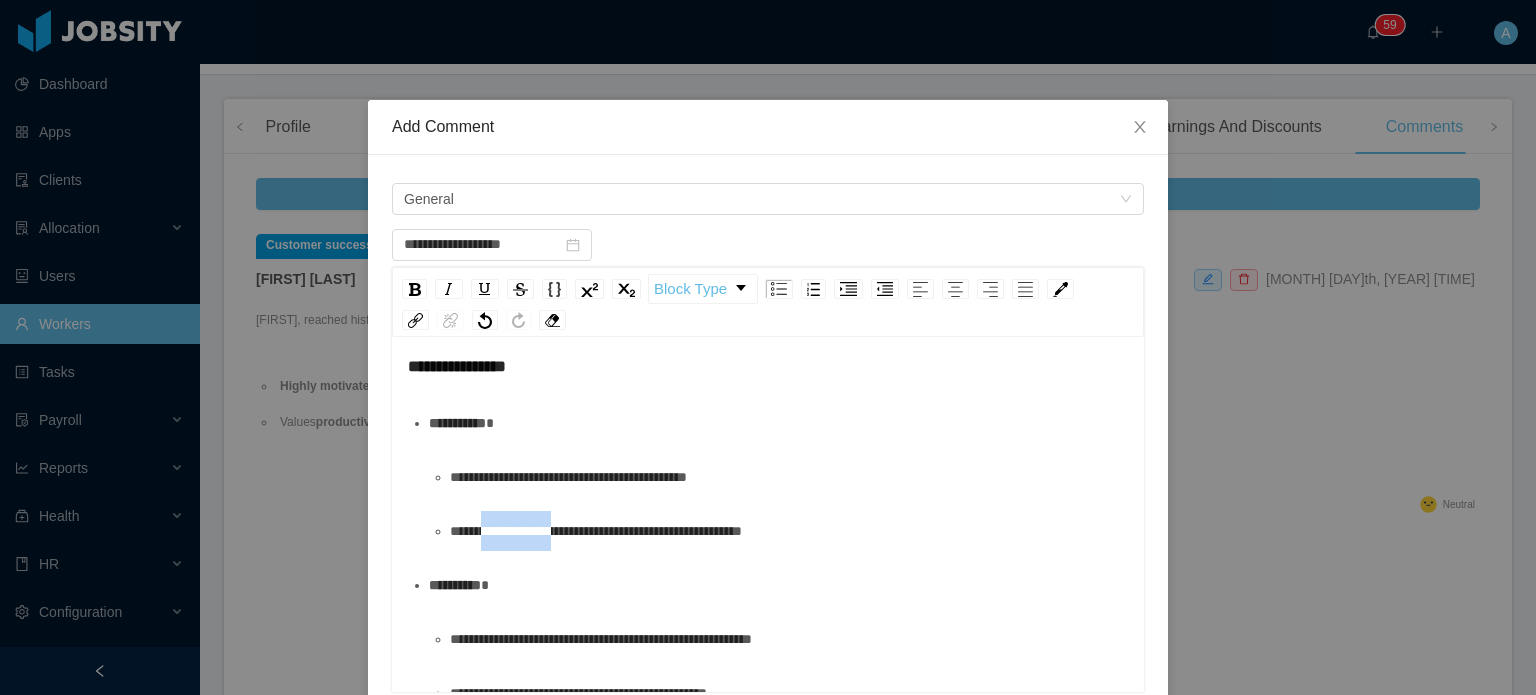 click on "**********" at bounding box center [789, 531] 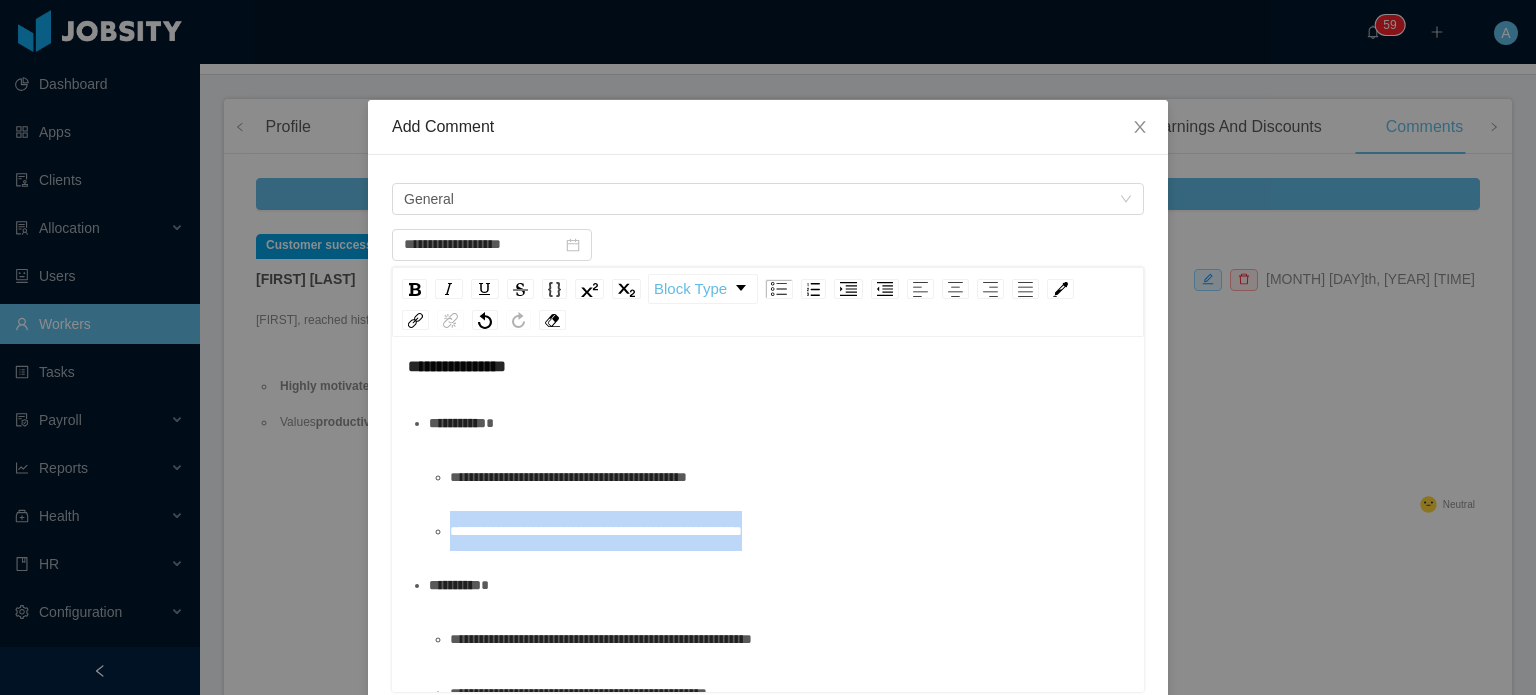 click on "**********" at bounding box center [789, 531] 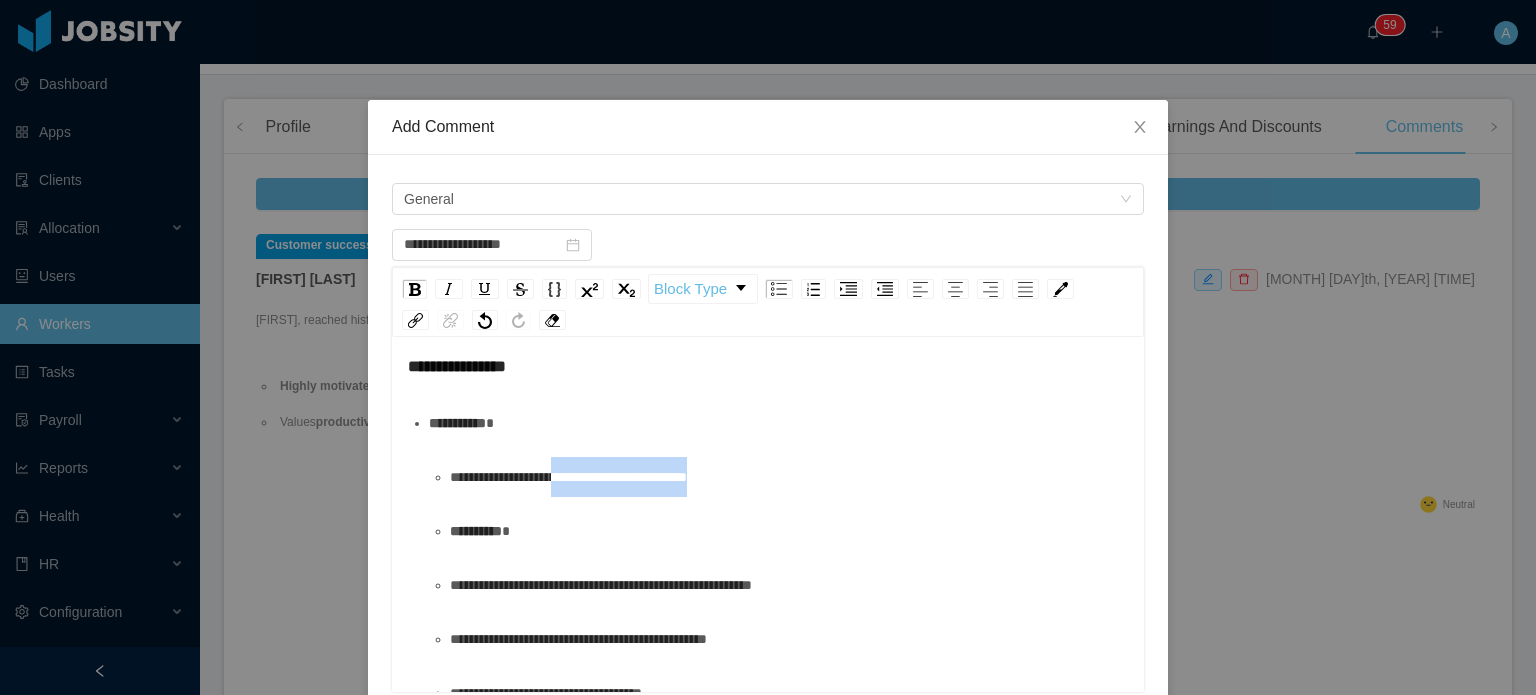 drag, startPoint x: 732, startPoint y: 523, endPoint x: 563, endPoint y: 503, distance: 170.17932 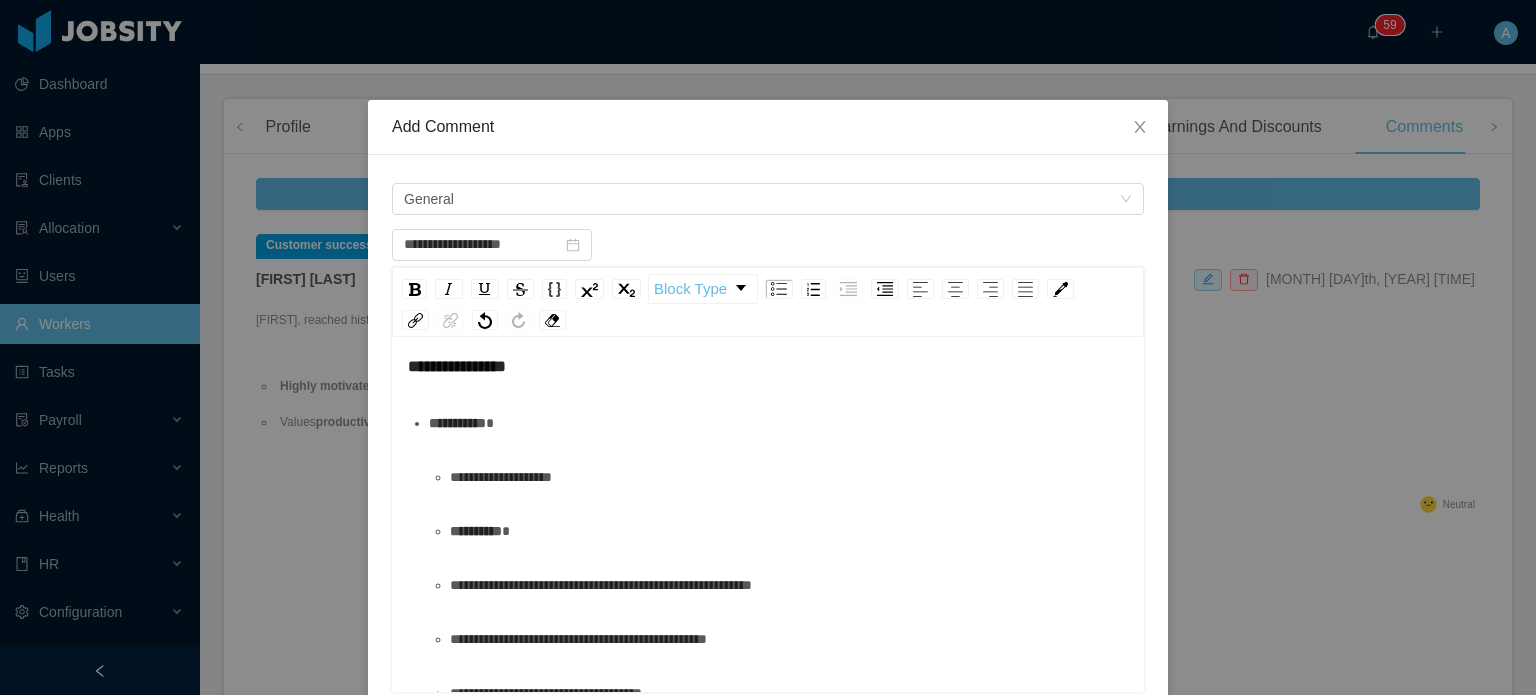 type 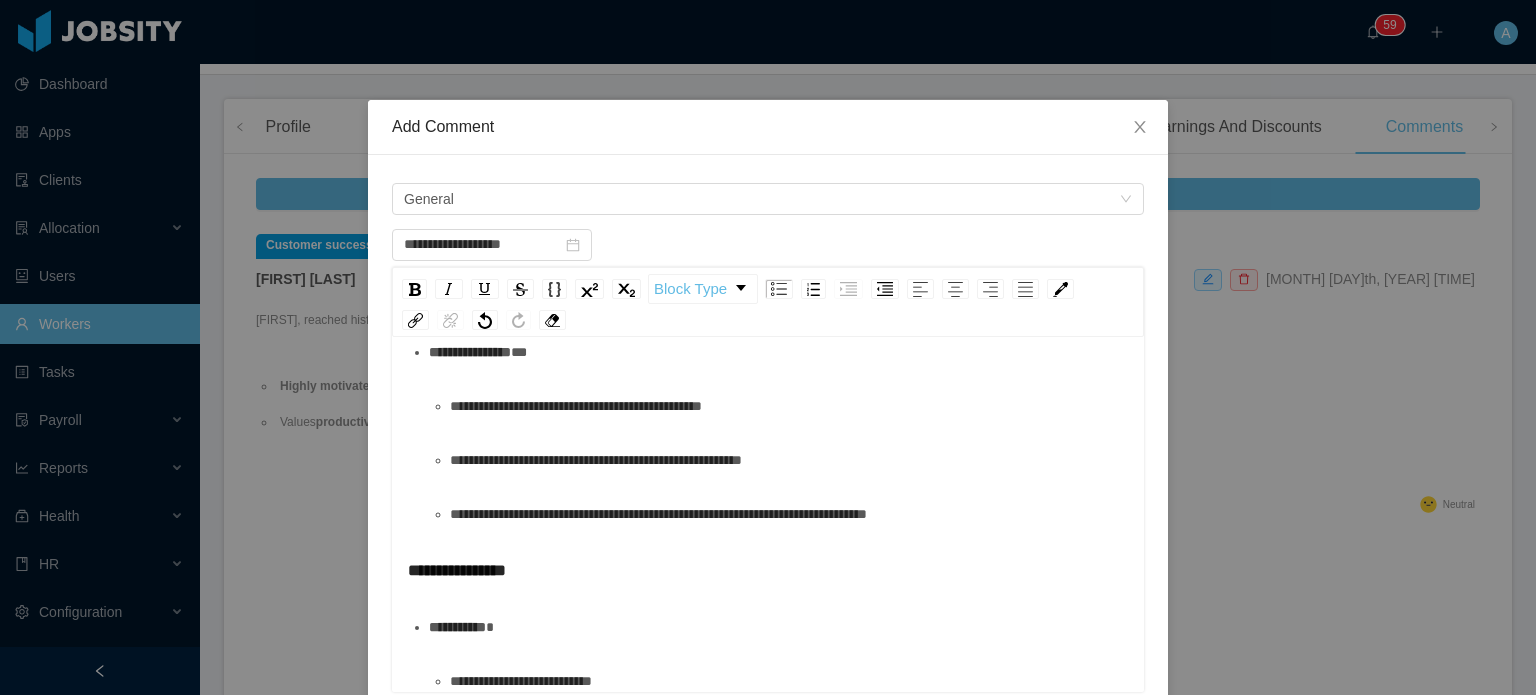 scroll, scrollTop: 0, scrollLeft: 0, axis: both 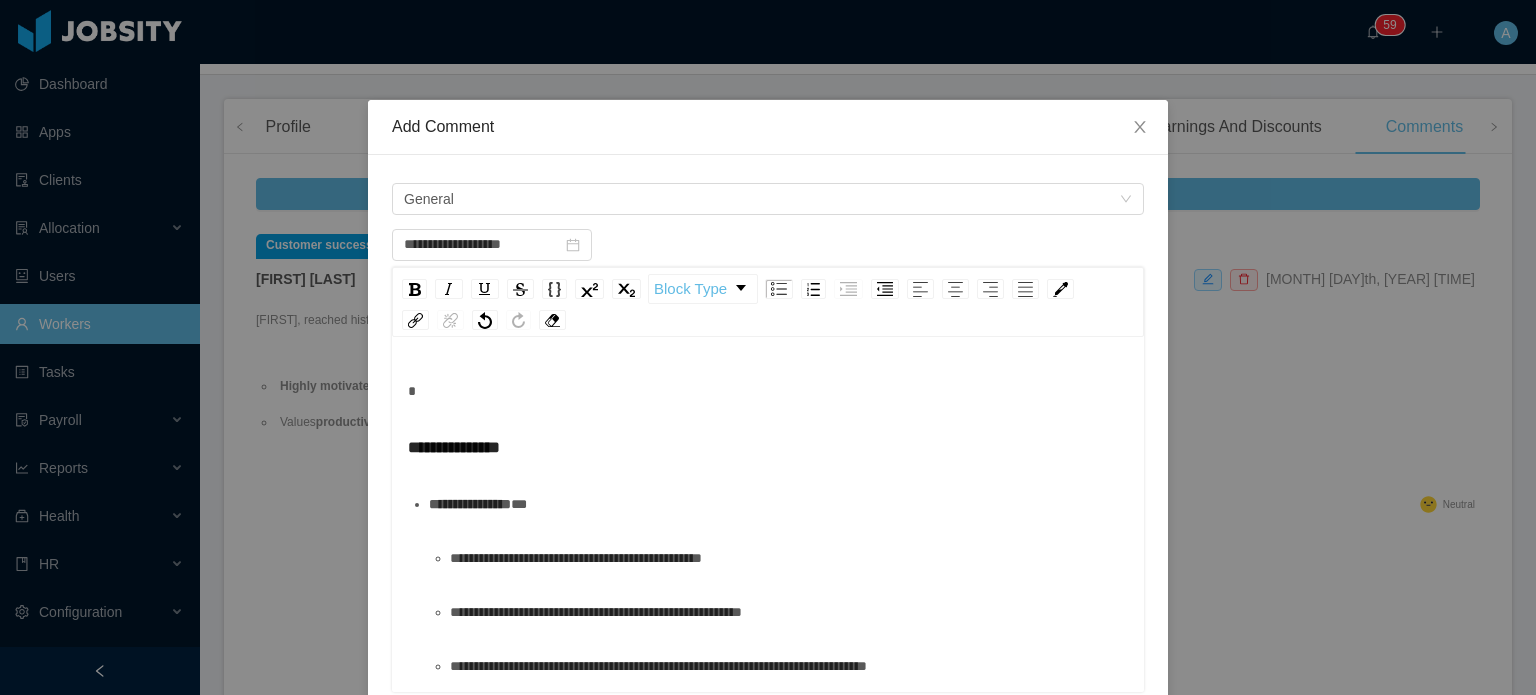click on "**********" at bounding box center (779, 504) 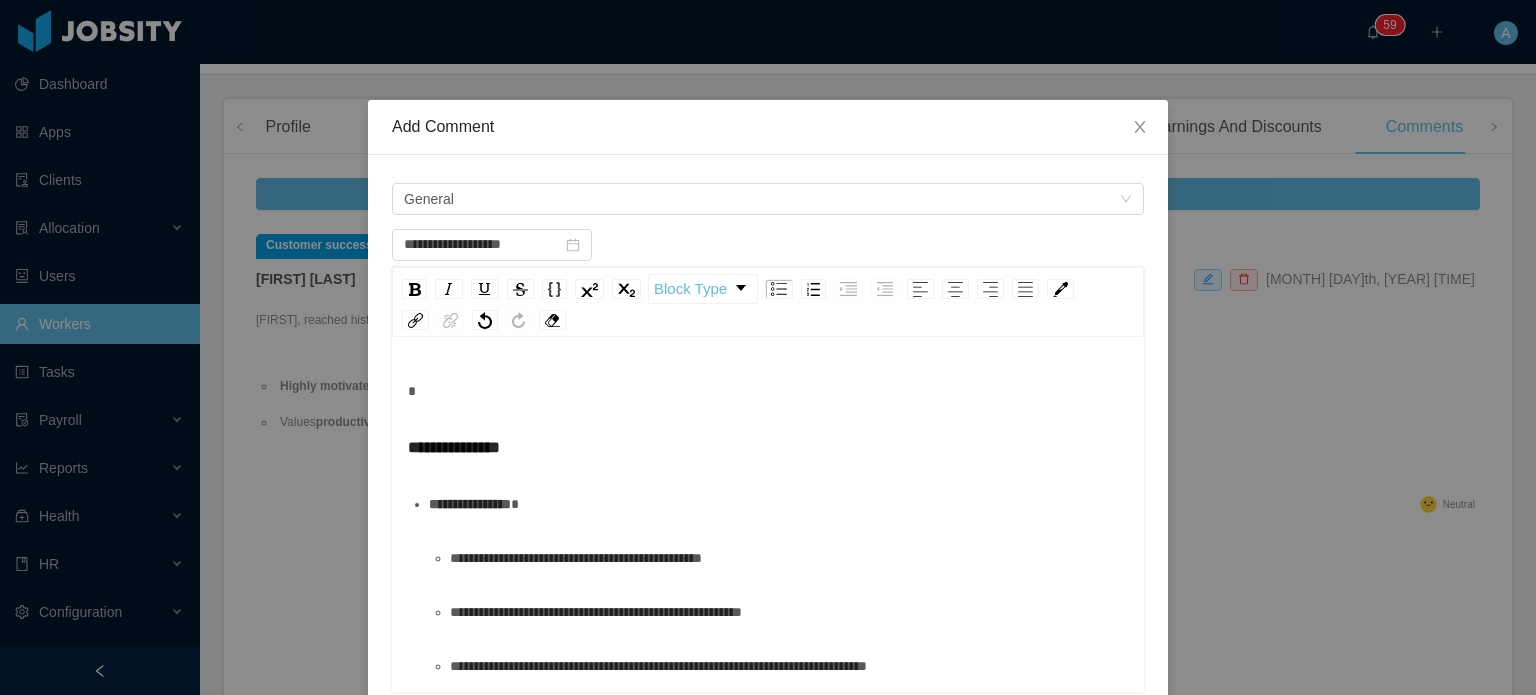 click on "**********" at bounding box center (768, 517) 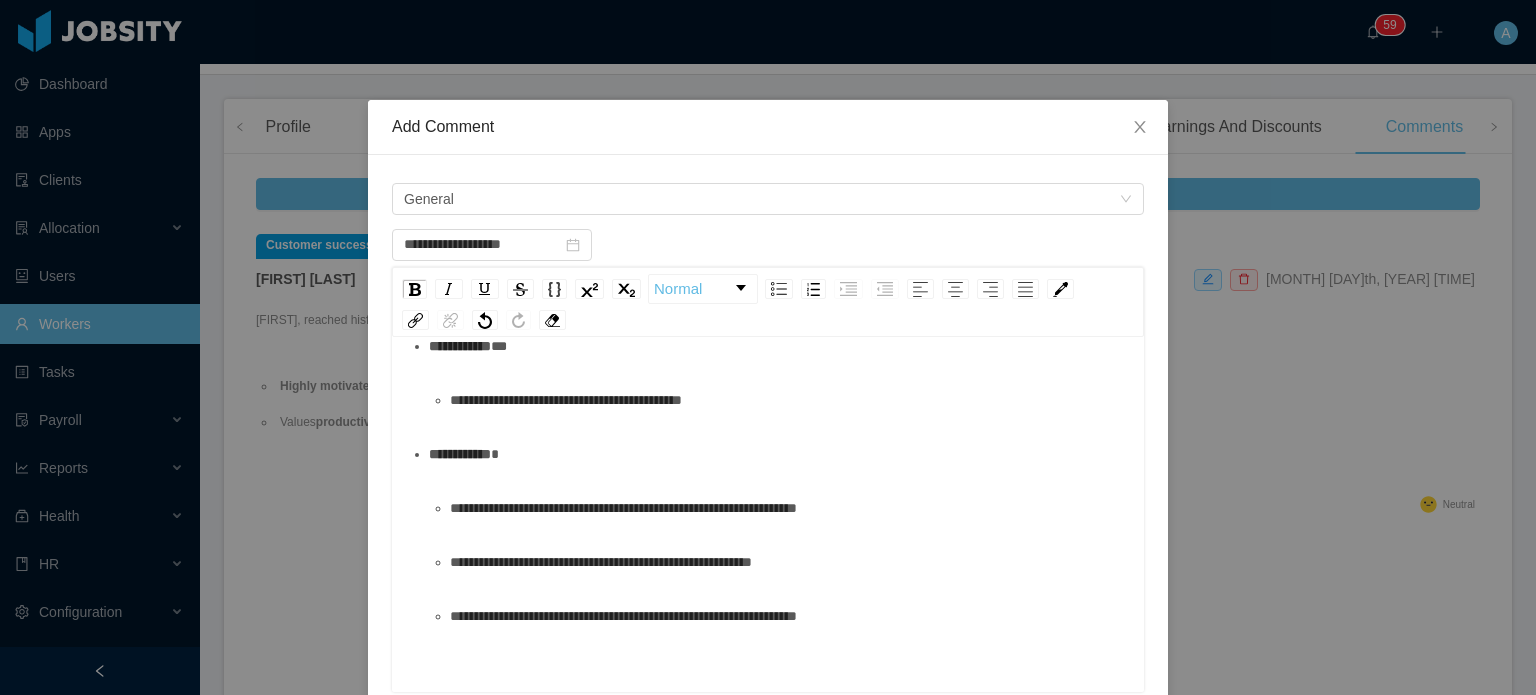 scroll, scrollTop: 838, scrollLeft: 0, axis: vertical 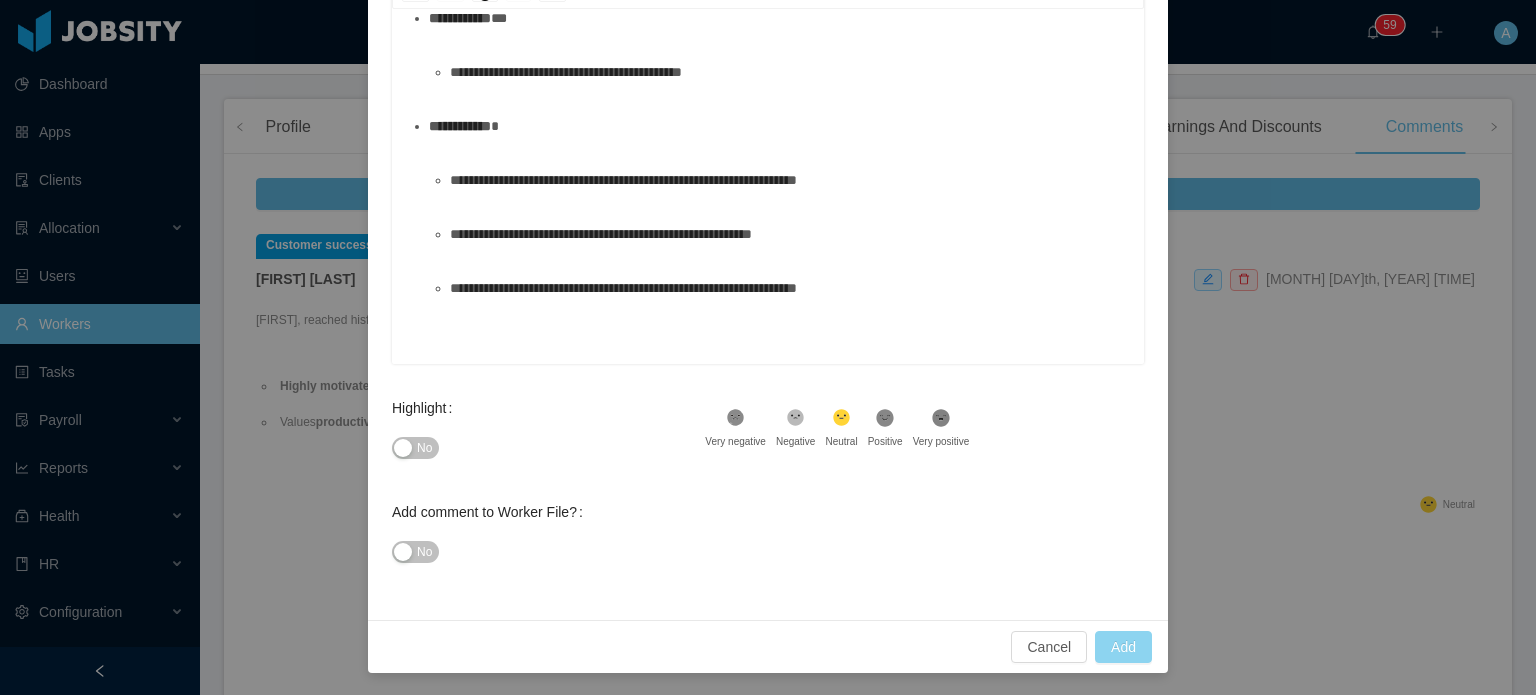 click on "Add" at bounding box center [1123, 647] 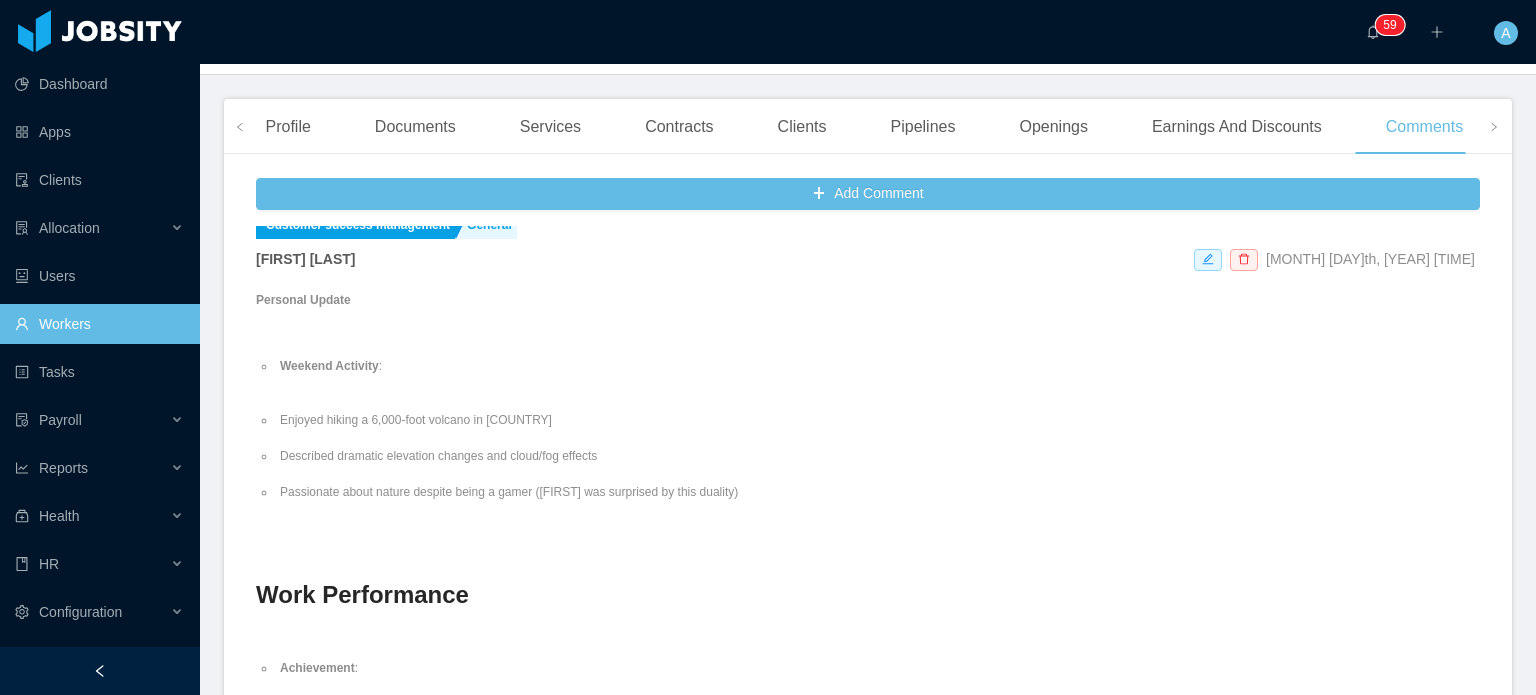 scroll, scrollTop: 0, scrollLeft: 0, axis: both 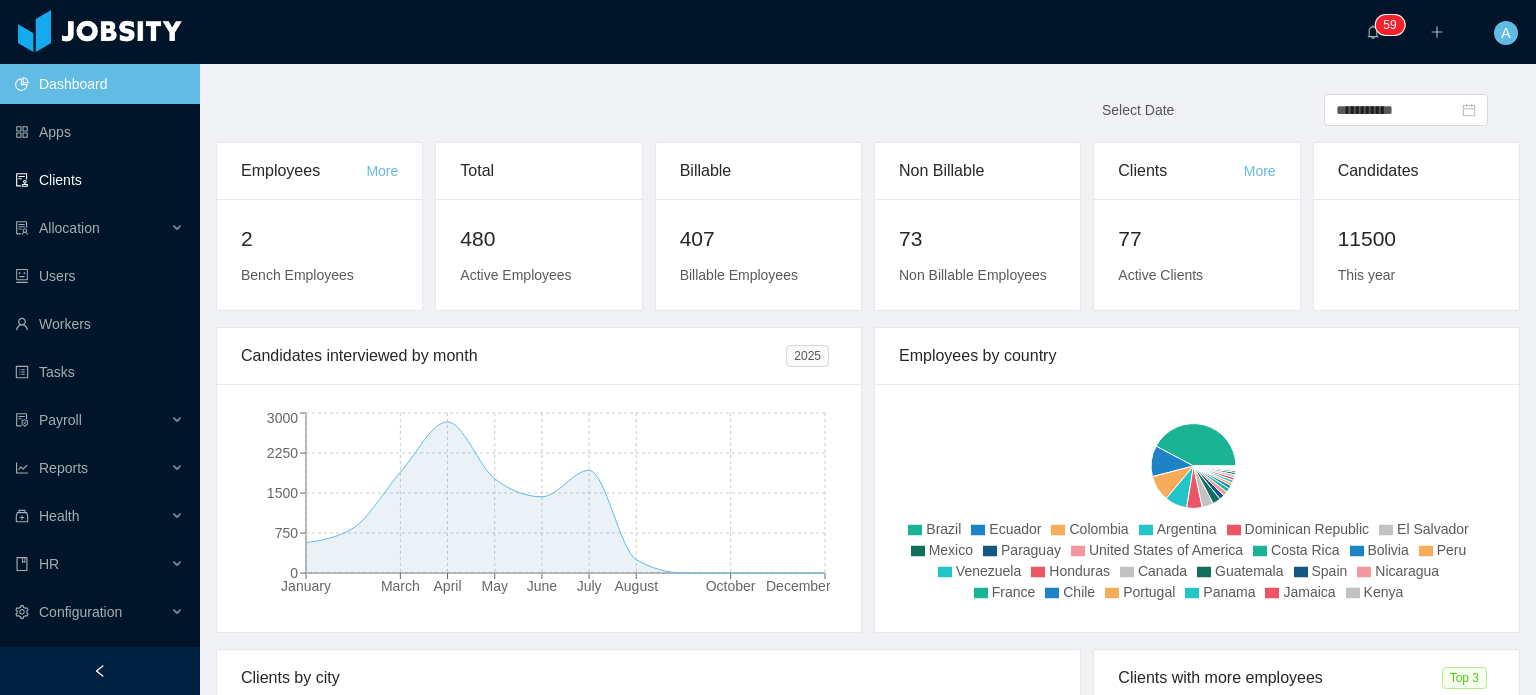 click on "Clients" at bounding box center (99, 180) 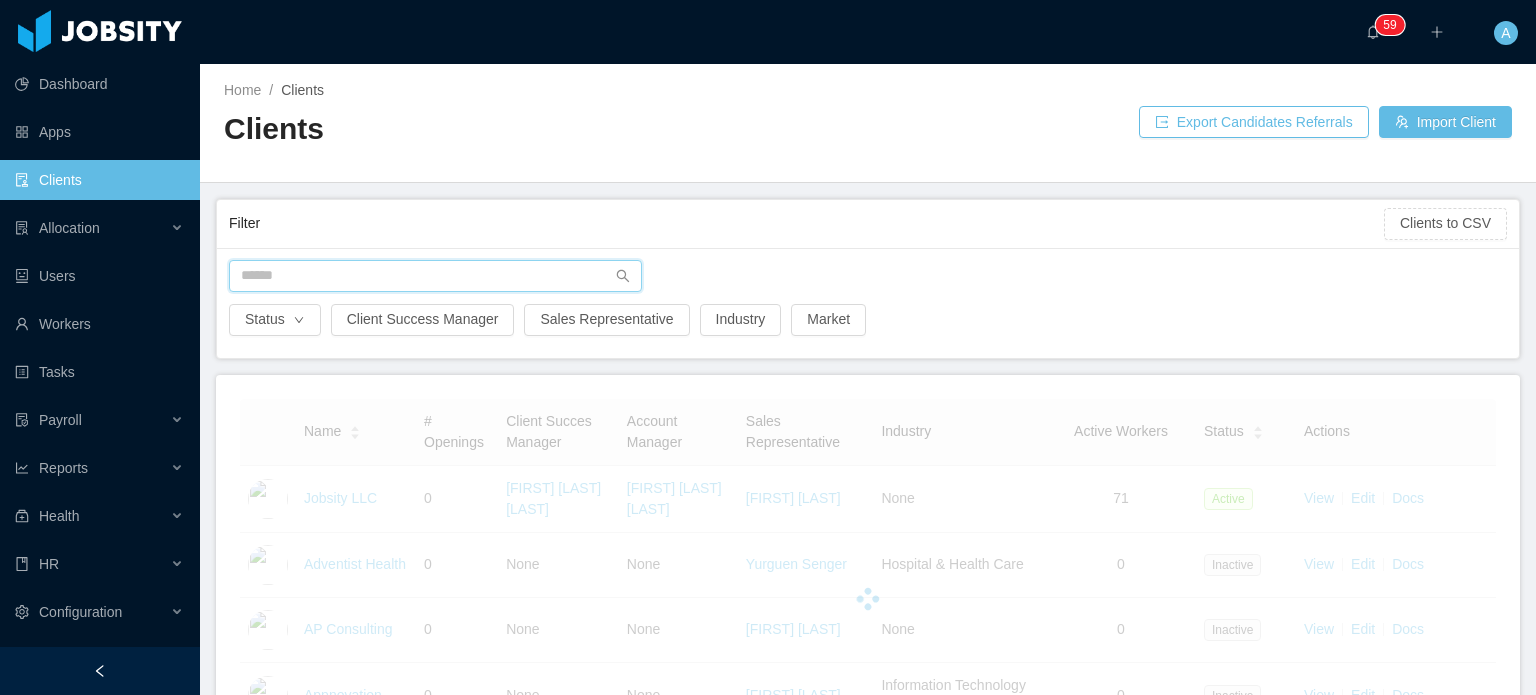 click at bounding box center (435, 276) 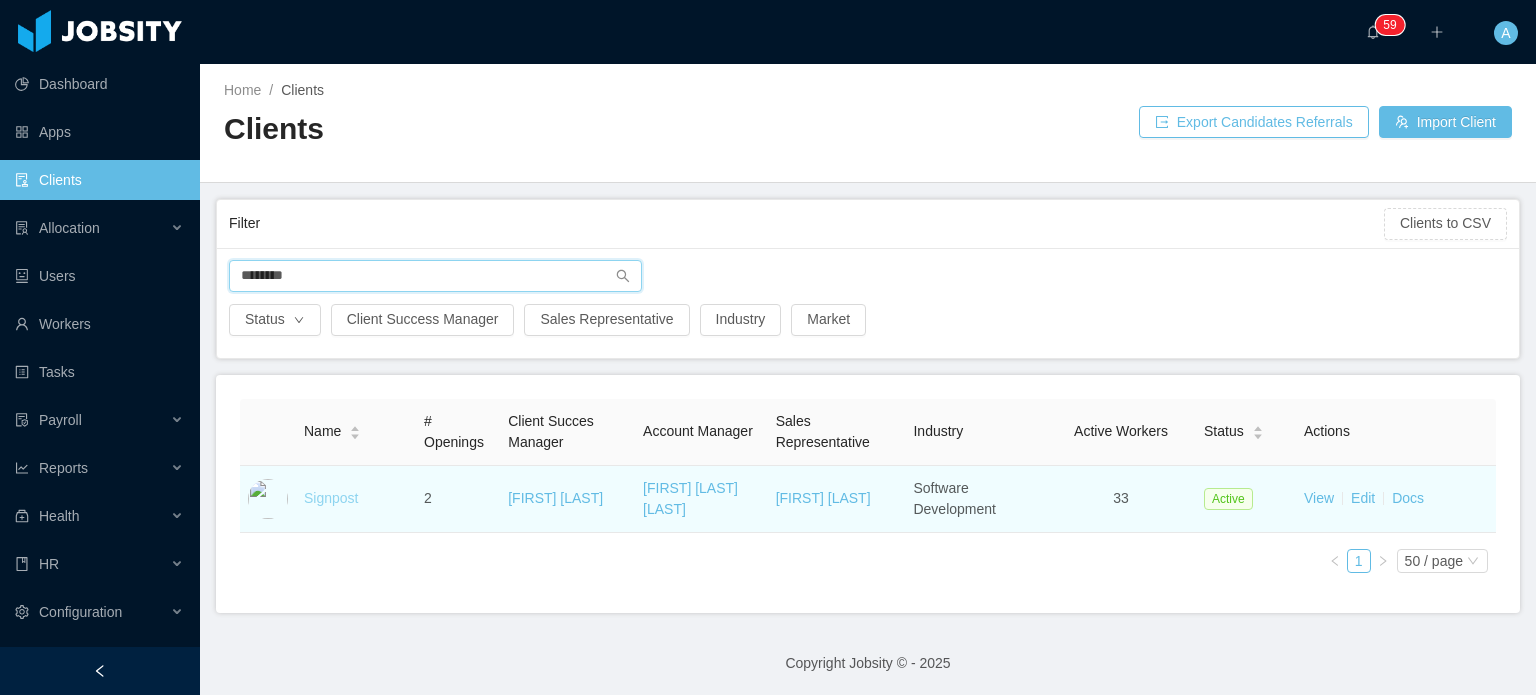type on "********" 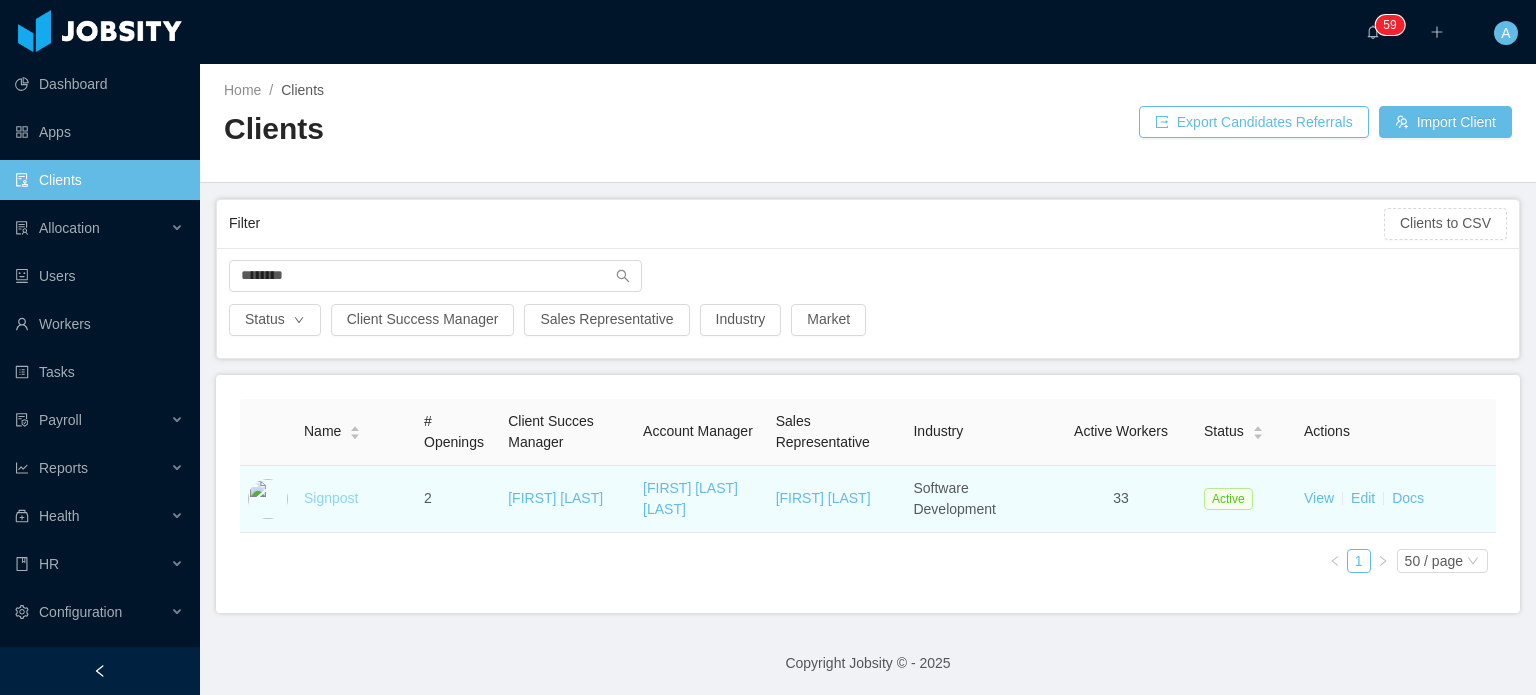click on "Signpost" at bounding box center [331, 498] 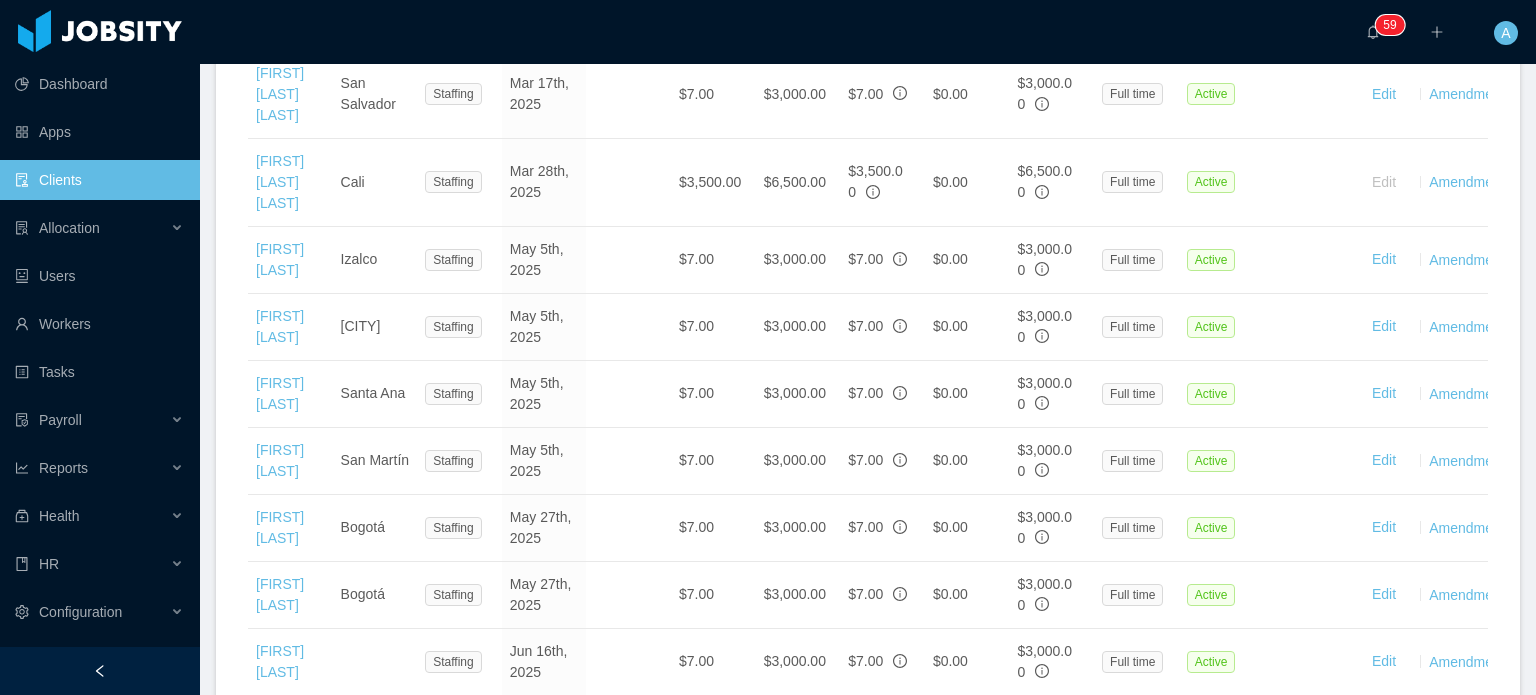 scroll, scrollTop: 2010, scrollLeft: 0, axis: vertical 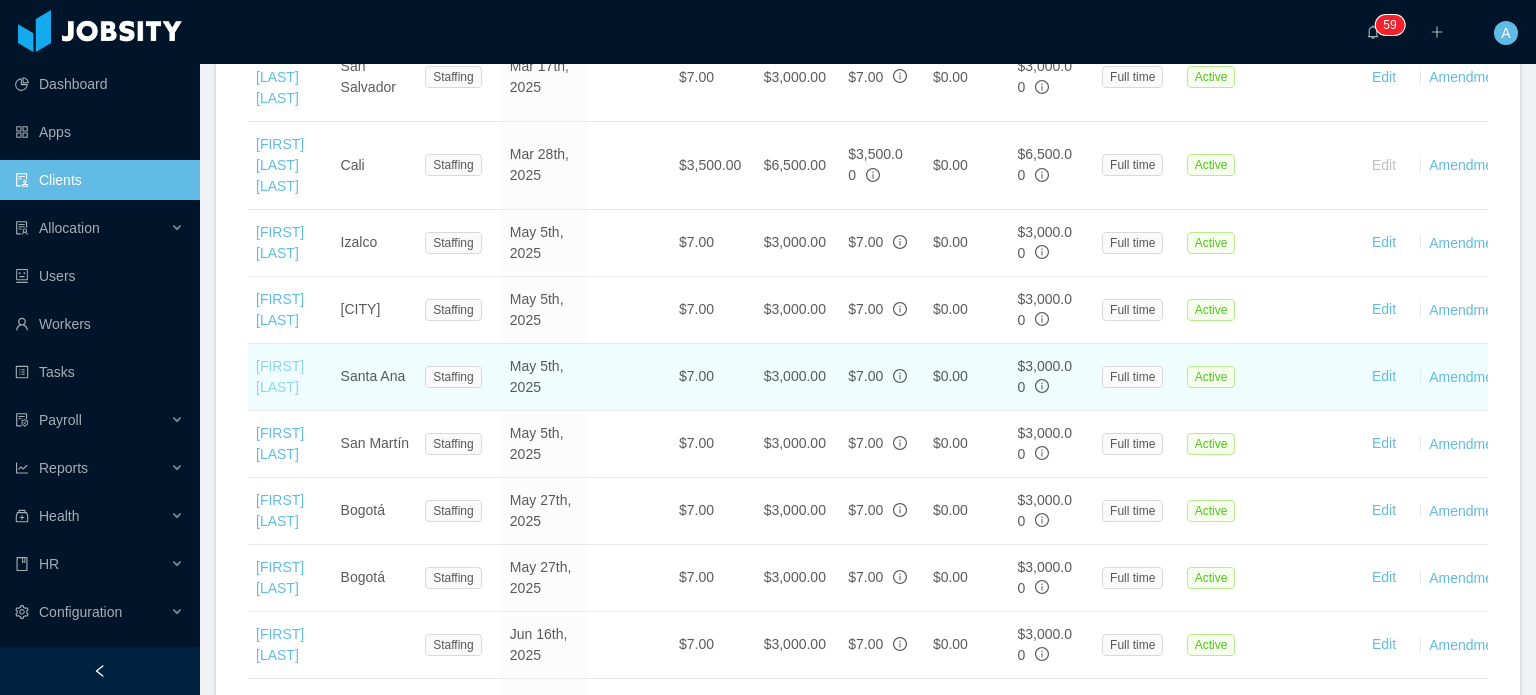 click on "[FIRST] [LAST]" at bounding box center (280, 376) 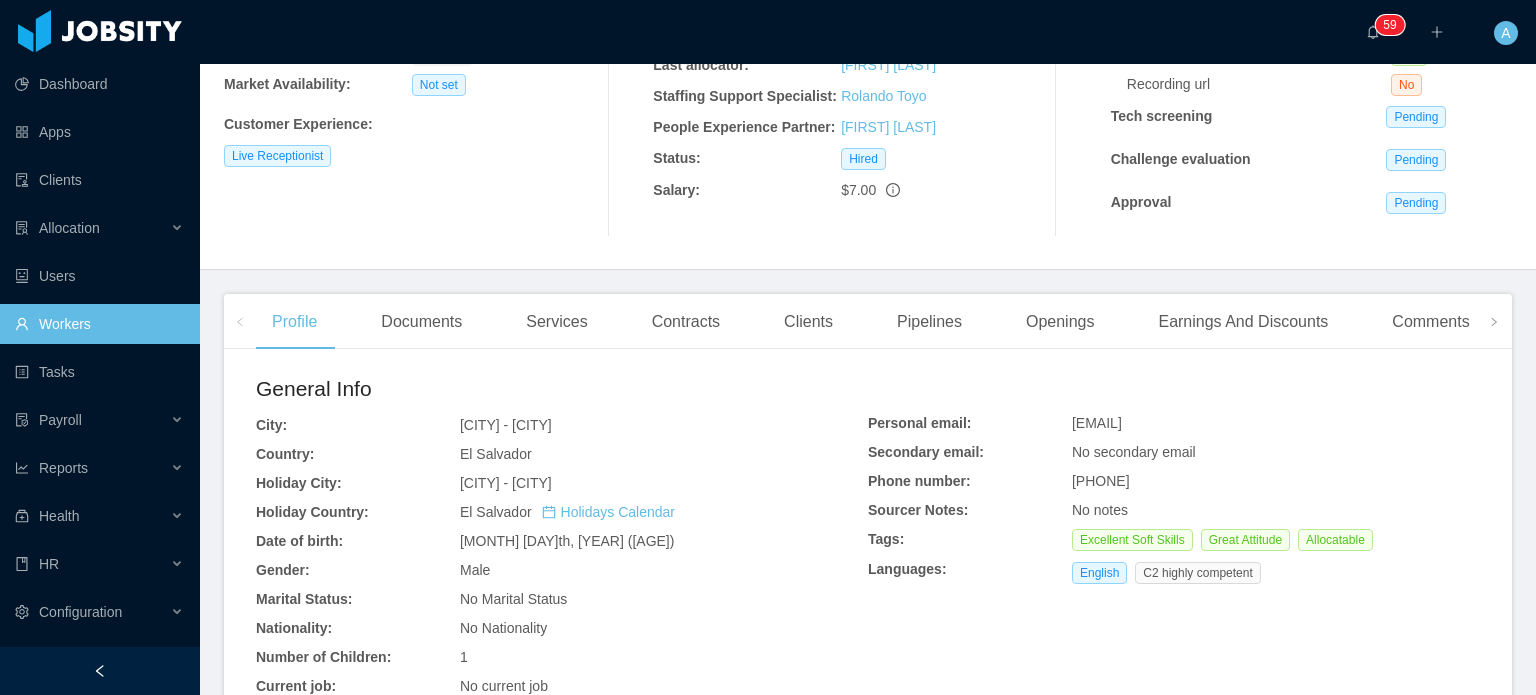 scroll, scrollTop: 296, scrollLeft: 0, axis: vertical 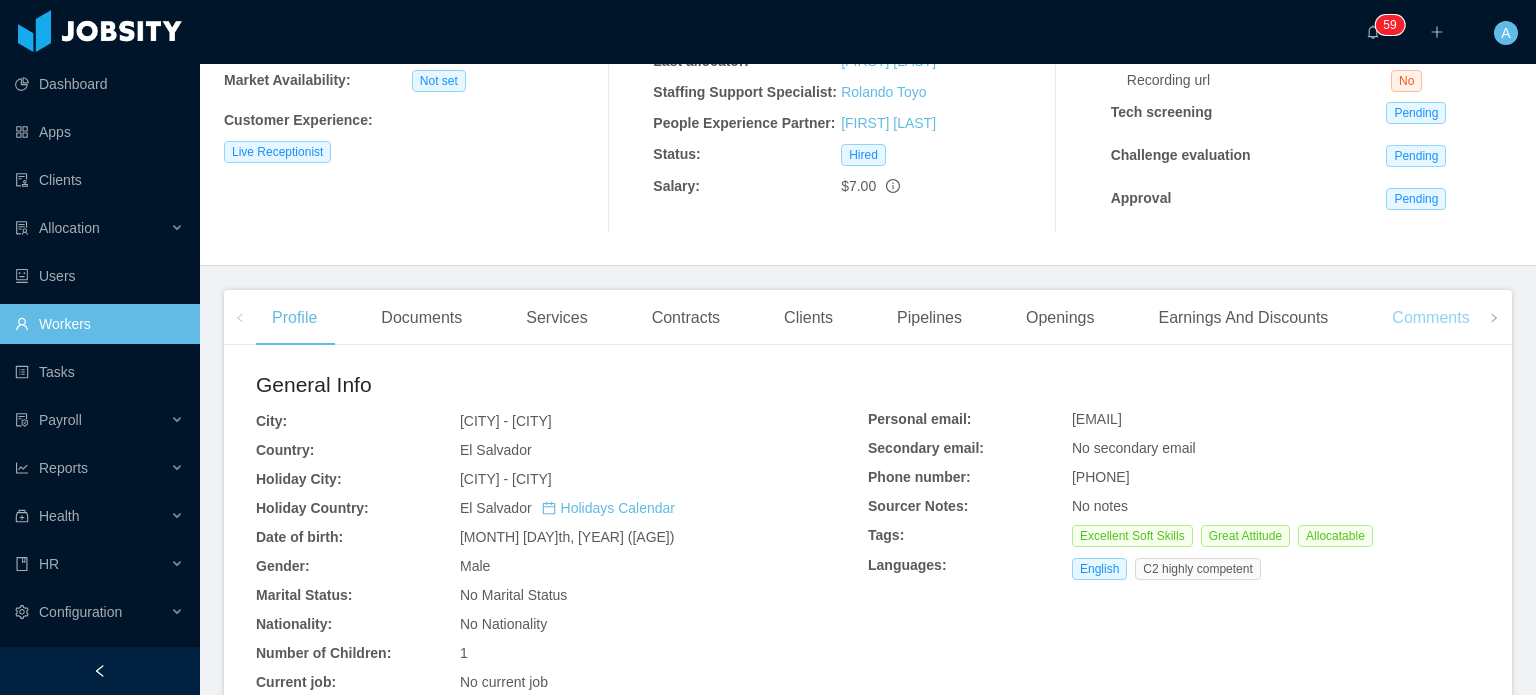 click on "Comments" at bounding box center (1430, 318) 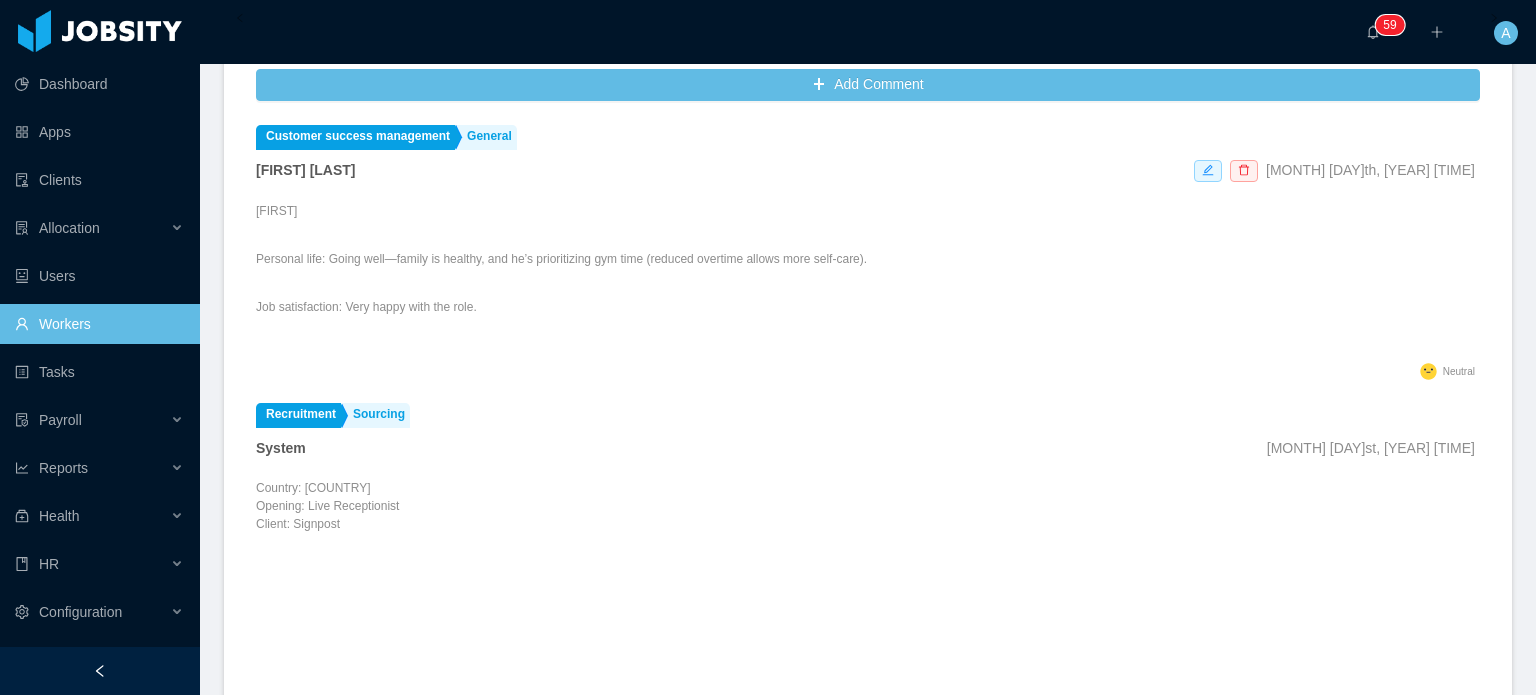 scroll, scrollTop: 596, scrollLeft: 0, axis: vertical 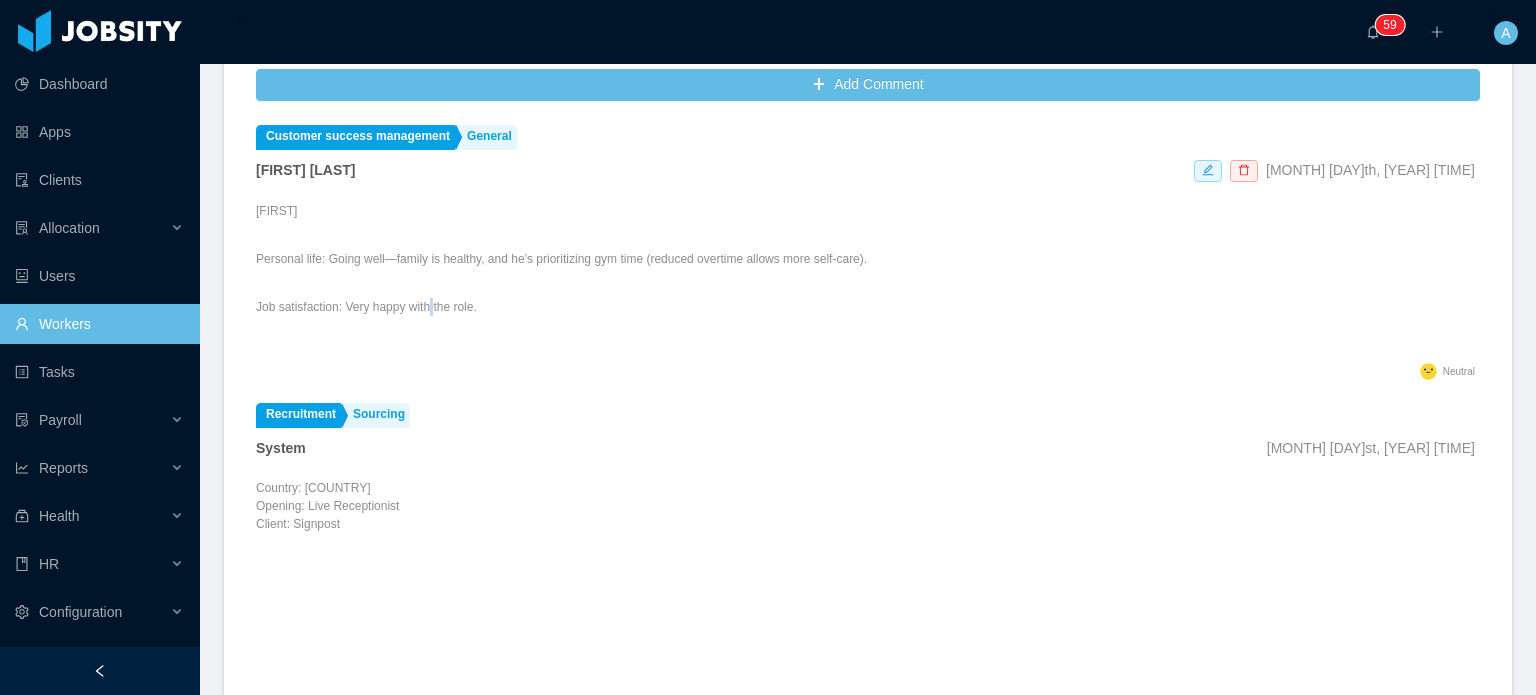 click on "Job satisfaction: Very happy with the role." at bounding box center (561, 307) 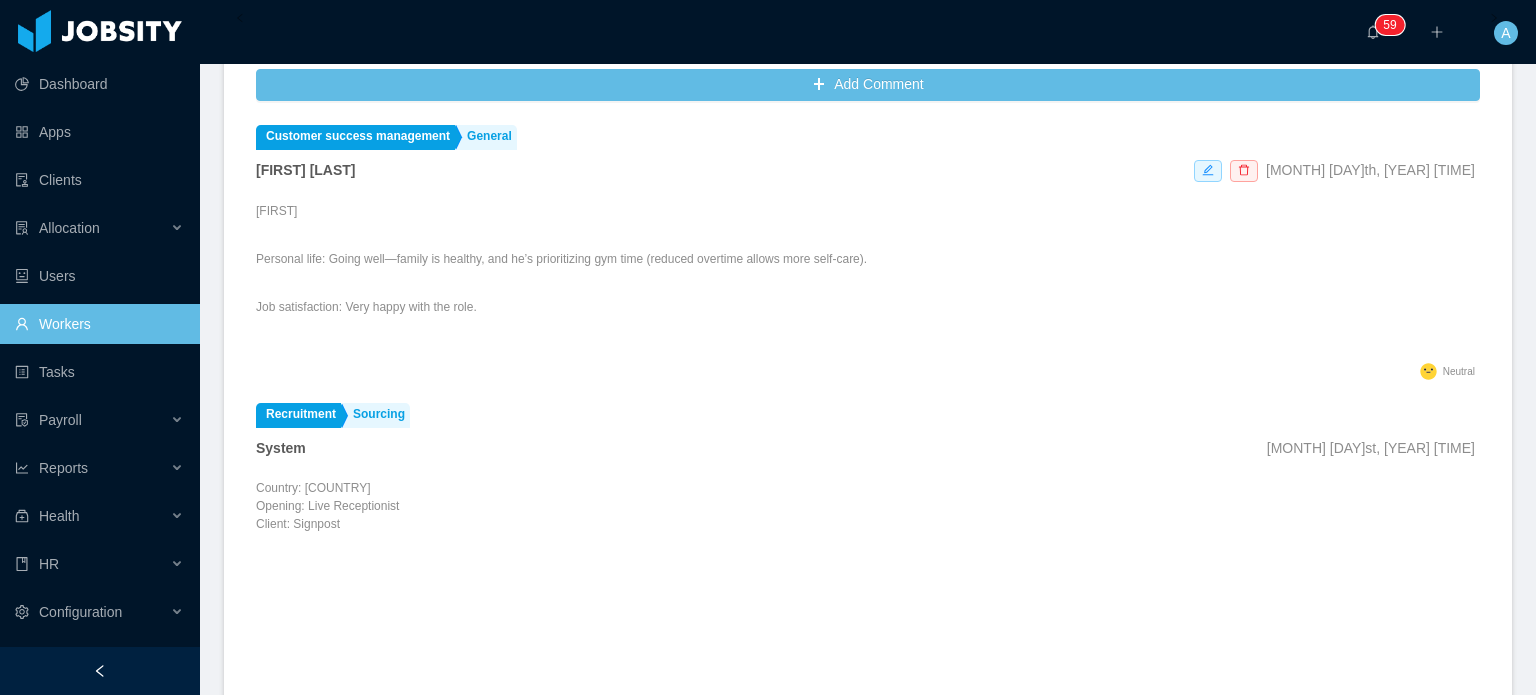 click on "Job satisfaction: Very happy with the role." at bounding box center [561, 307] 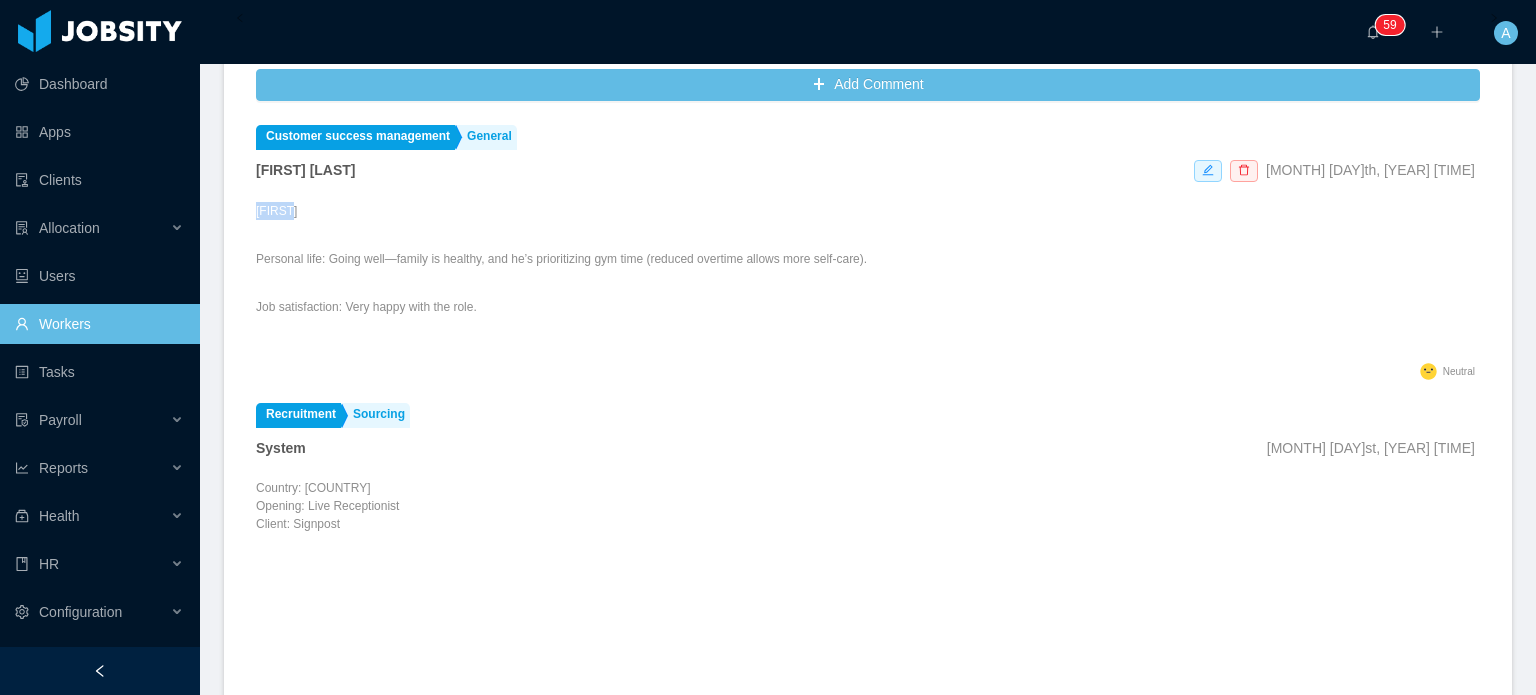 click on "Customer success management General Alfredo Orjuela Aug 6th, 2025 4:18 PM Dennis Personal life: Going well—family is healthy, and he’s prioritizing gym time (reduced overtime allows more self-care). Job satisfaction: Very happy with the role. .st2{fill:#2a2522} Neutral" at bounding box center [868, 256] 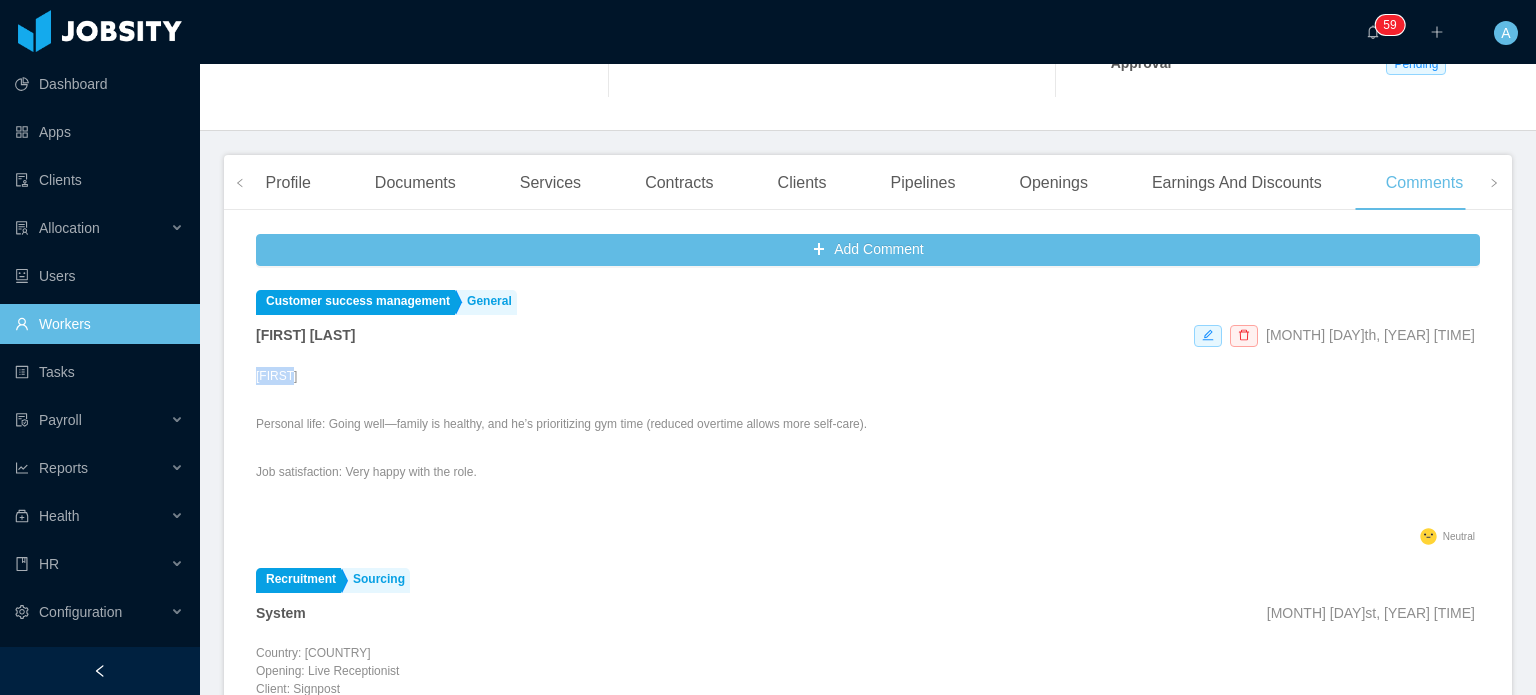 scroll, scrollTop: 428, scrollLeft: 0, axis: vertical 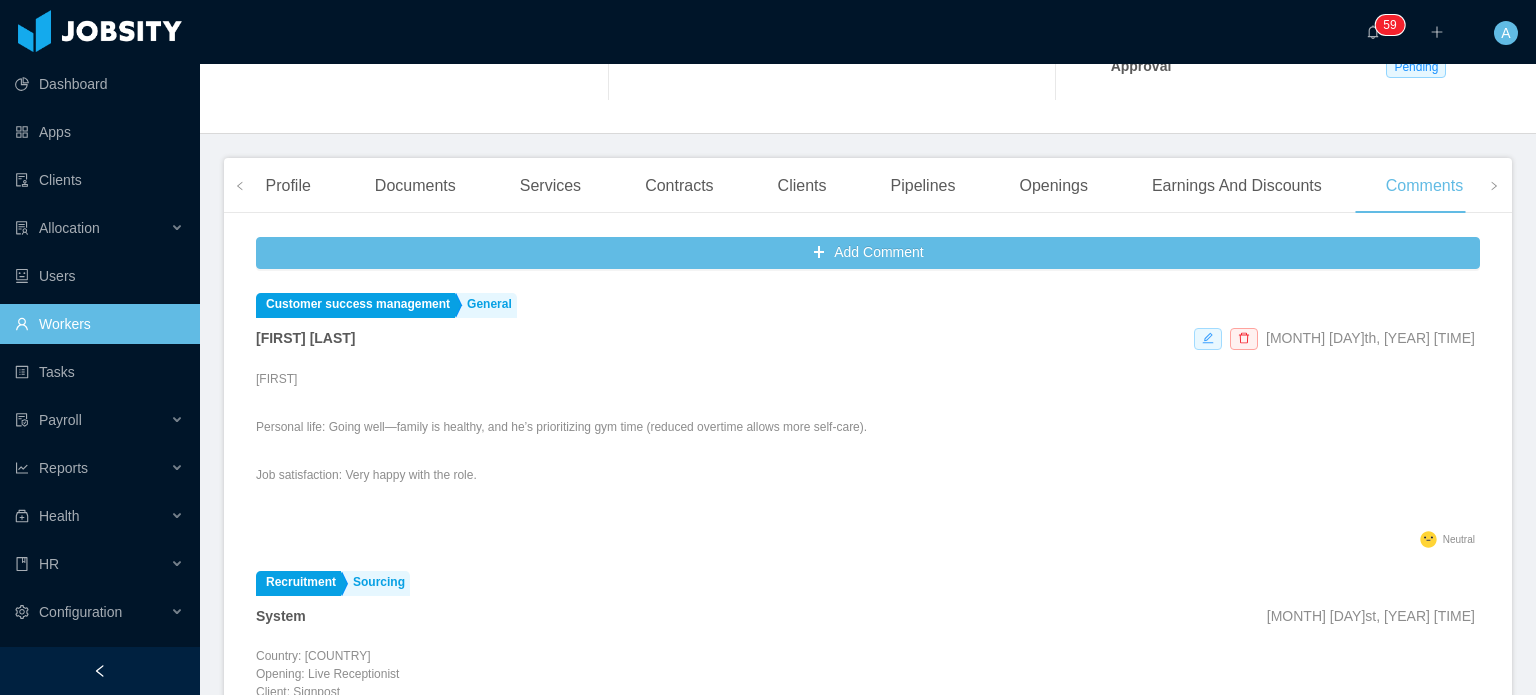 click at bounding box center [1208, 339] 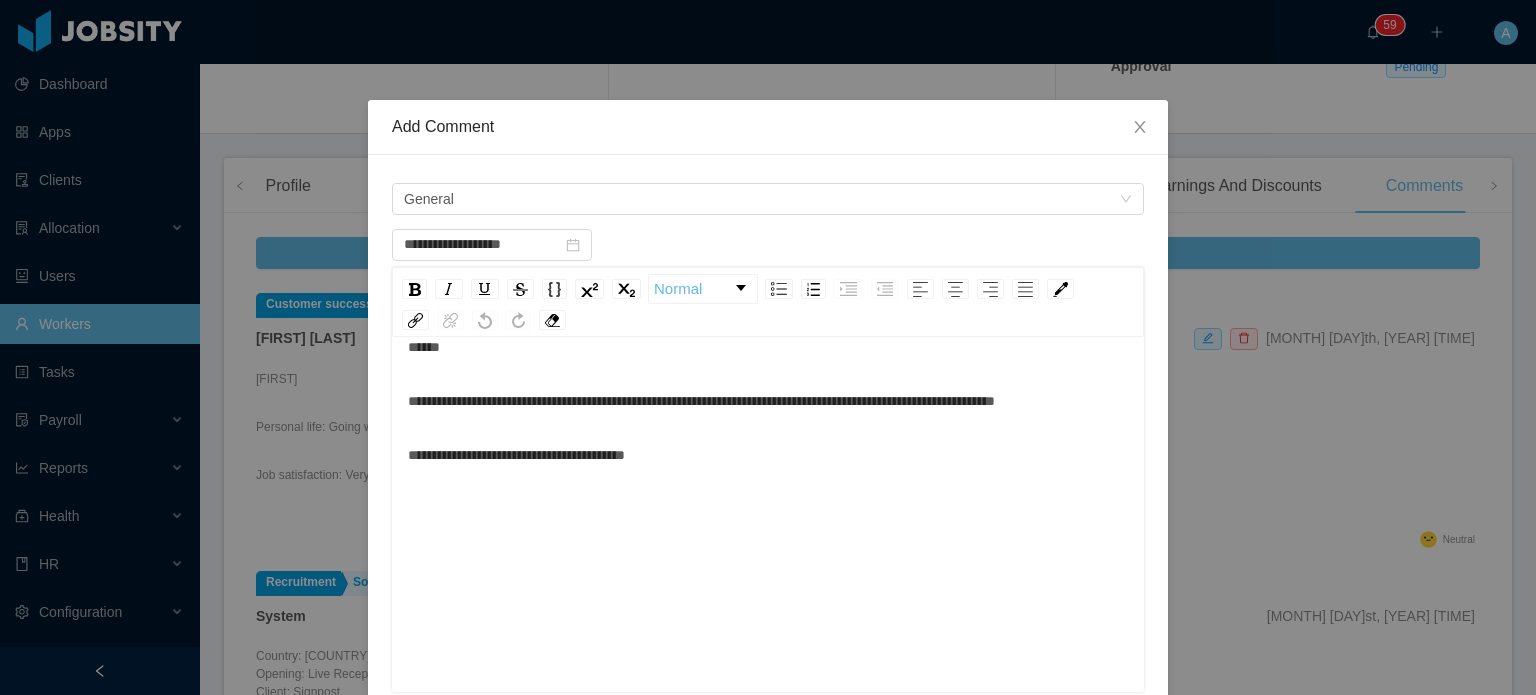 scroll, scrollTop: 43, scrollLeft: 0, axis: vertical 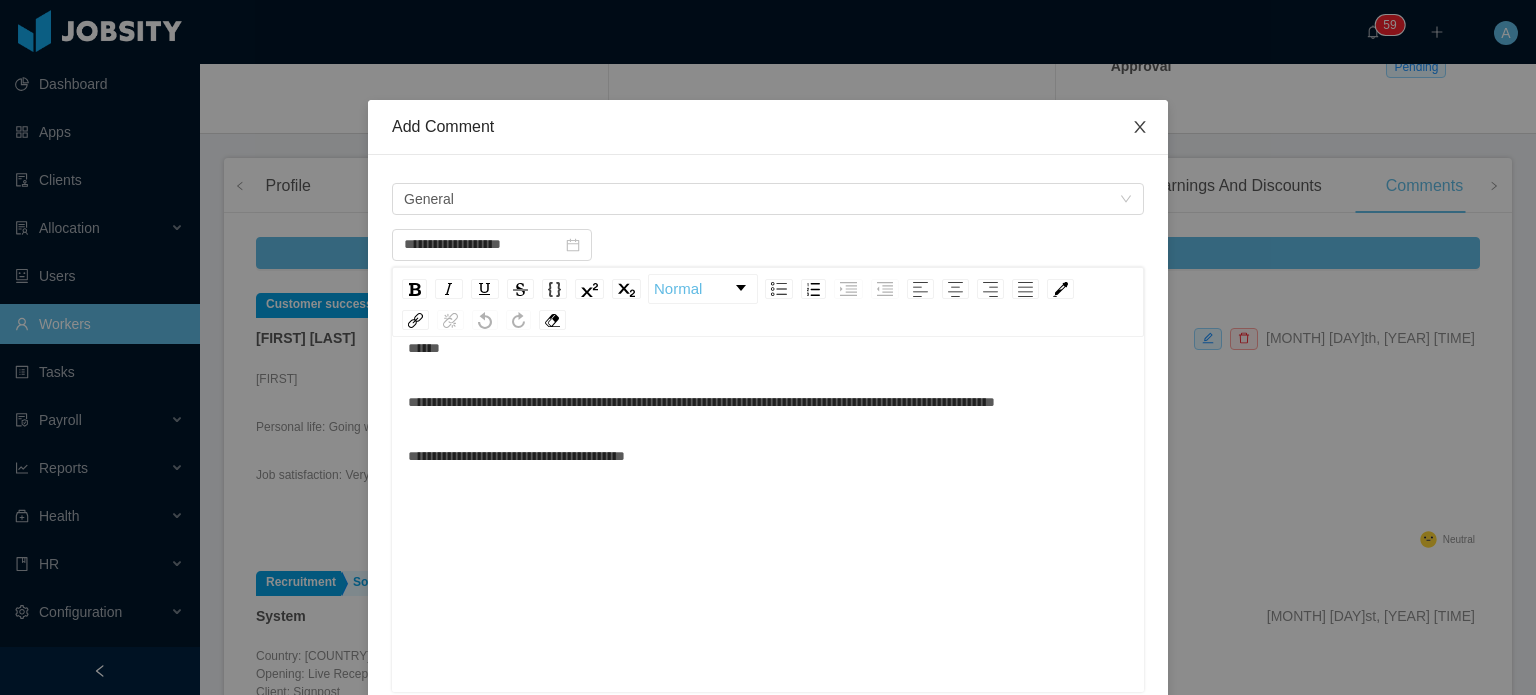 click at bounding box center [1140, 128] 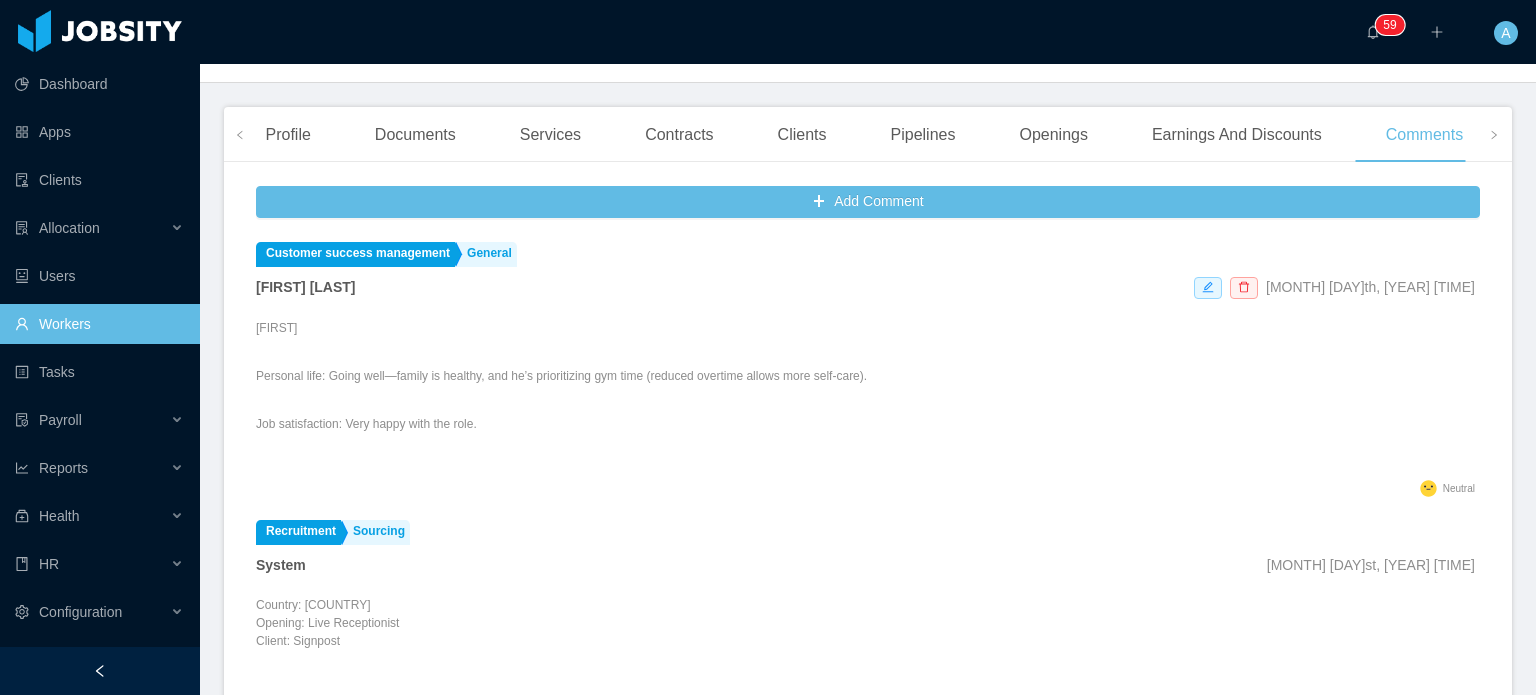 scroll, scrollTop: 478, scrollLeft: 0, axis: vertical 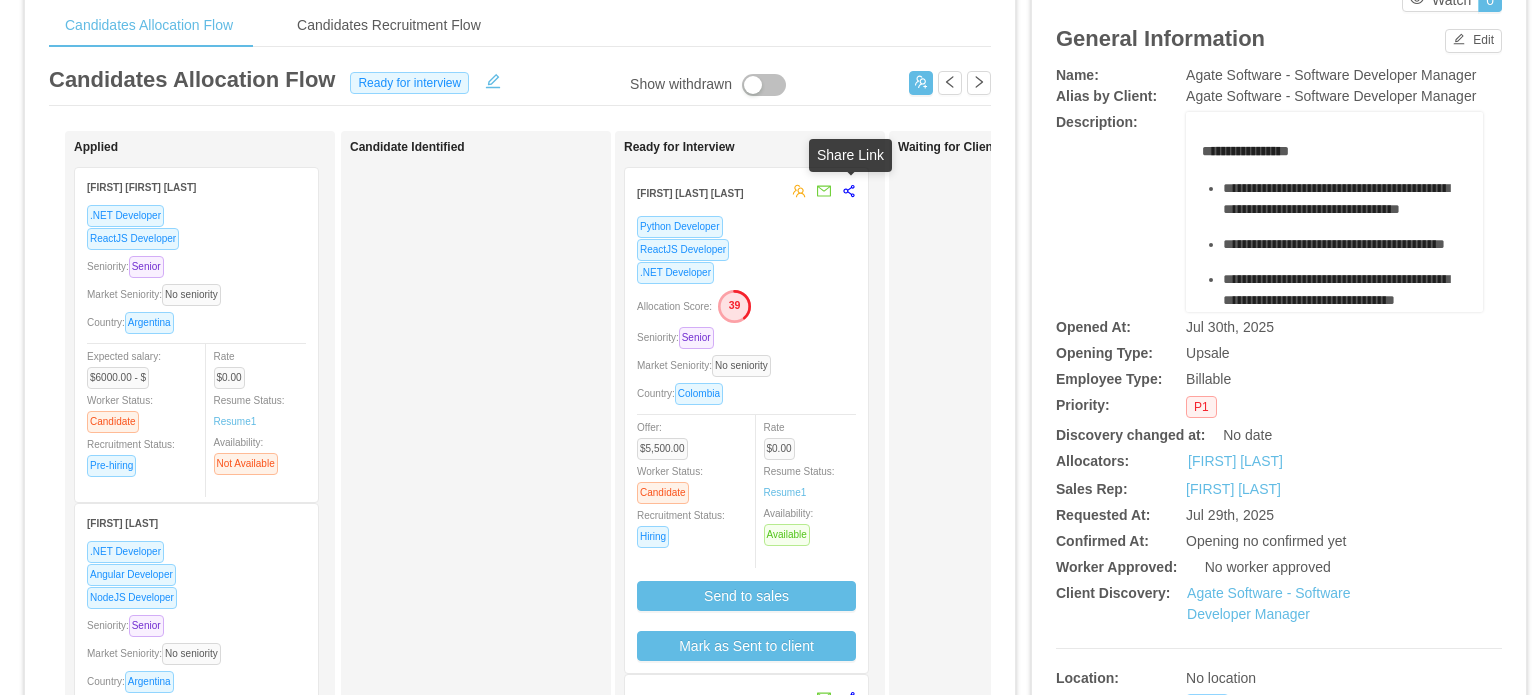 click 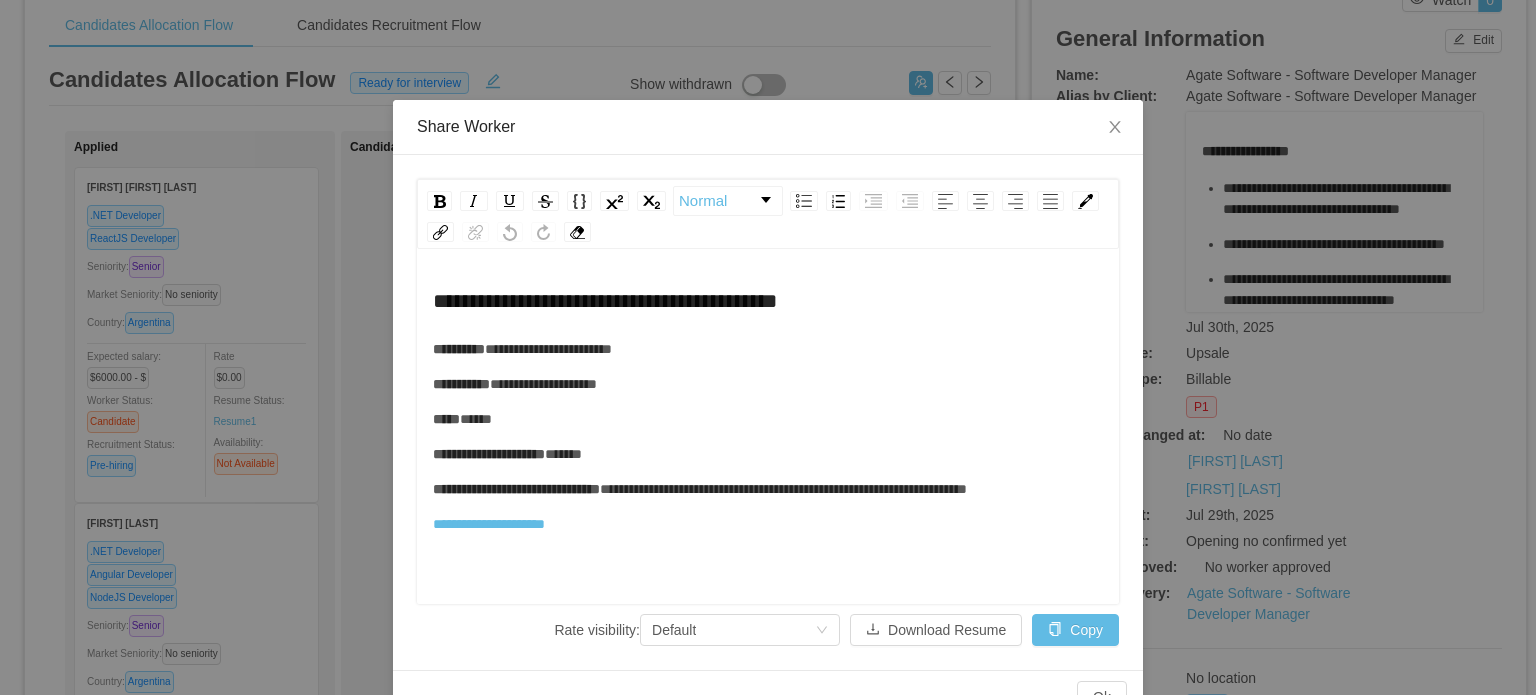 scroll, scrollTop: 44, scrollLeft: 0, axis: vertical 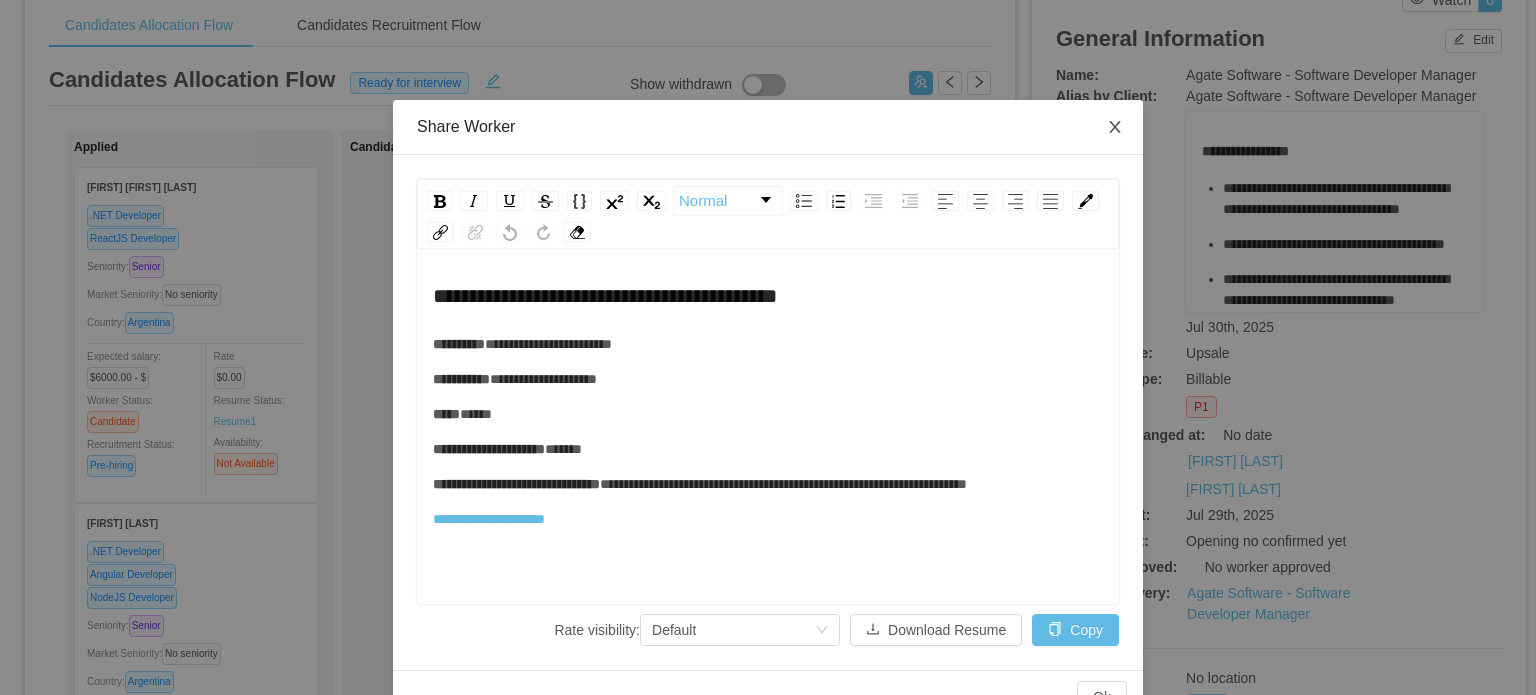 click at bounding box center (1115, 128) 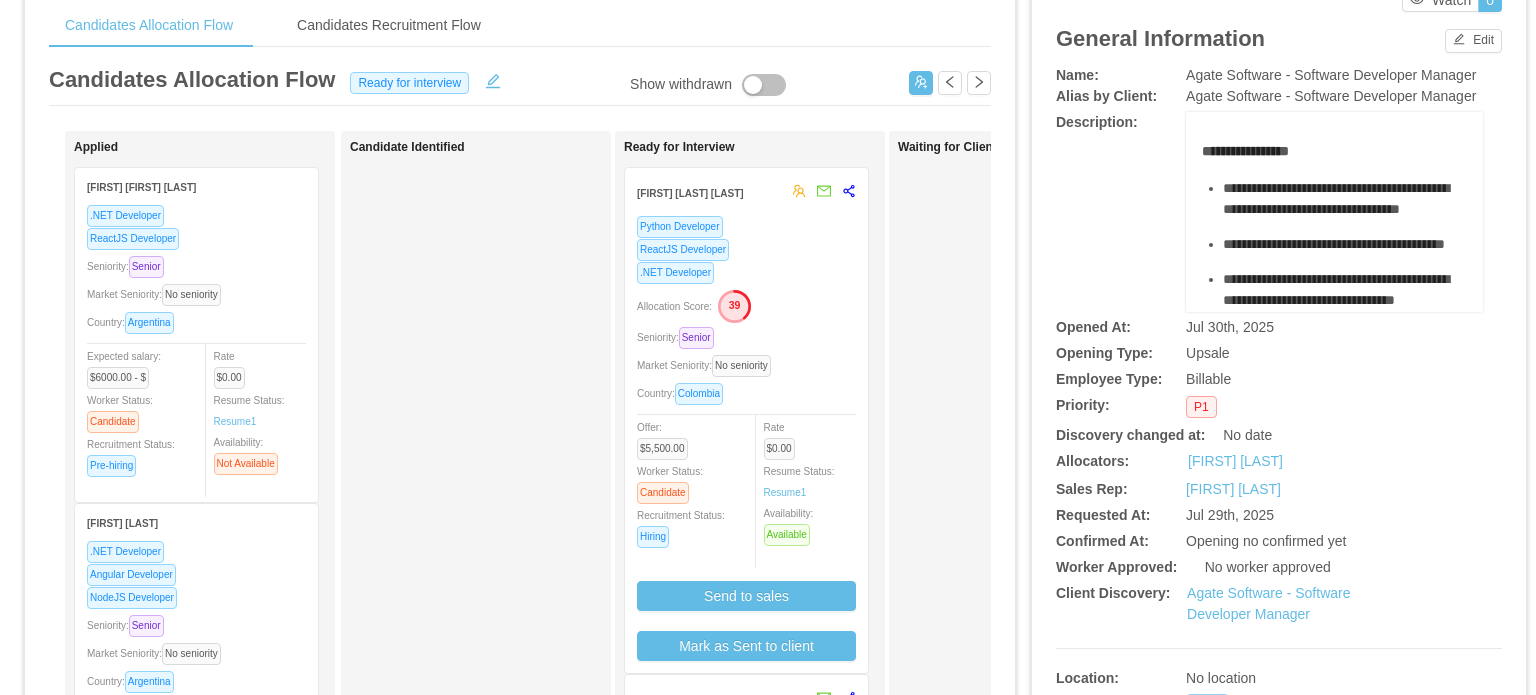 click on "Country:   Colombia" at bounding box center [746, 393] 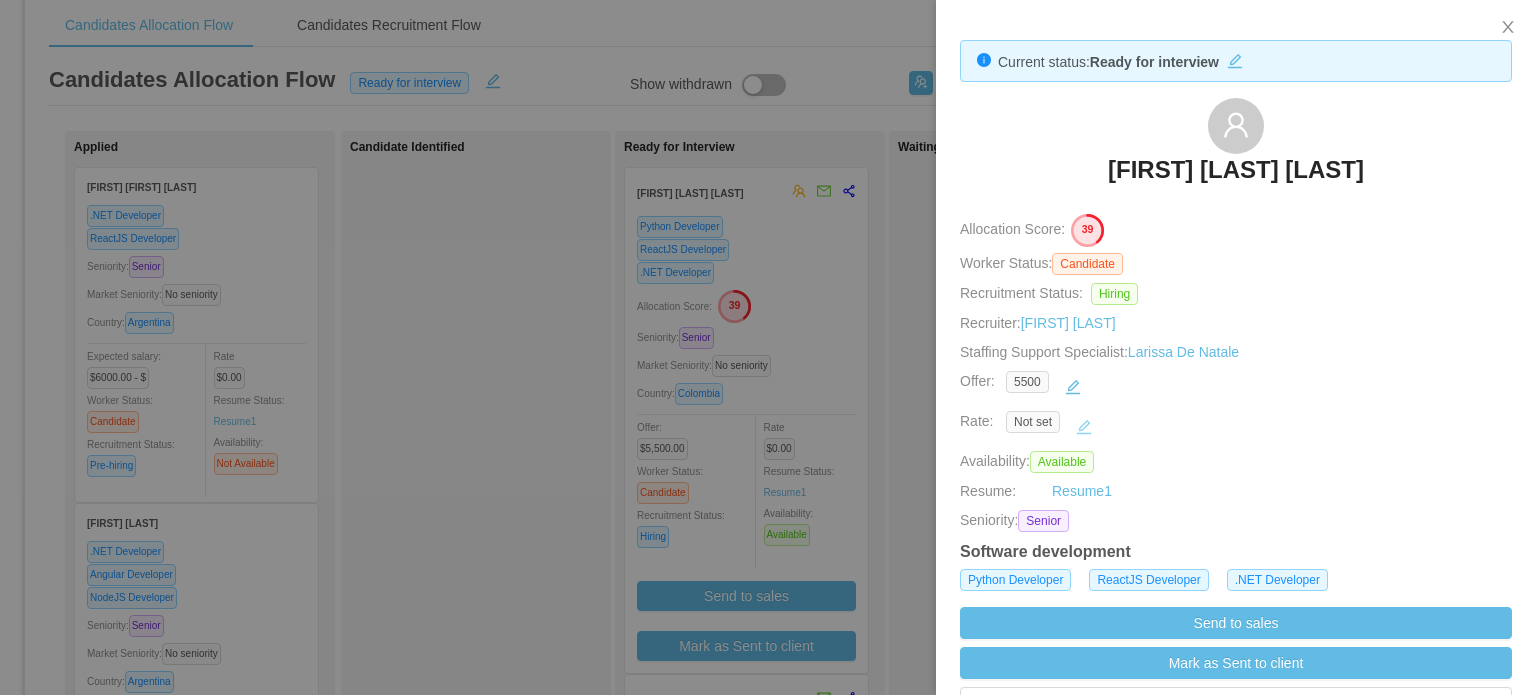 click at bounding box center (1084, 427) 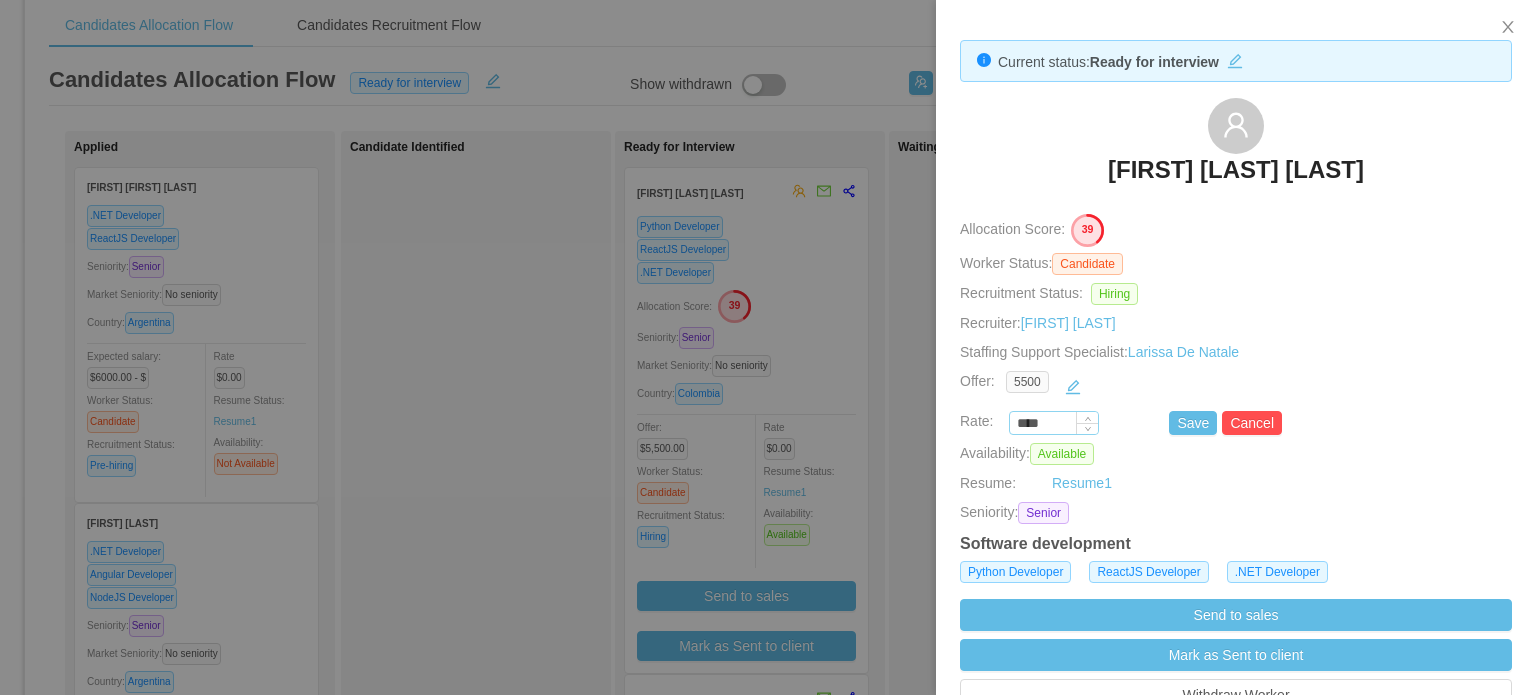 click on "****" at bounding box center (1054, 424) 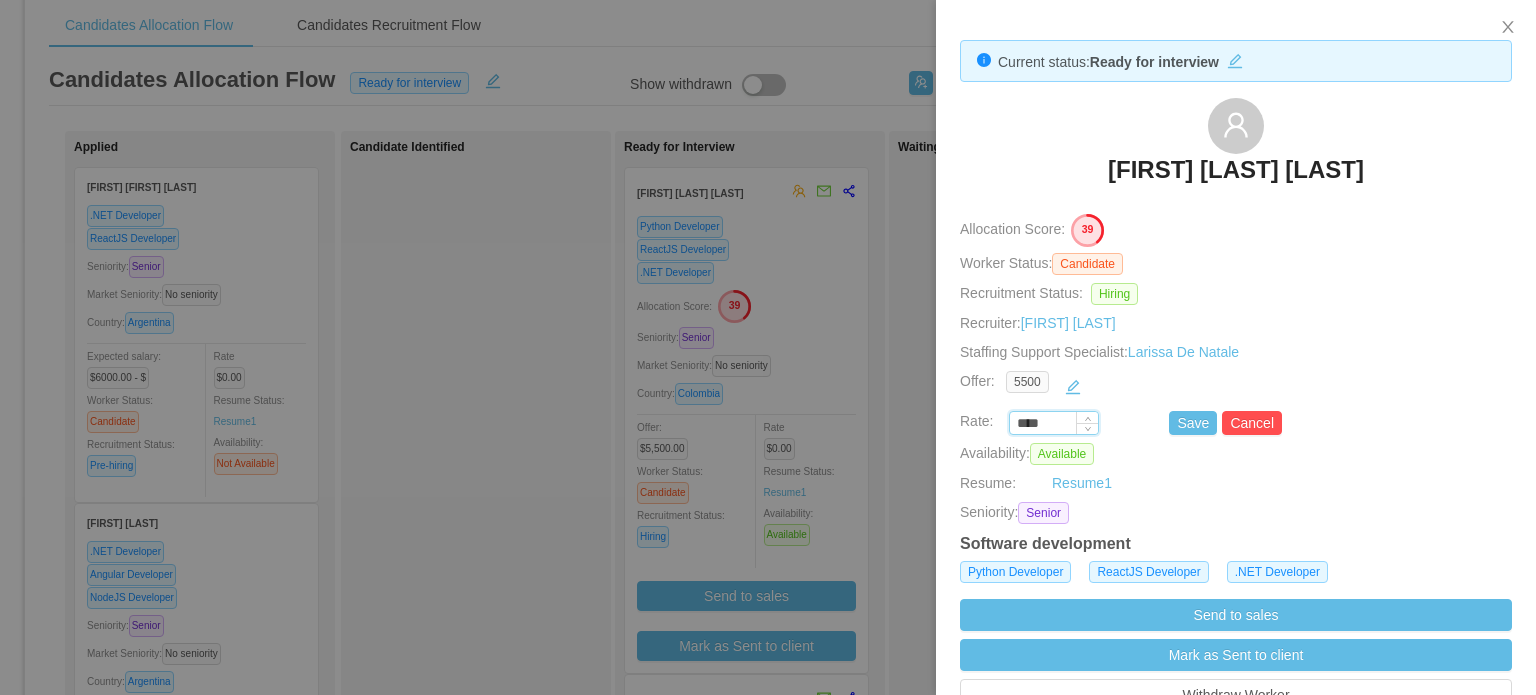 click on "****" at bounding box center (1054, 424) 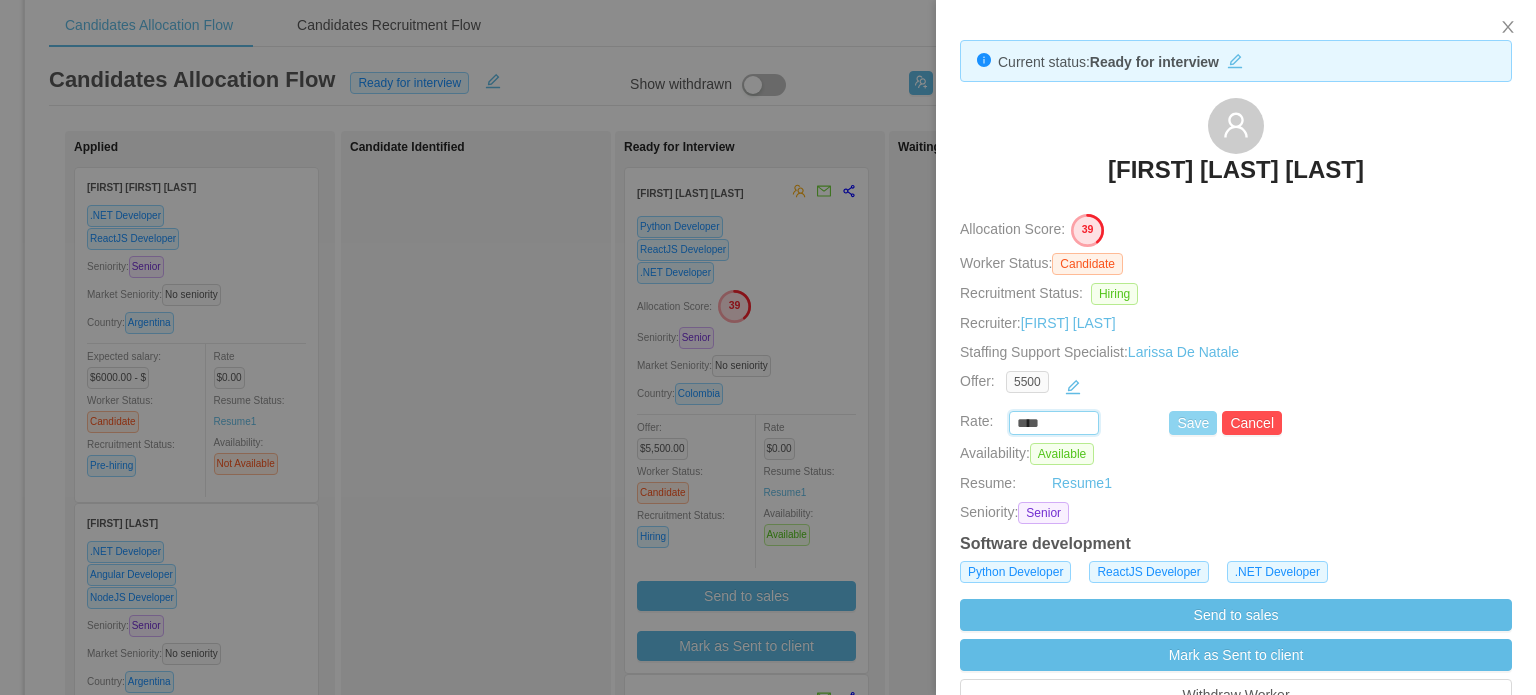 type on "*******" 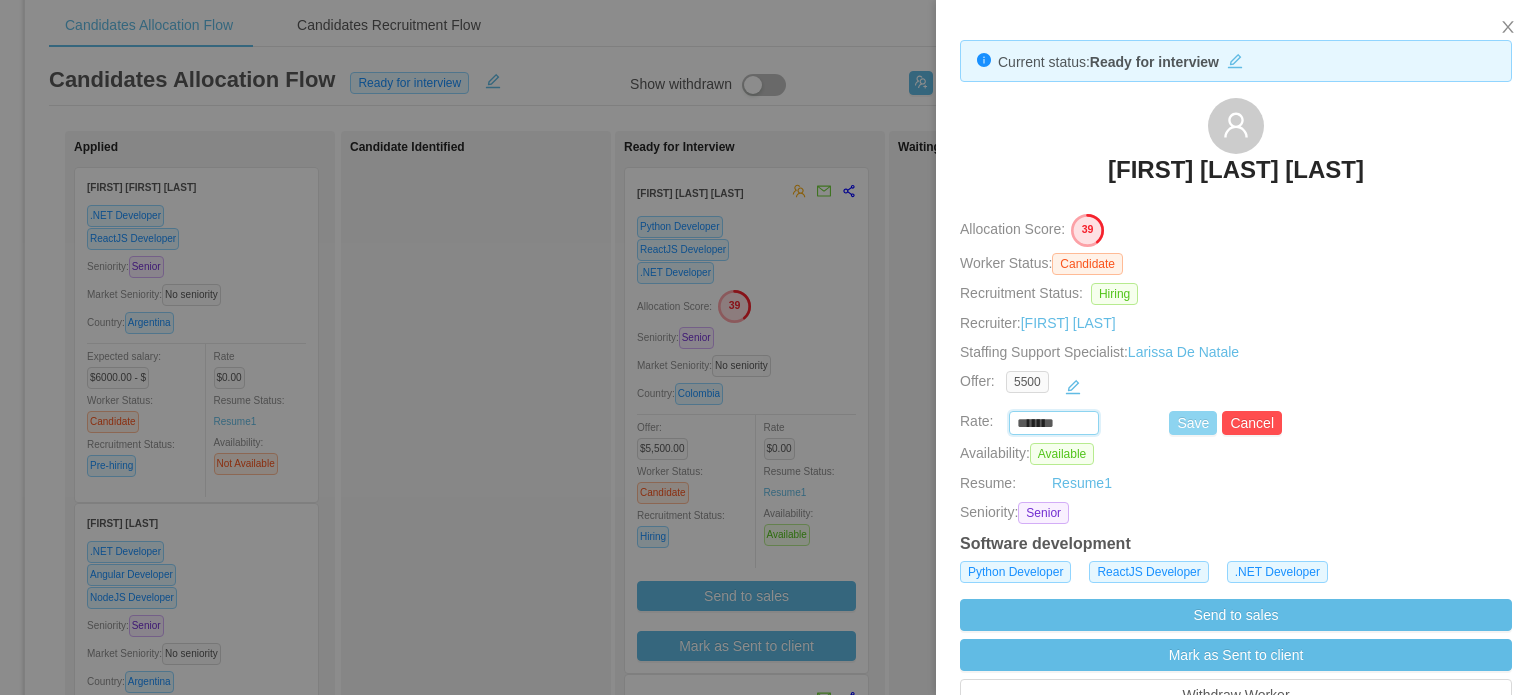 click on "Save" at bounding box center [1193, 423] 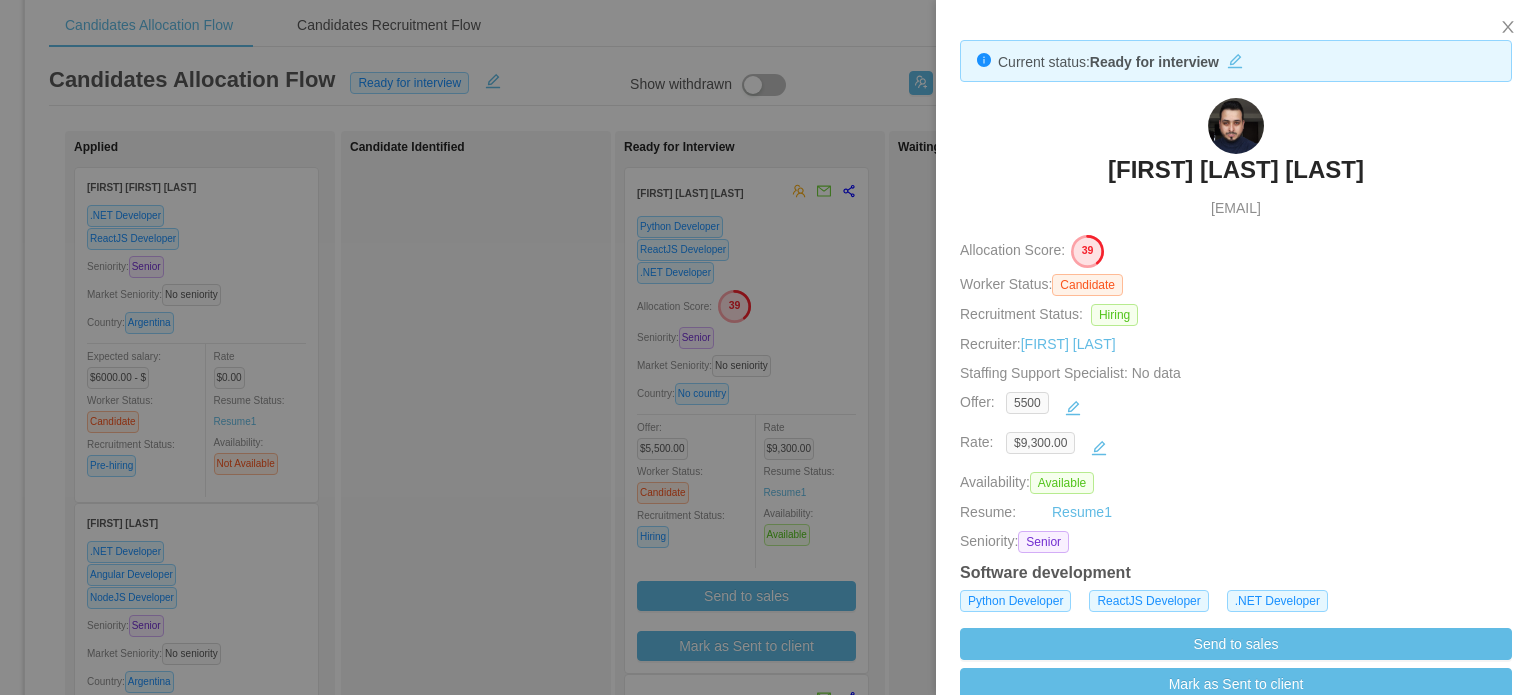 click at bounding box center (768, 347) 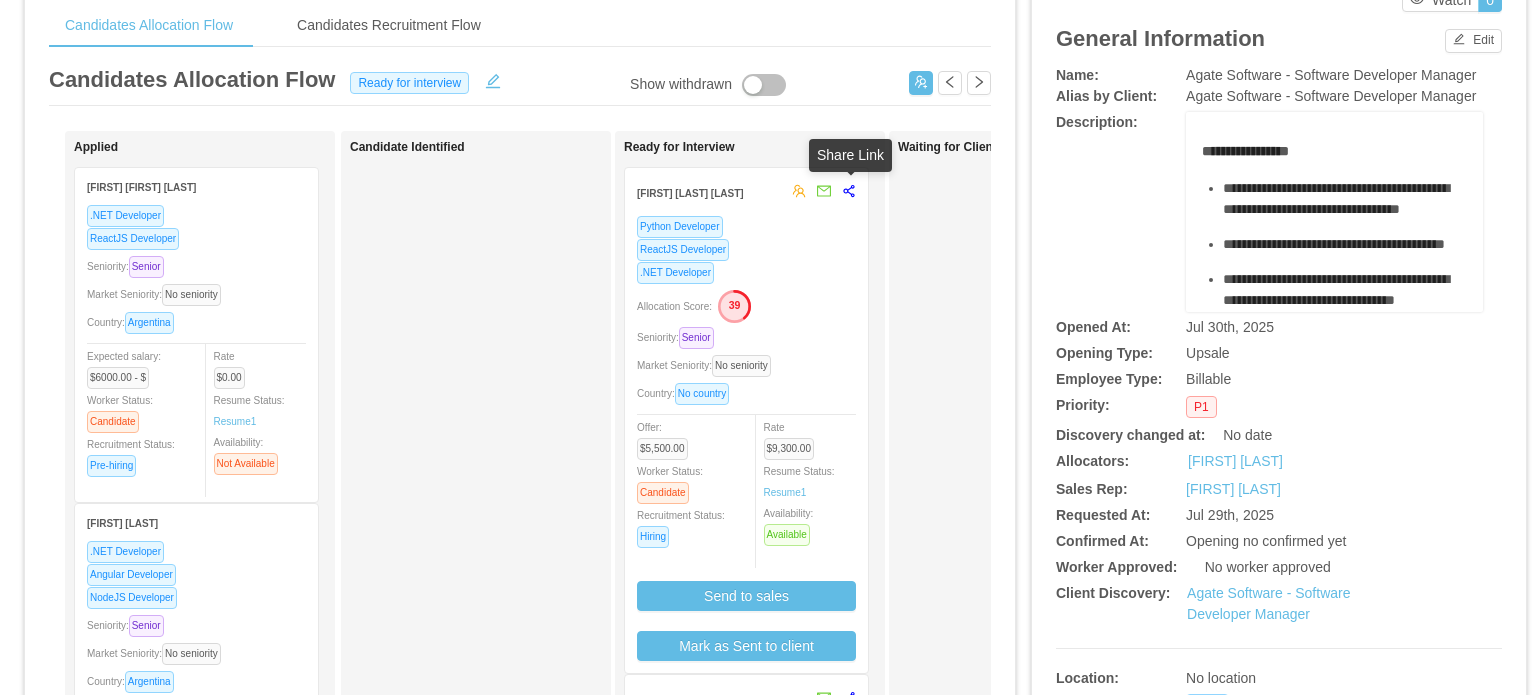click 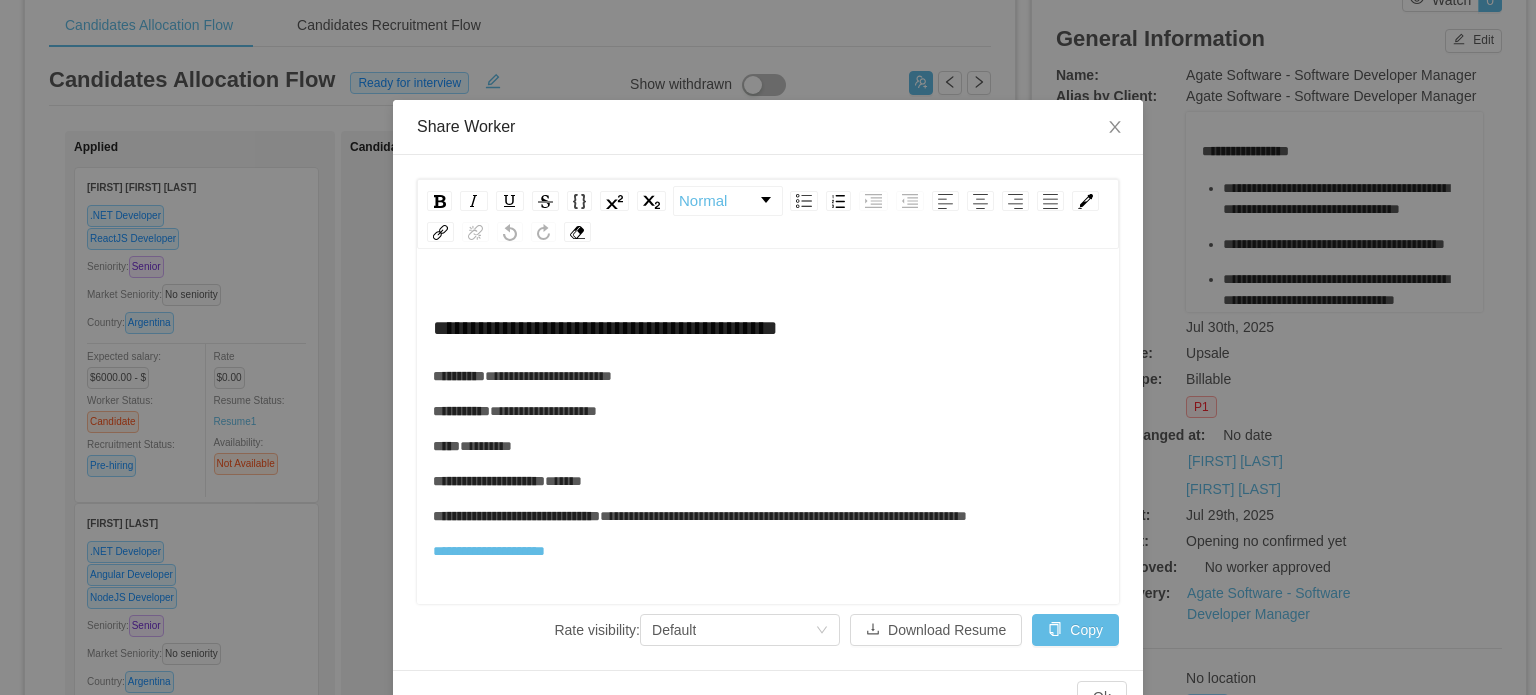 scroll, scrollTop: 14, scrollLeft: 0, axis: vertical 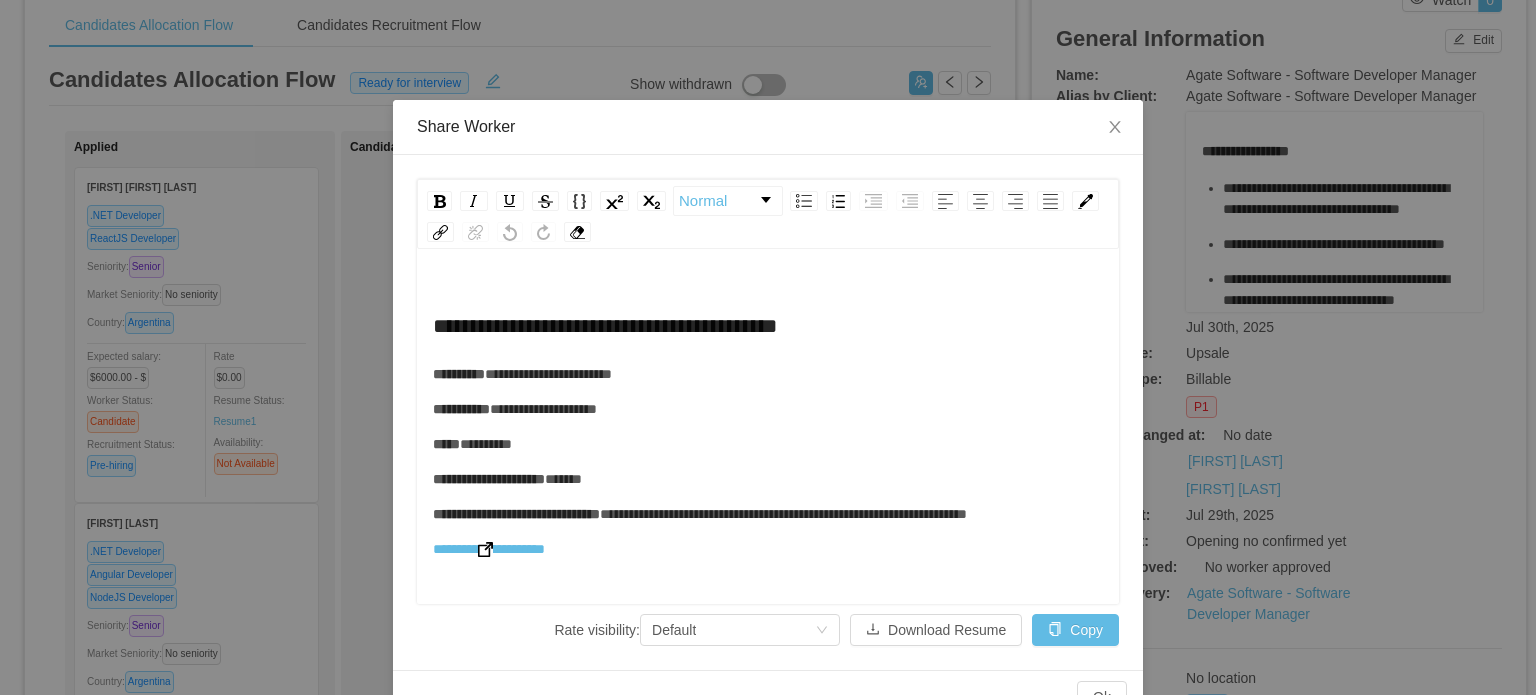 click at bounding box center [485, 549] 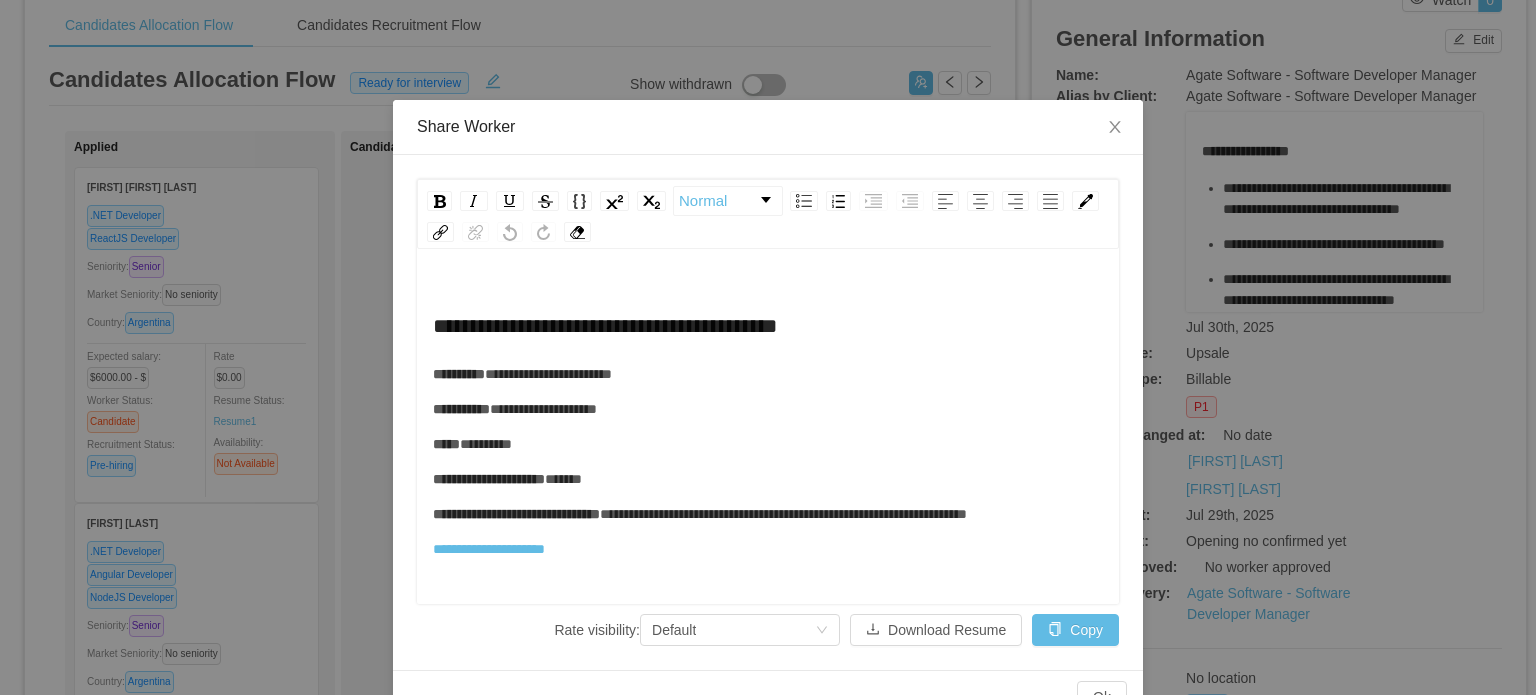 scroll, scrollTop: 44, scrollLeft: 0, axis: vertical 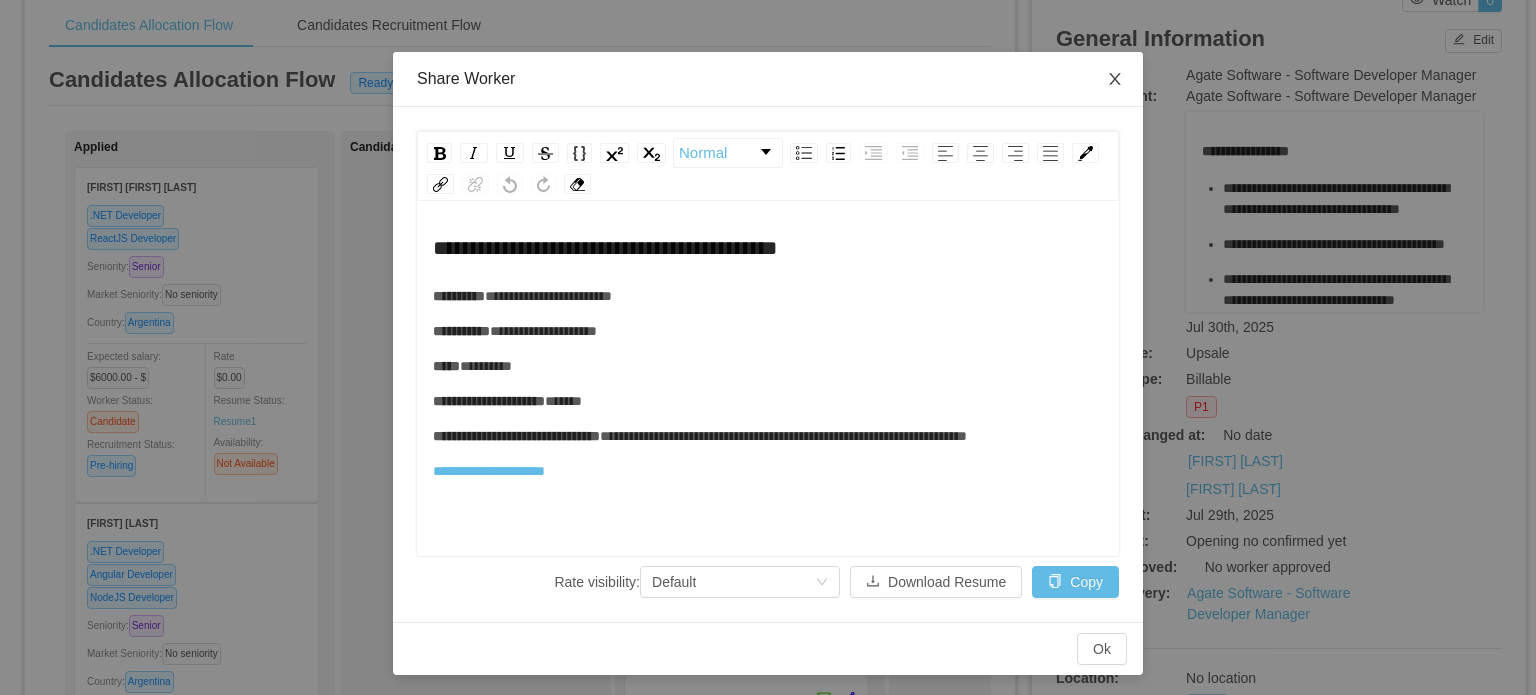 click 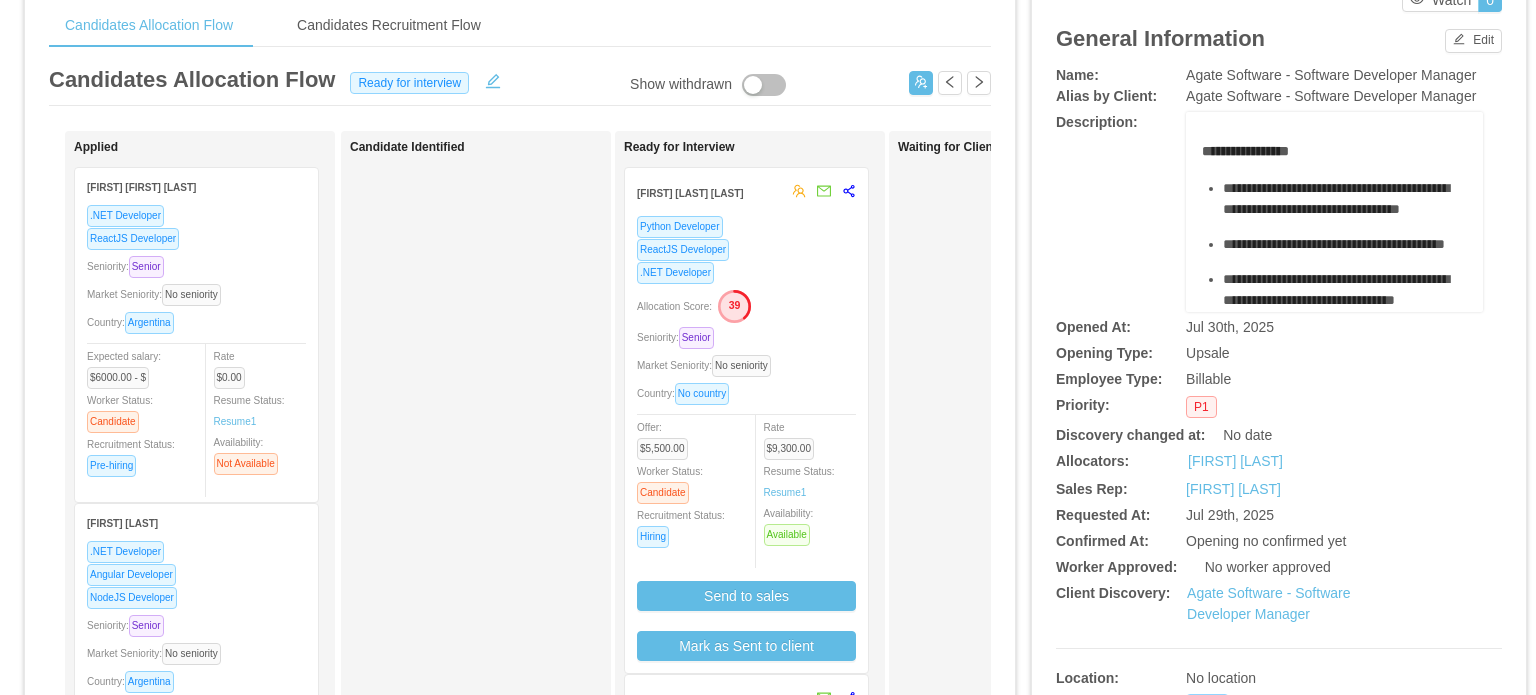 scroll, scrollTop: 13, scrollLeft: 0, axis: vertical 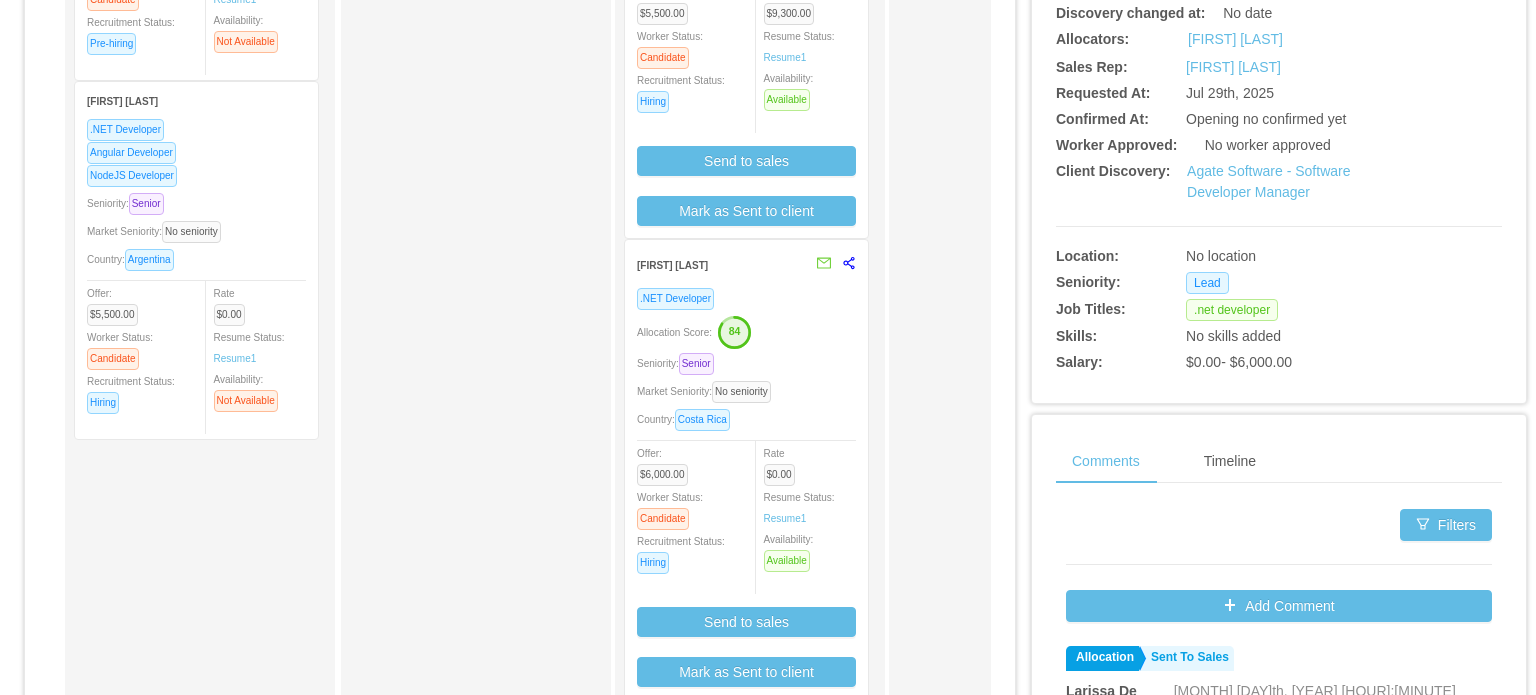 click on "Seniority:   Senior" at bounding box center [746, 363] 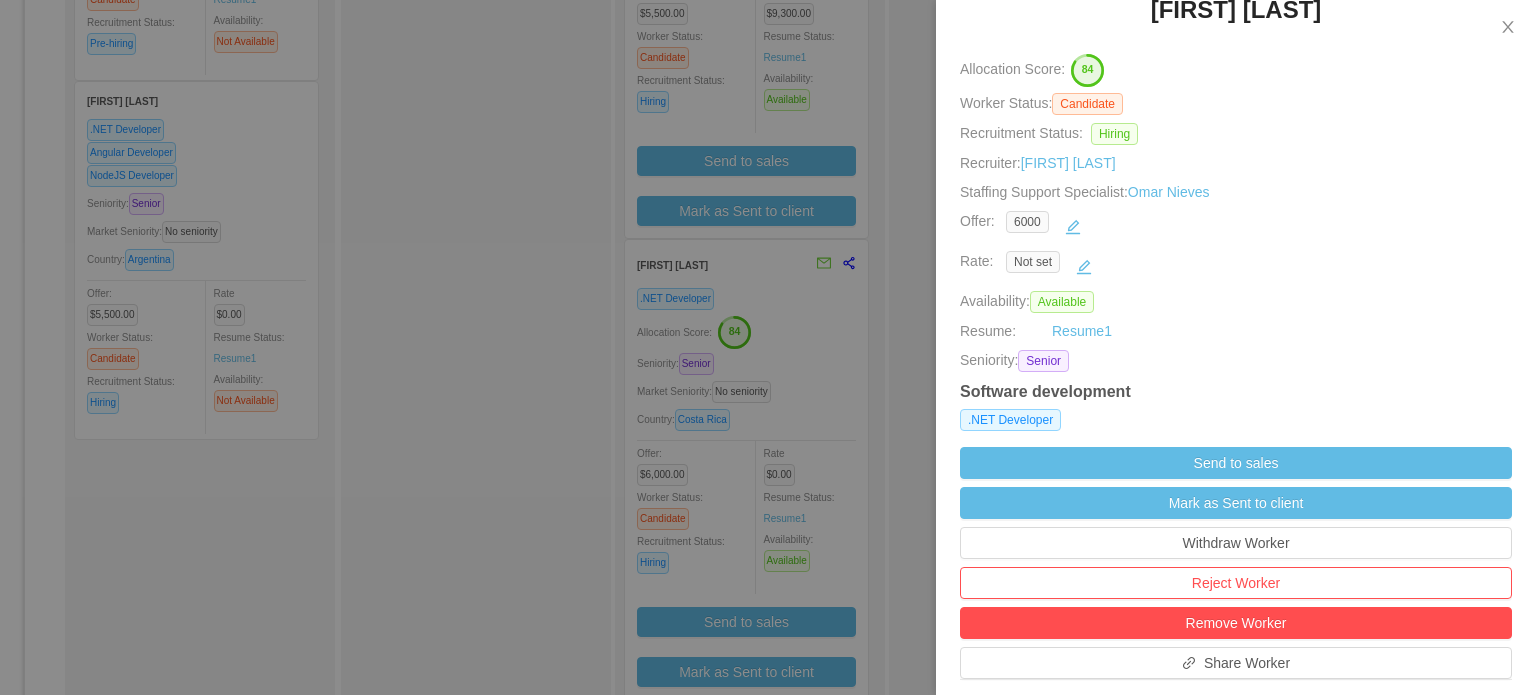 scroll, scrollTop: 158, scrollLeft: 0, axis: vertical 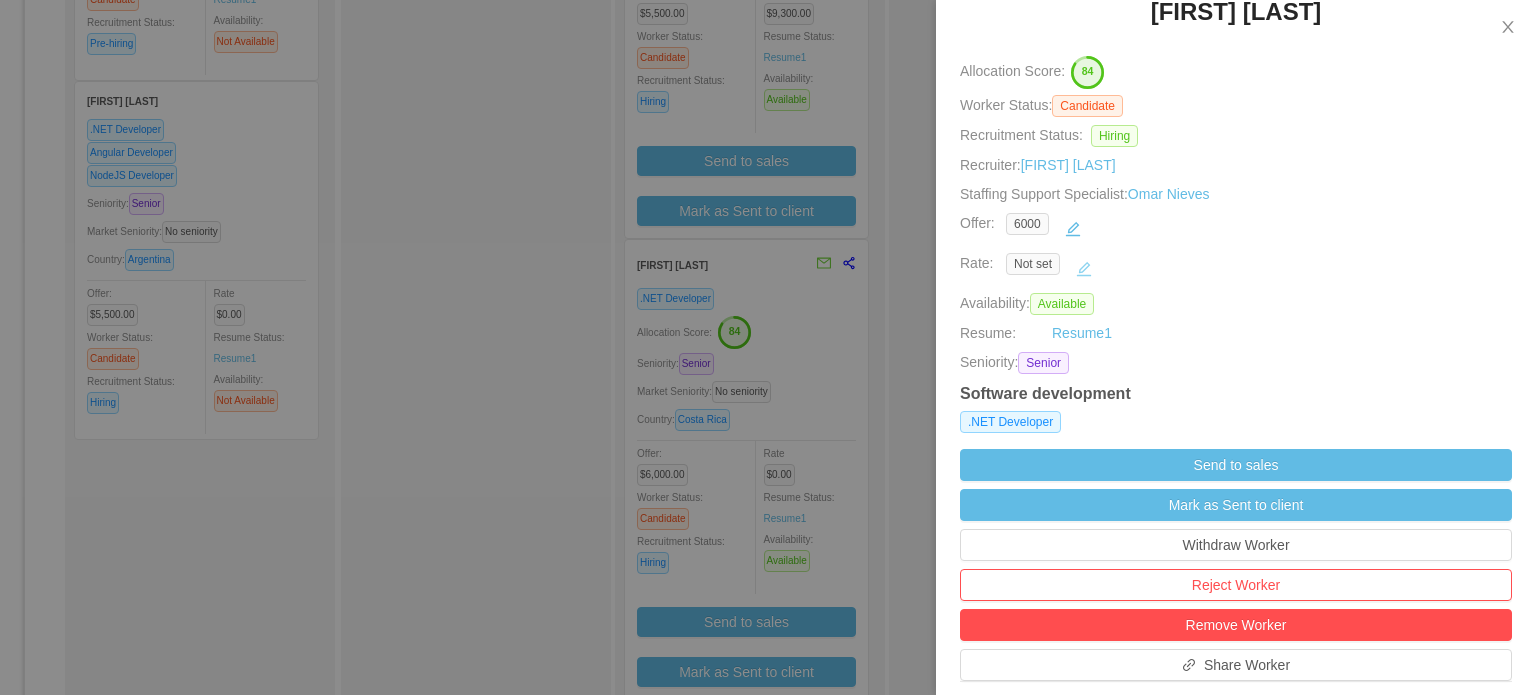 click at bounding box center (1084, 269) 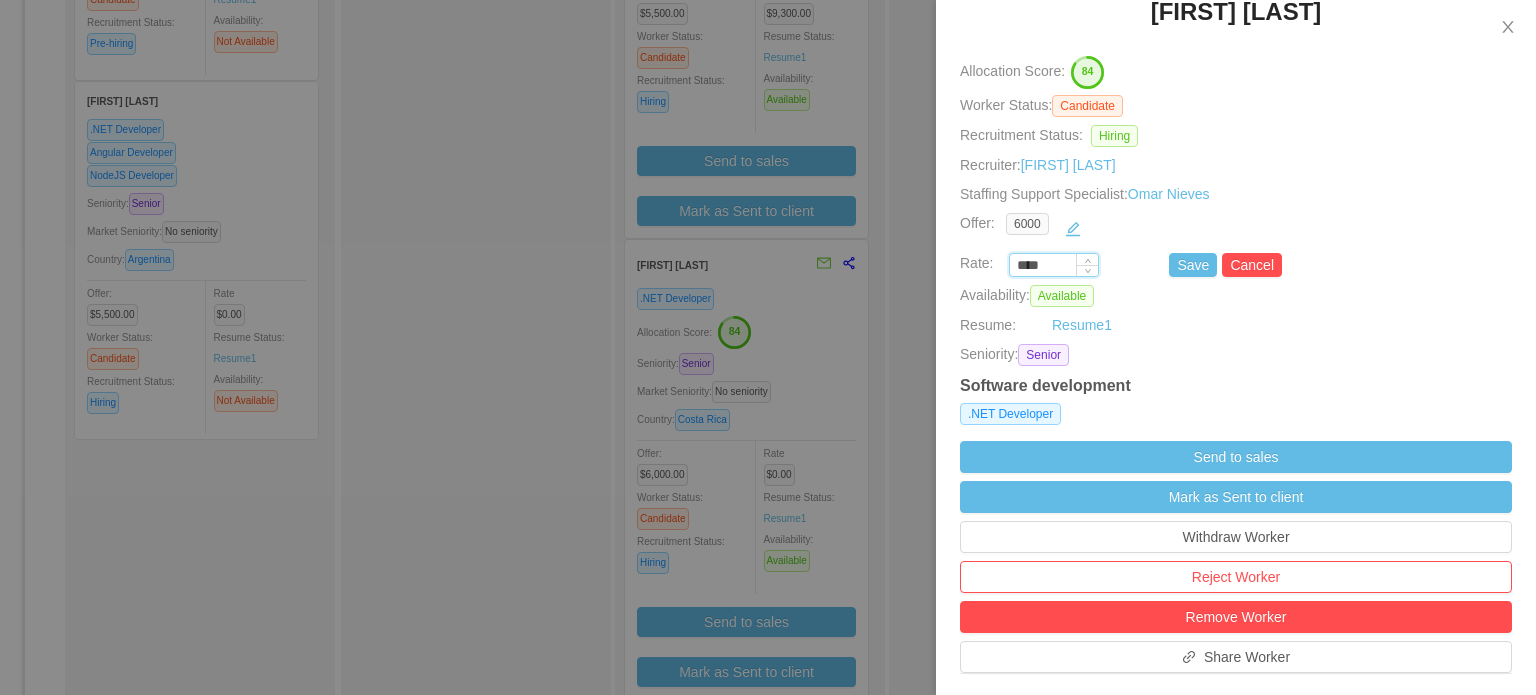 click on "****" at bounding box center [1054, 266] 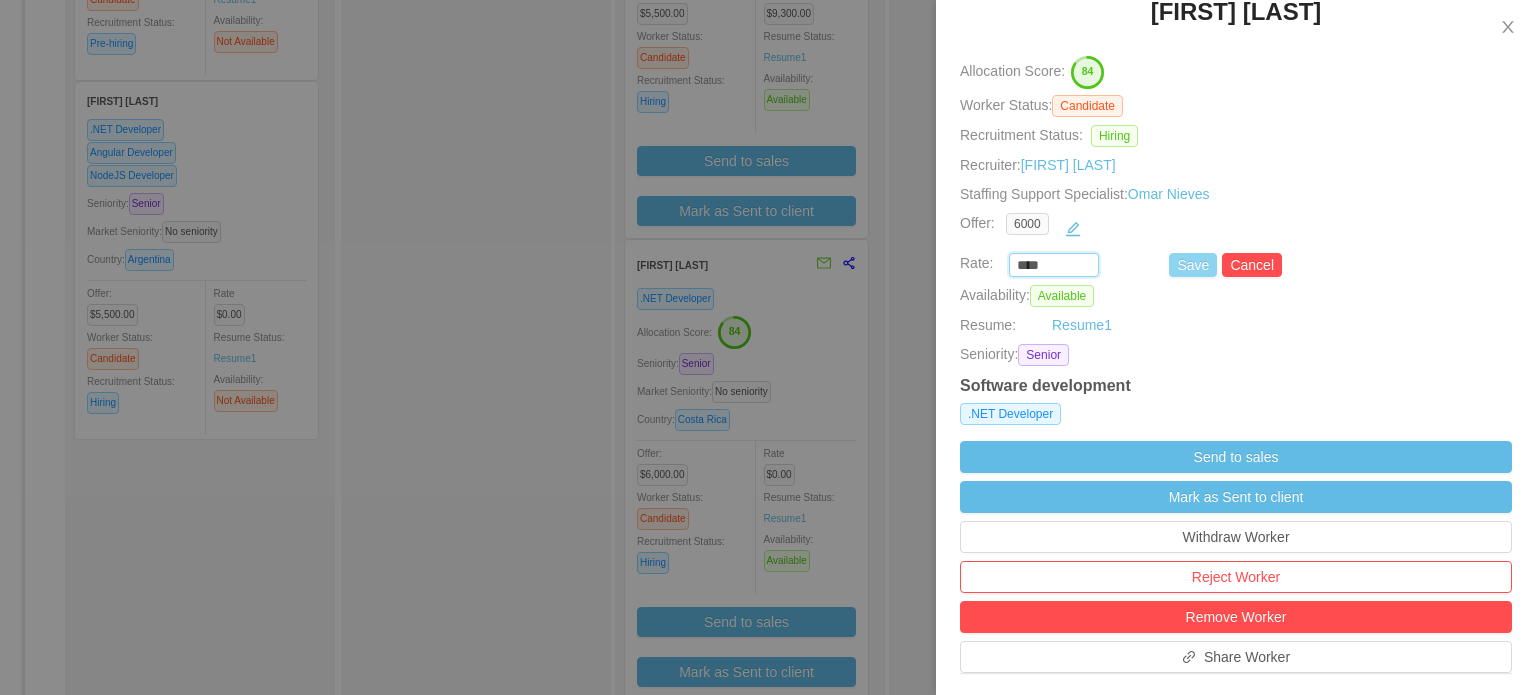 type on "*******" 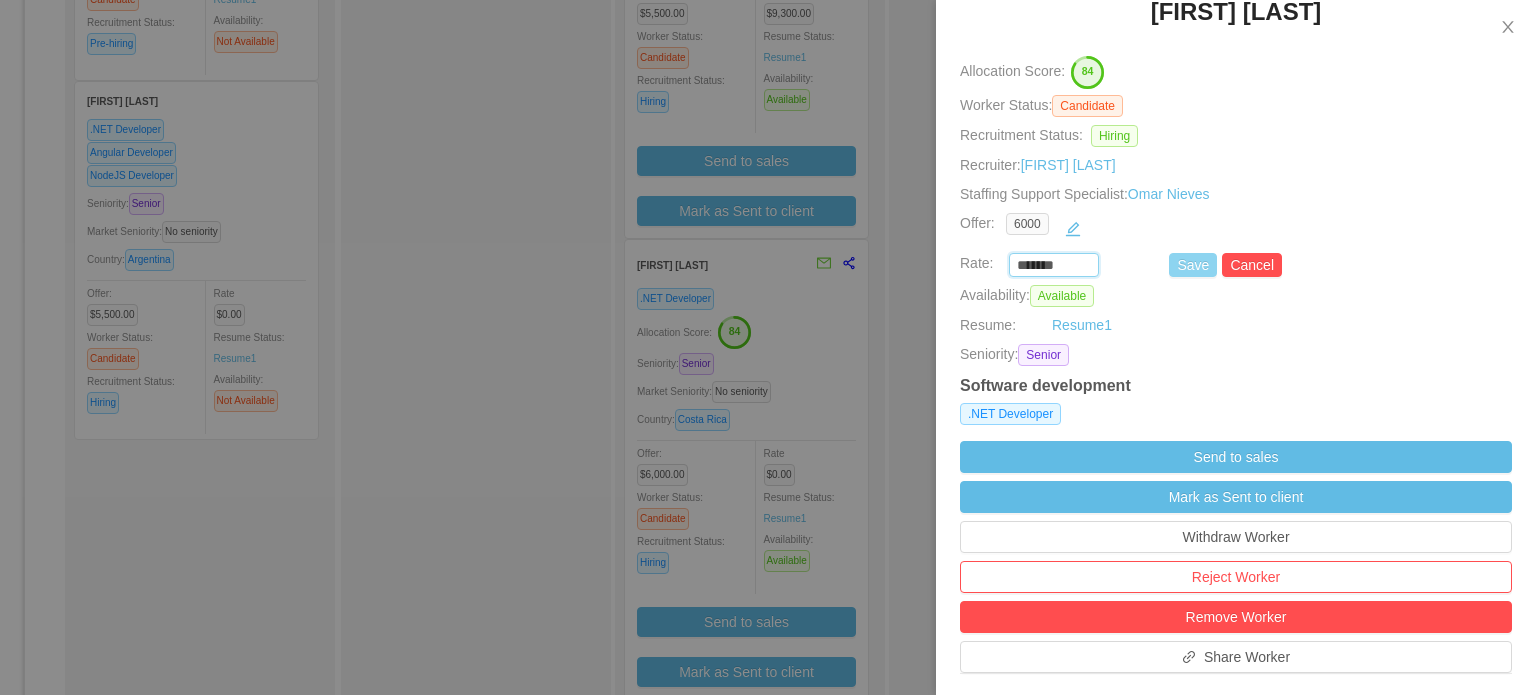 click on "Save" at bounding box center [1193, 265] 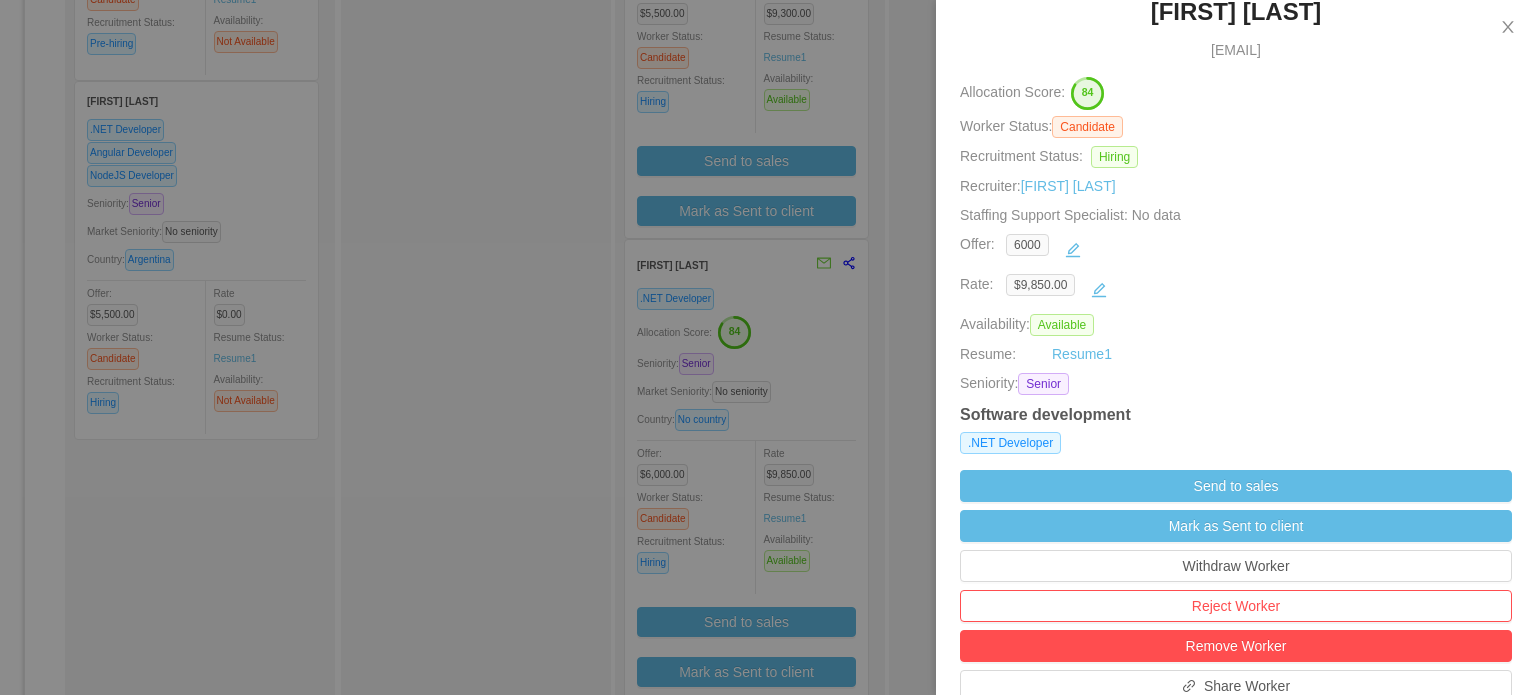 click at bounding box center (768, 347) 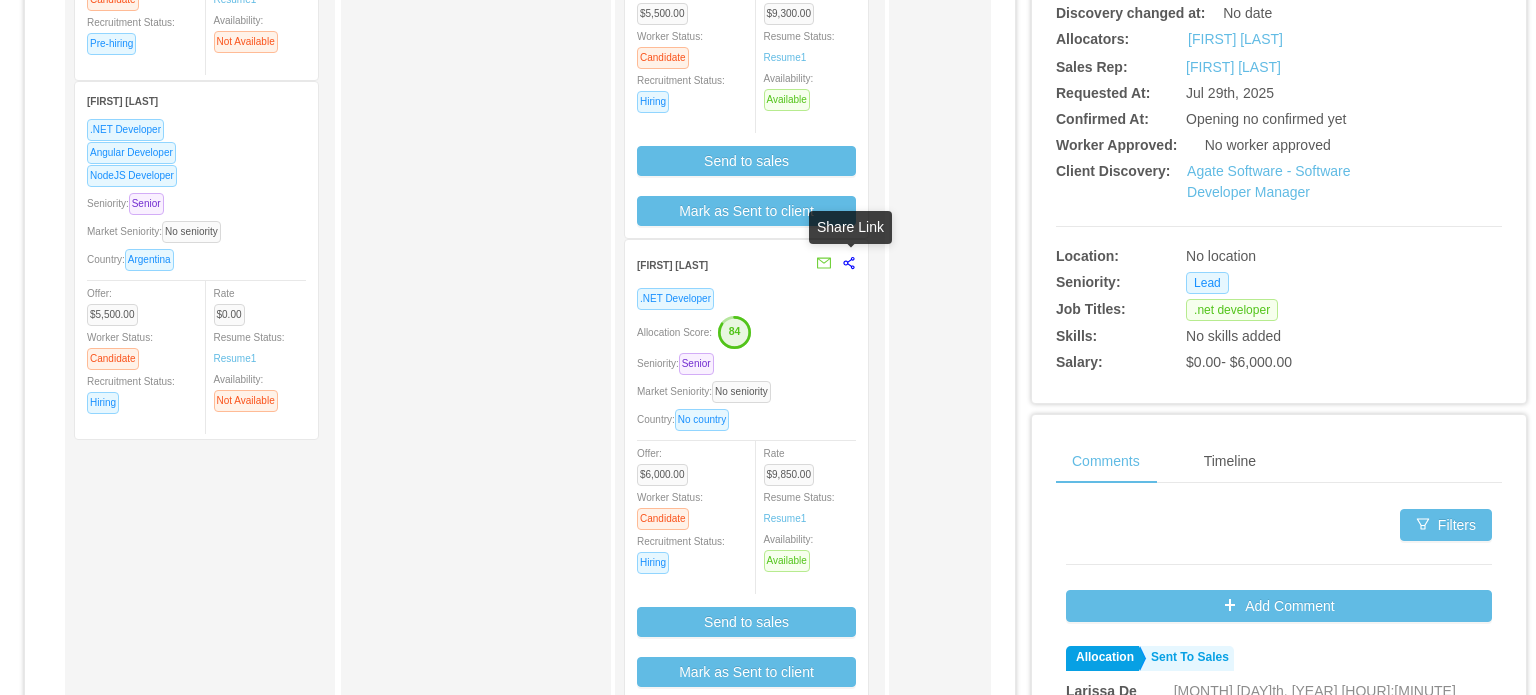 click 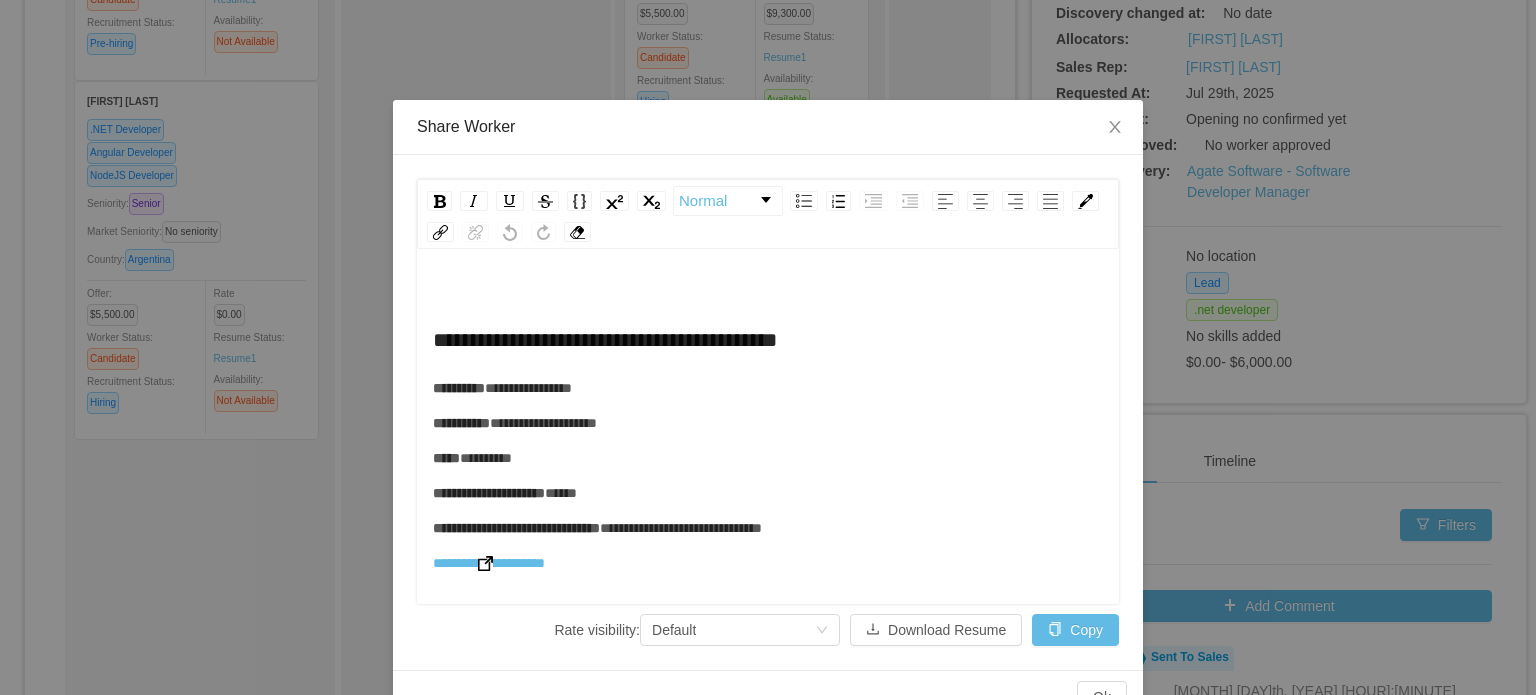 click at bounding box center (485, 563) 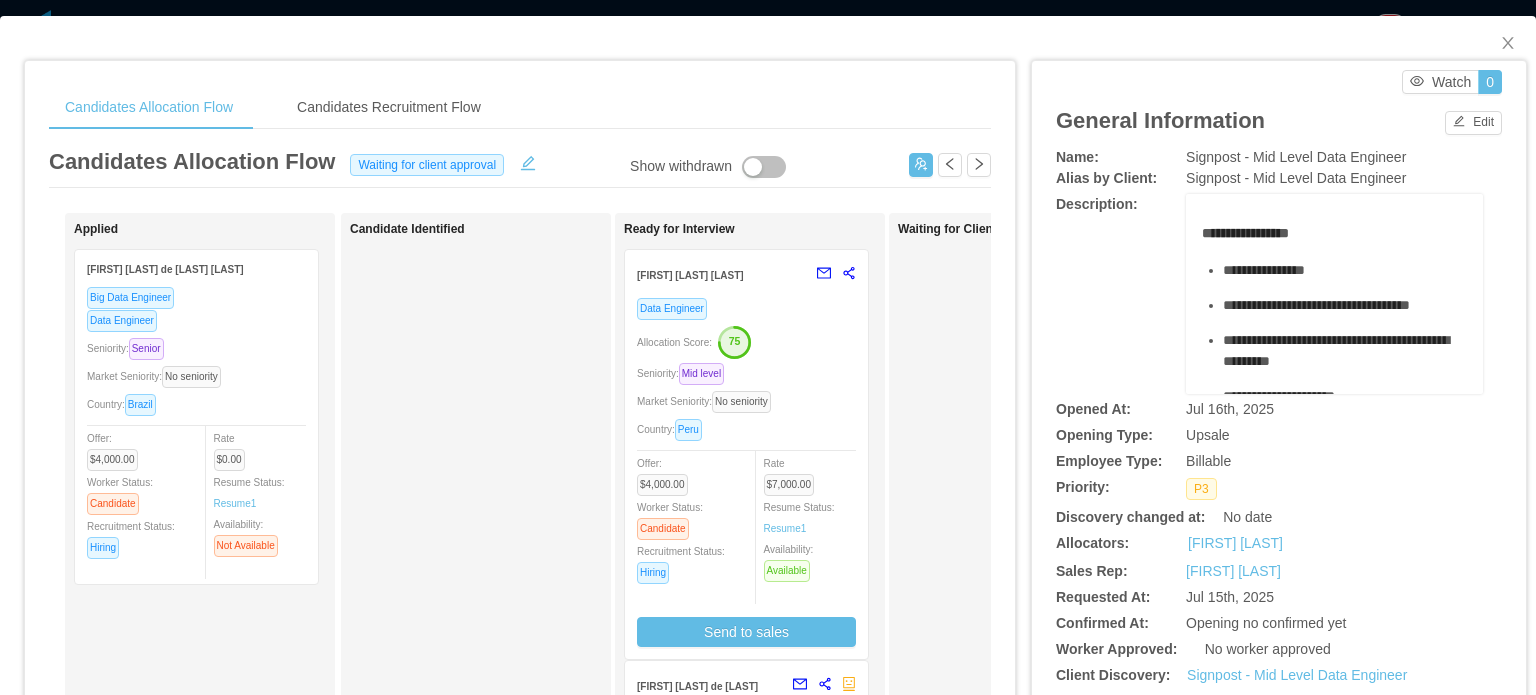 scroll, scrollTop: 0, scrollLeft: 0, axis: both 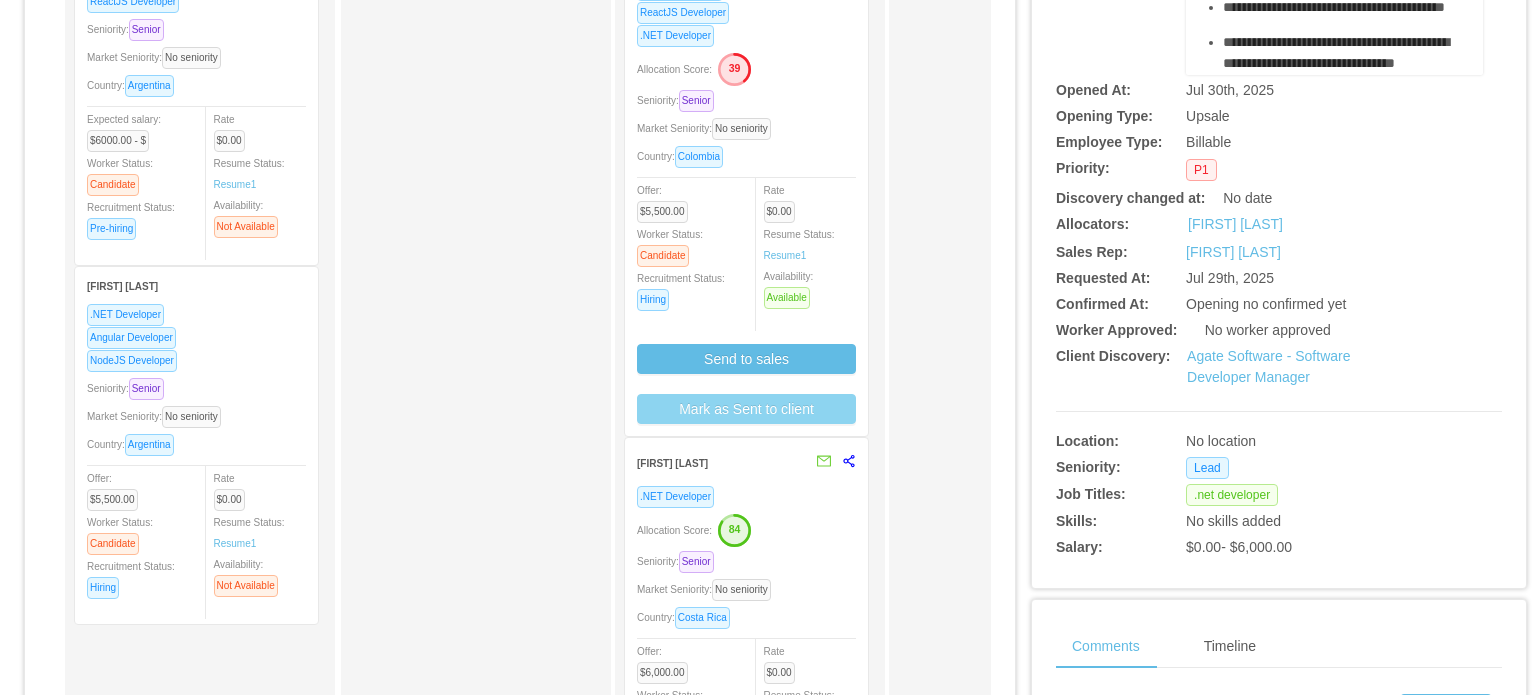 click on "Mark as Sent to client" at bounding box center (746, 409) 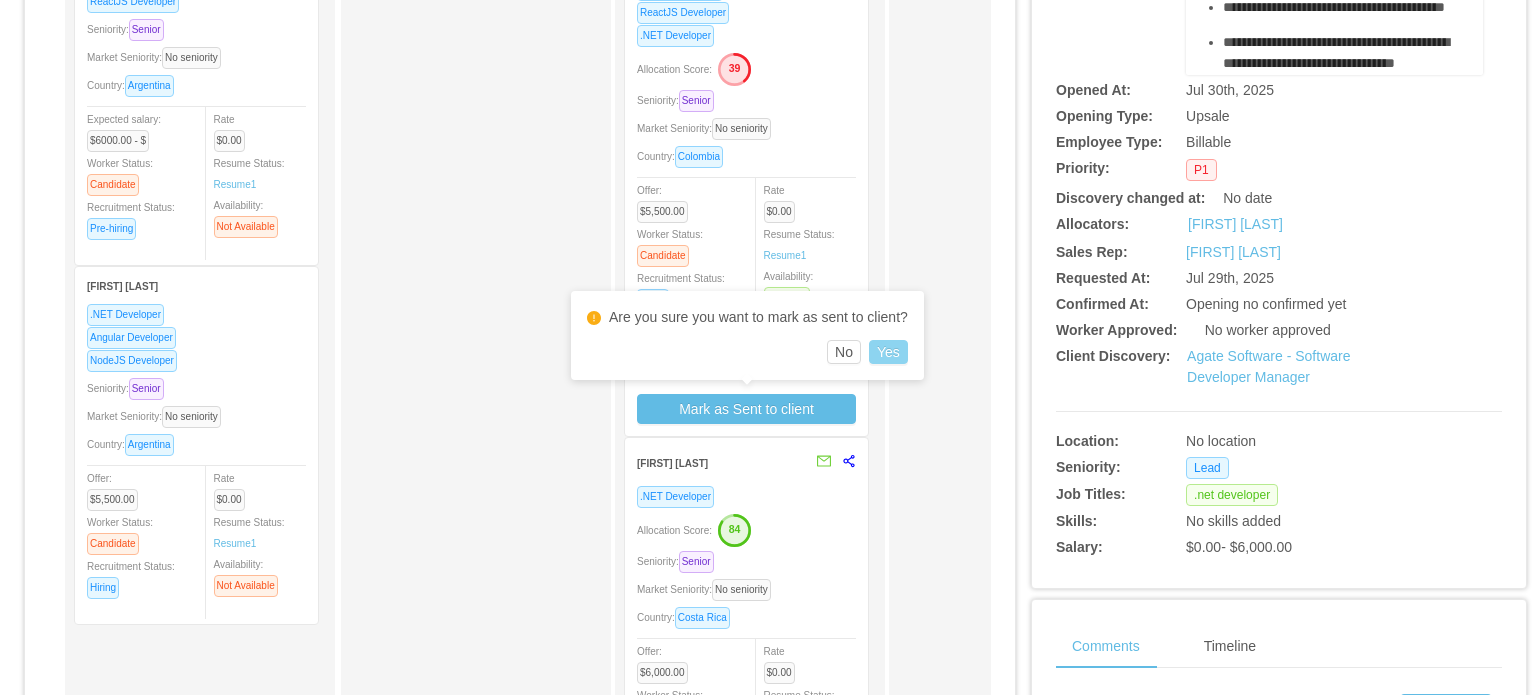 click on "Yes" at bounding box center (888, 352) 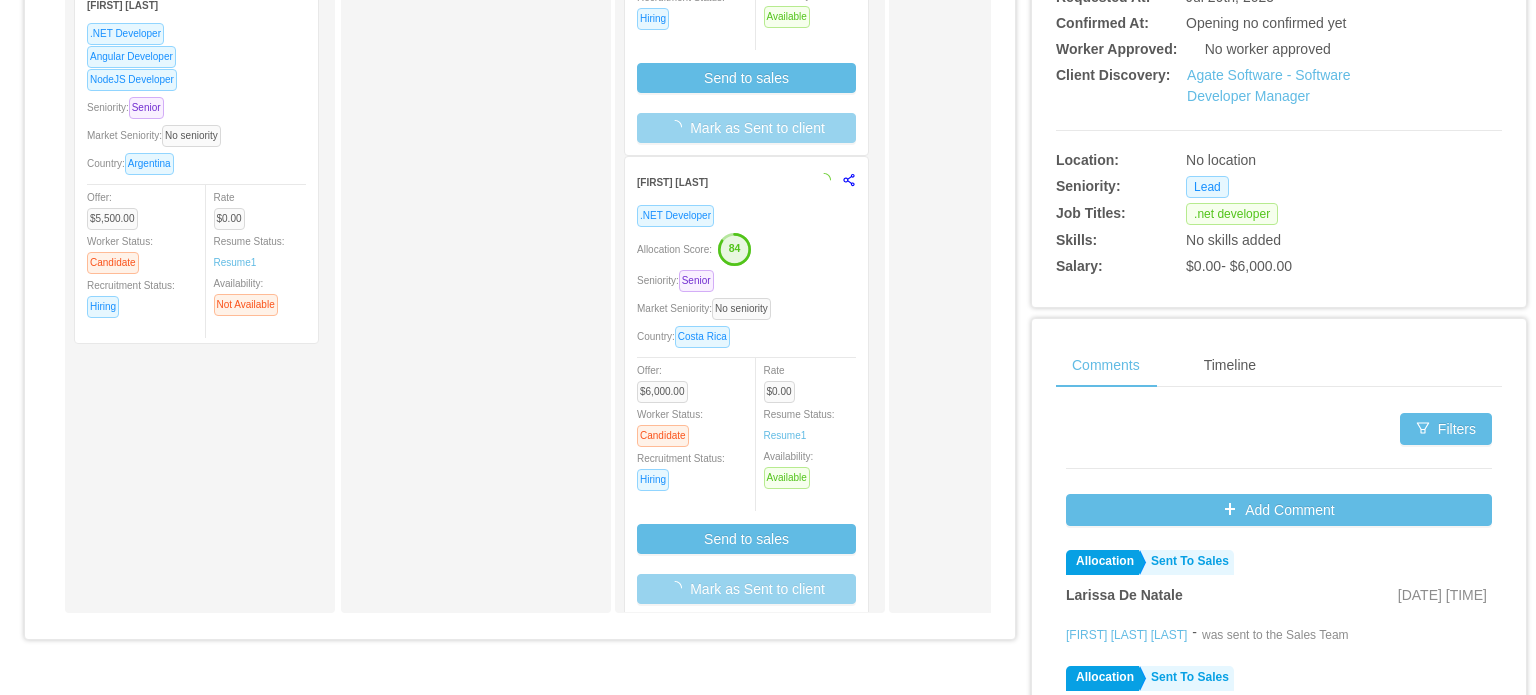 scroll, scrollTop: 608, scrollLeft: 0, axis: vertical 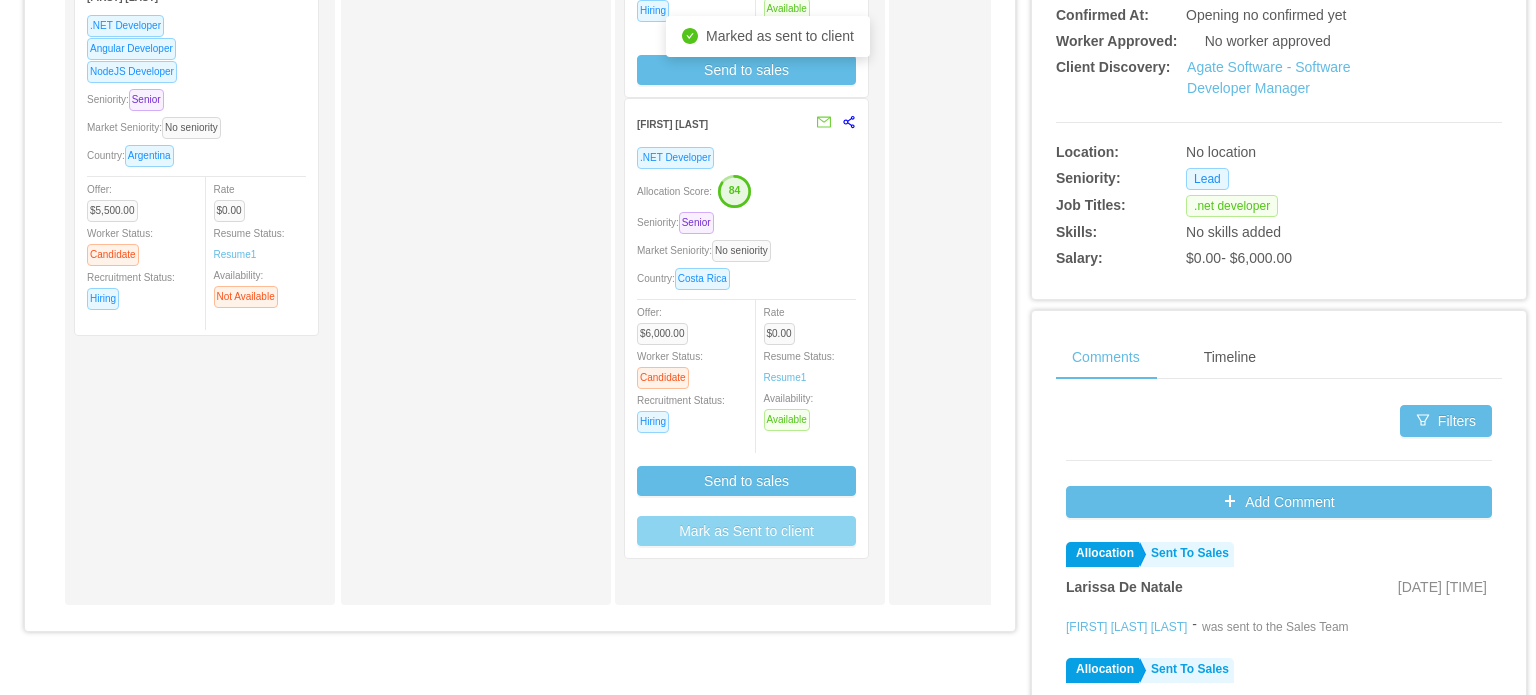 click on "Mark as Sent to client" at bounding box center (746, 531) 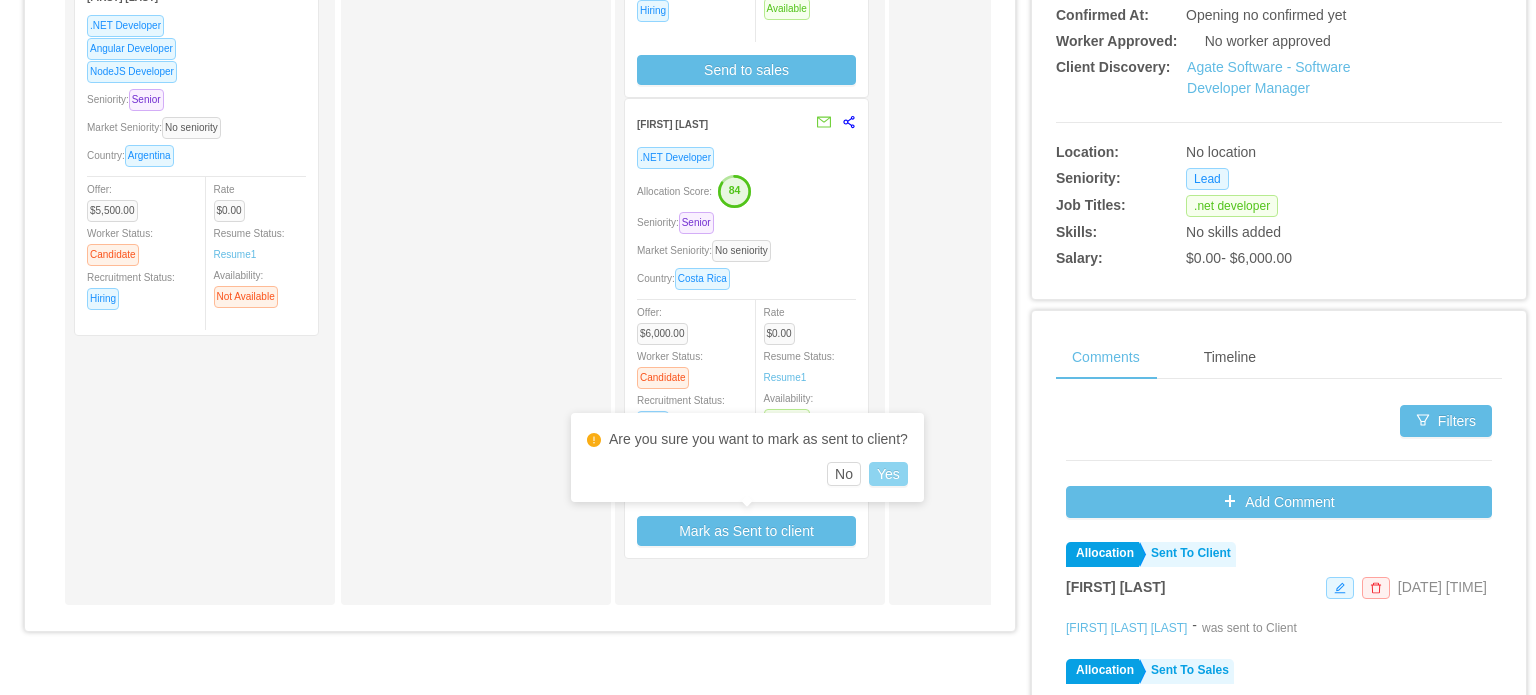 click on "Yes" at bounding box center (888, 474) 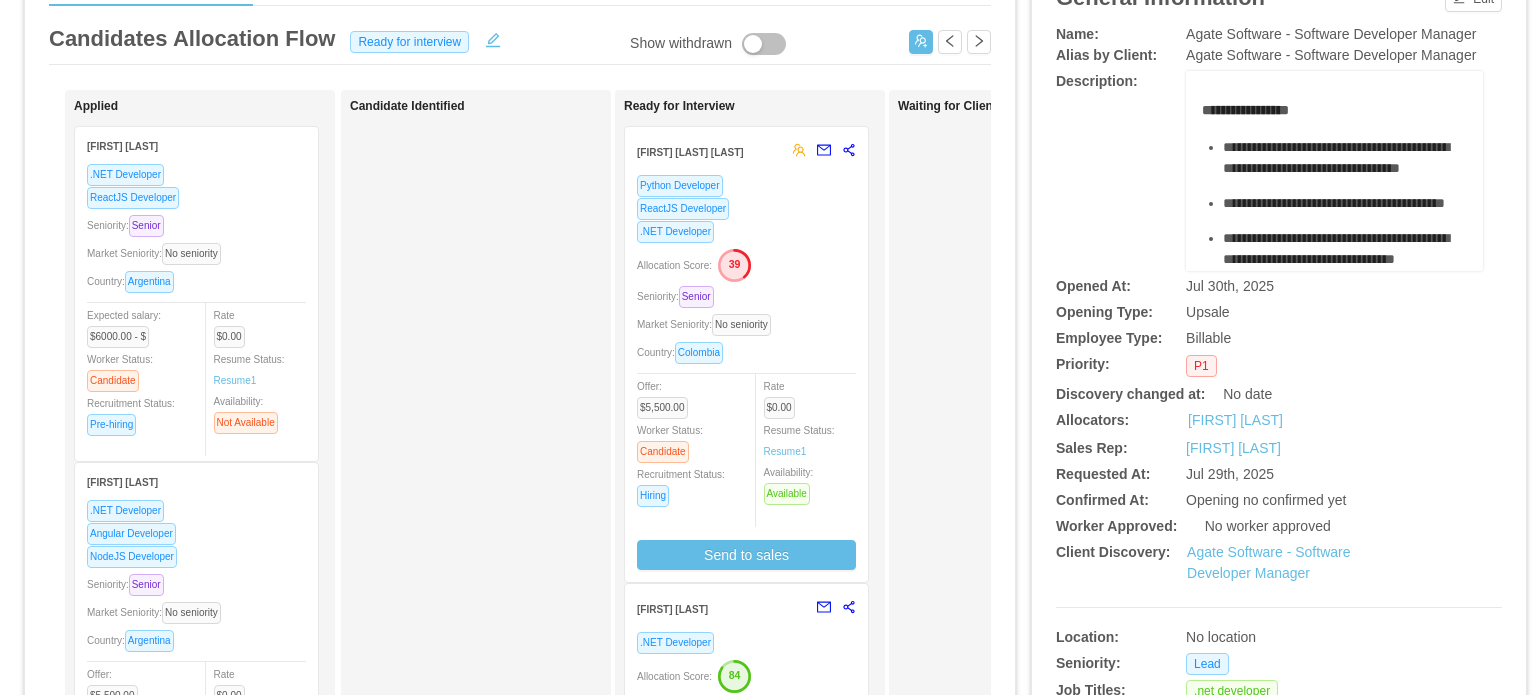 scroll, scrollTop: 112, scrollLeft: 0, axis: vertical 